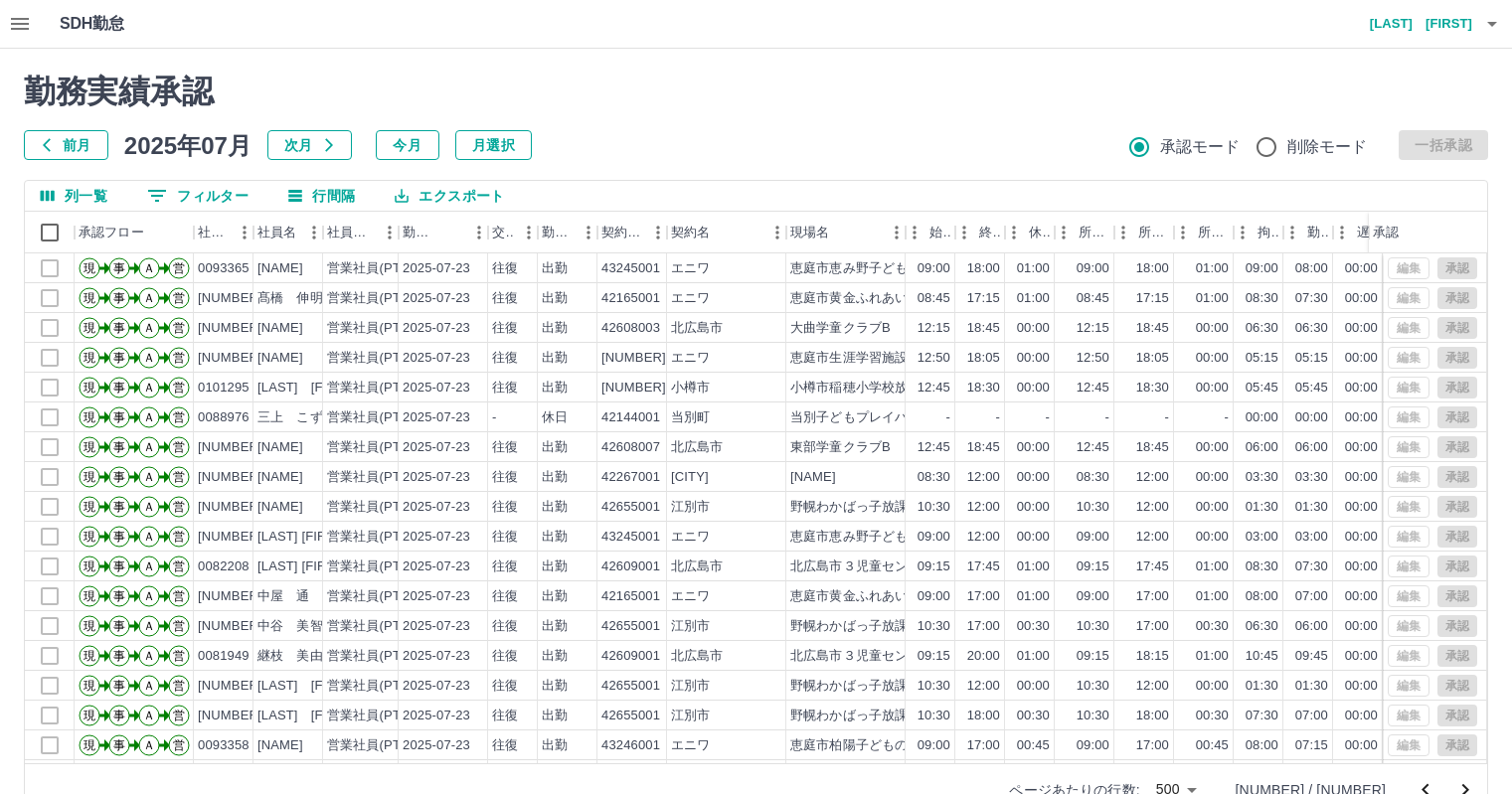 scroll, scrollTop: 46, scrollLeft: 0, axis: vertical 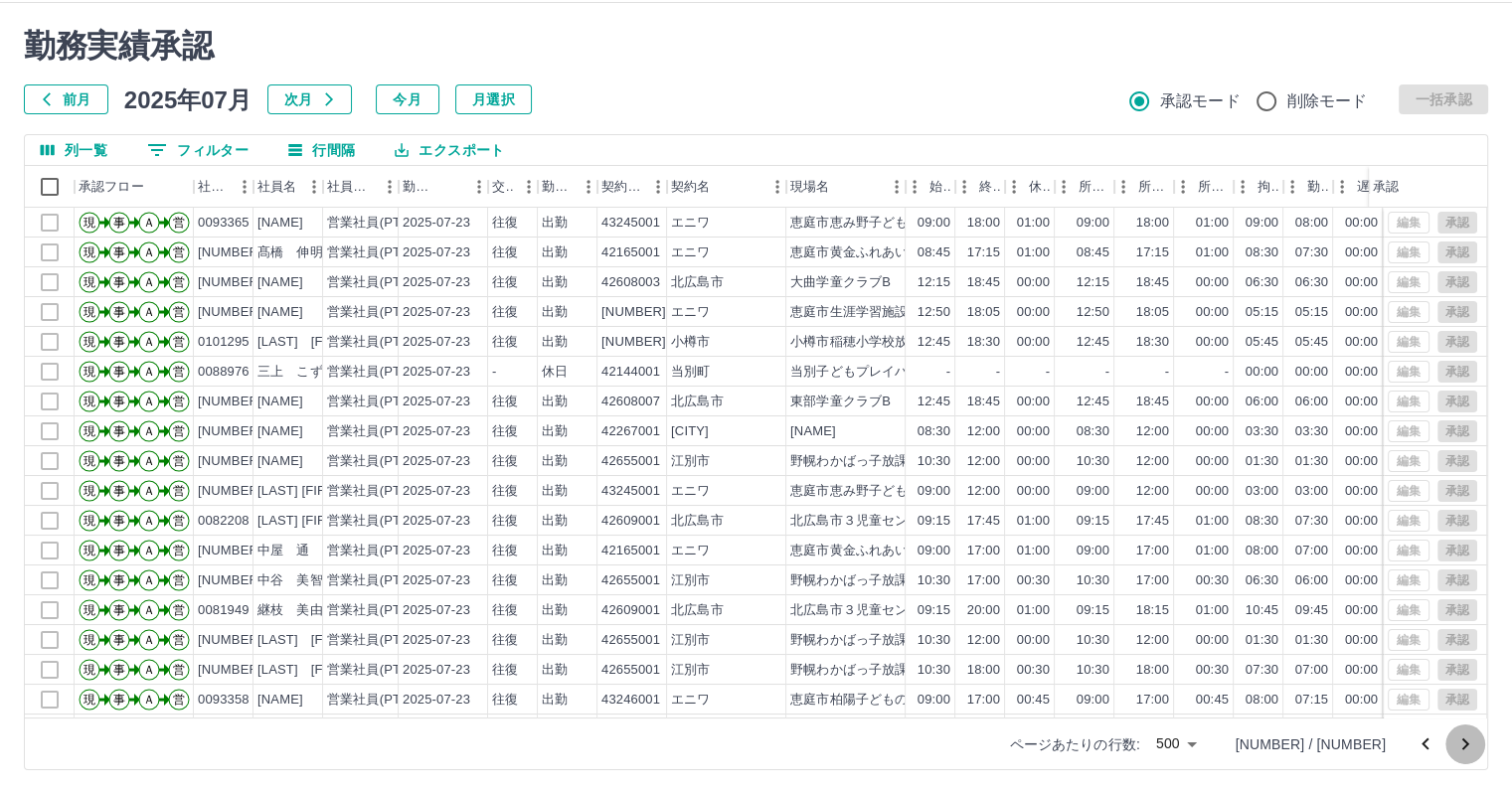 click 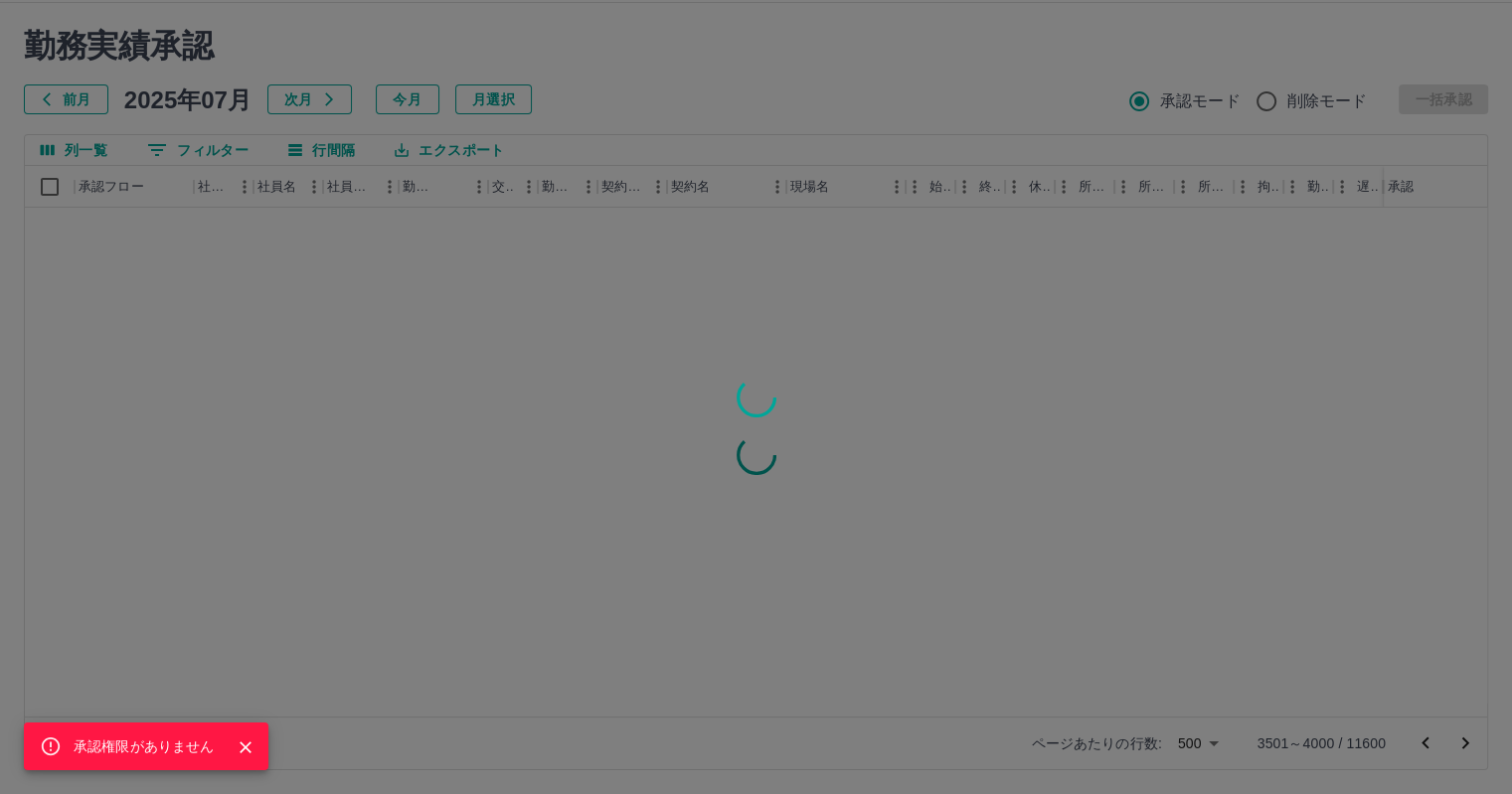 click on "承認権限がありません" at bounding box center (144, 746) 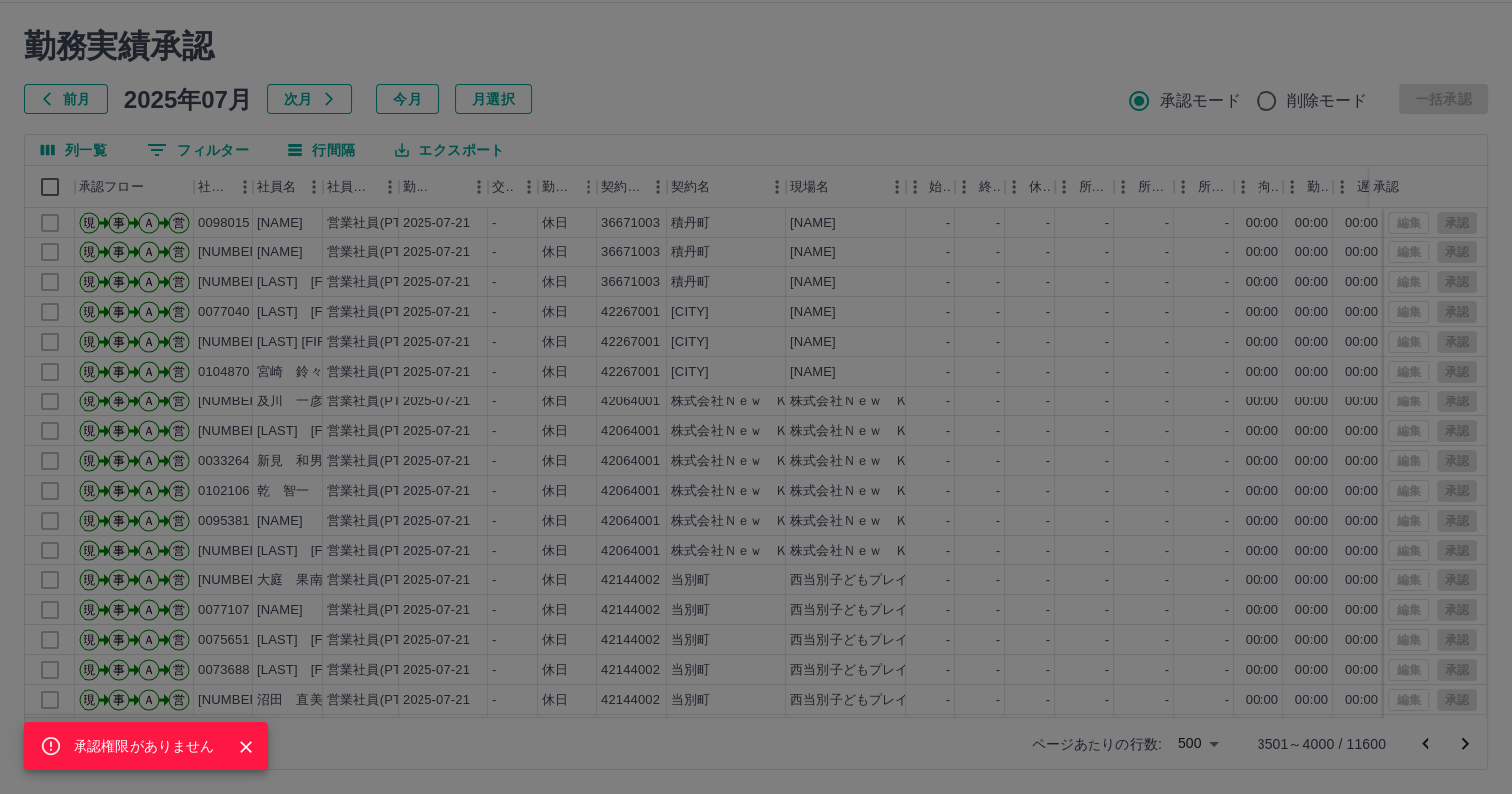 click on "承認権限がありません" at bounding box center (144, 746) 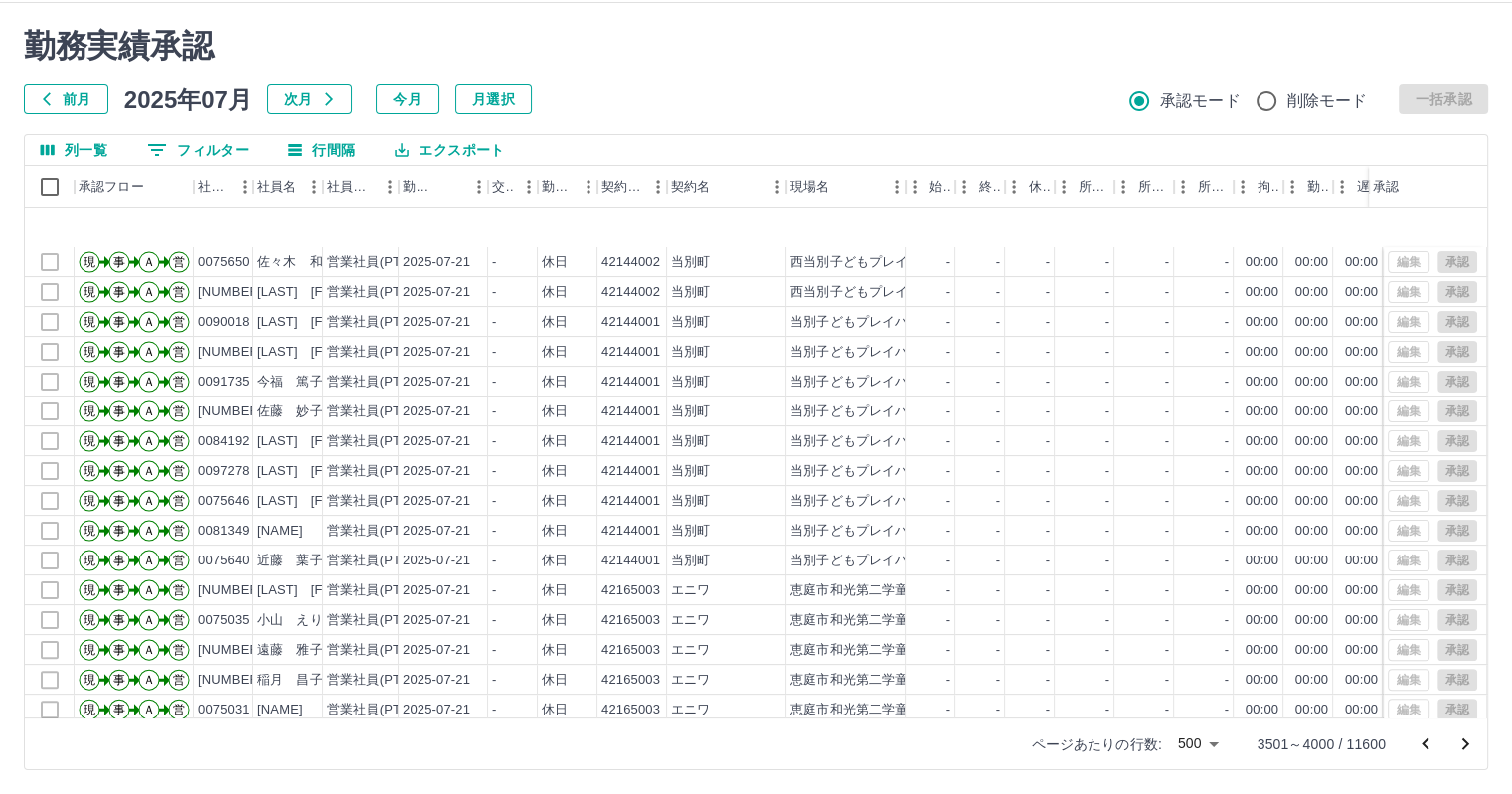 scroll, scrollTop: 696, scrollLeft: 0, axis: vertical 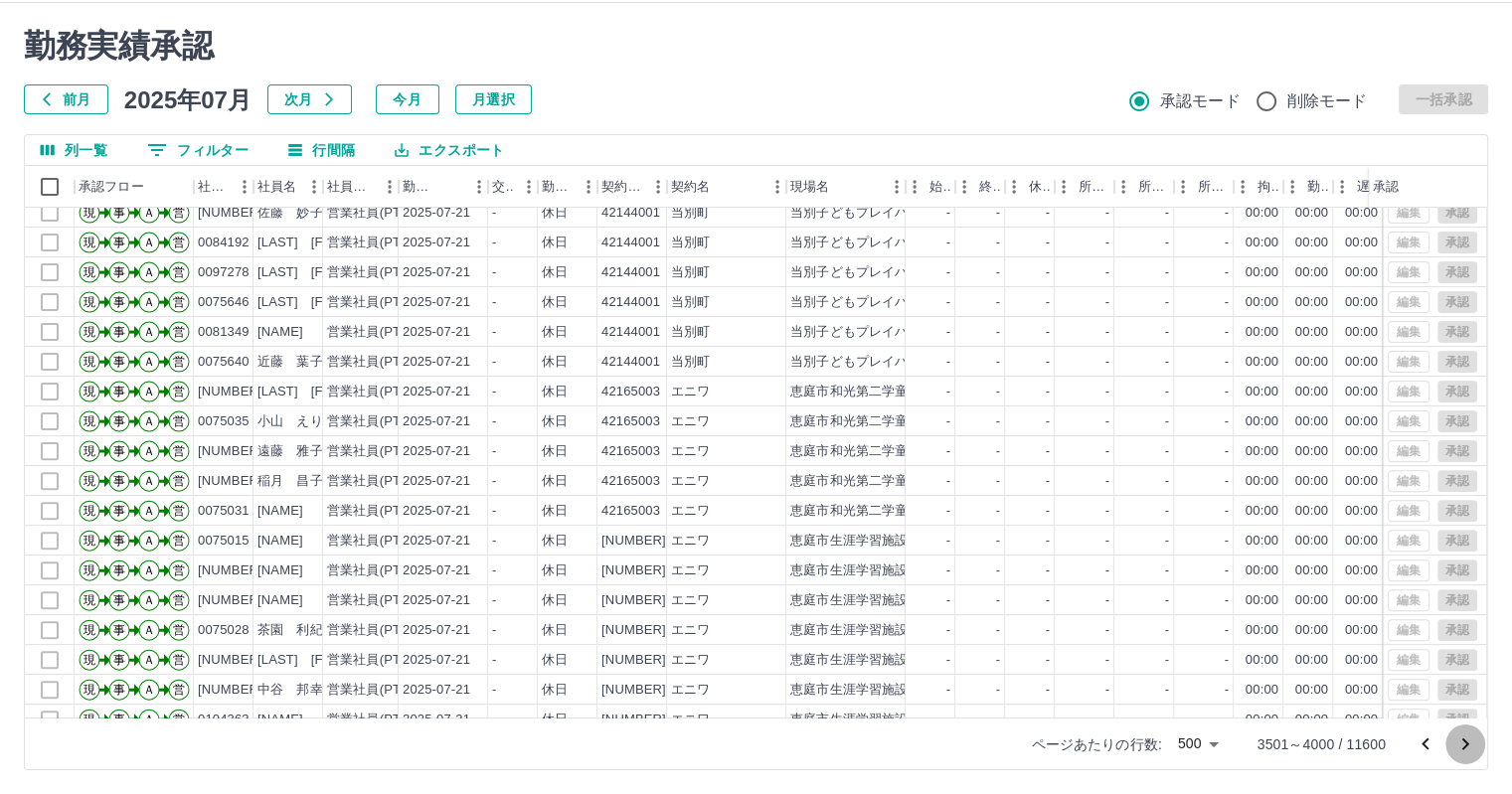 click 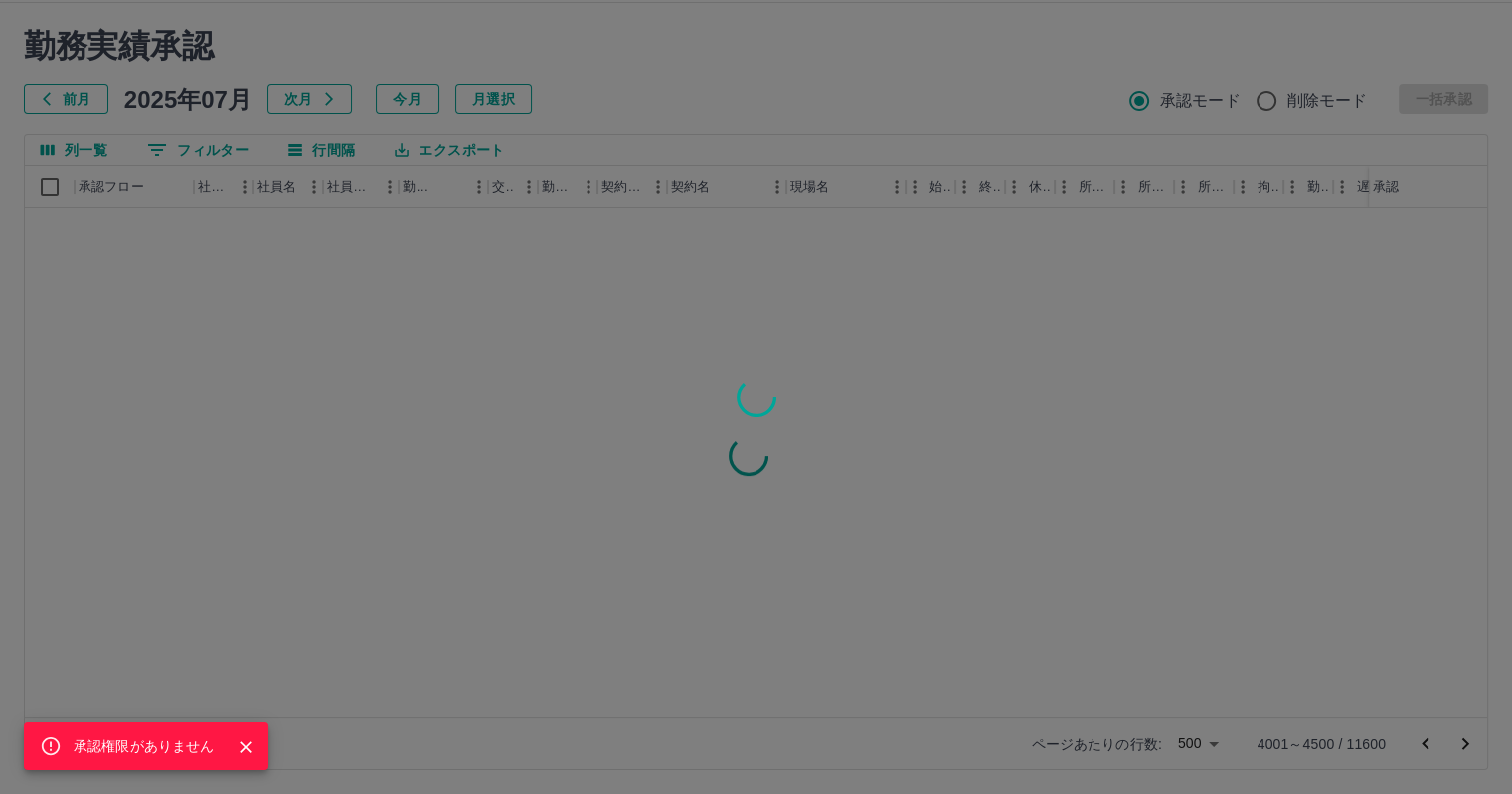 scroll, scrollTop: 0, scrollLeft: 0, axis: both 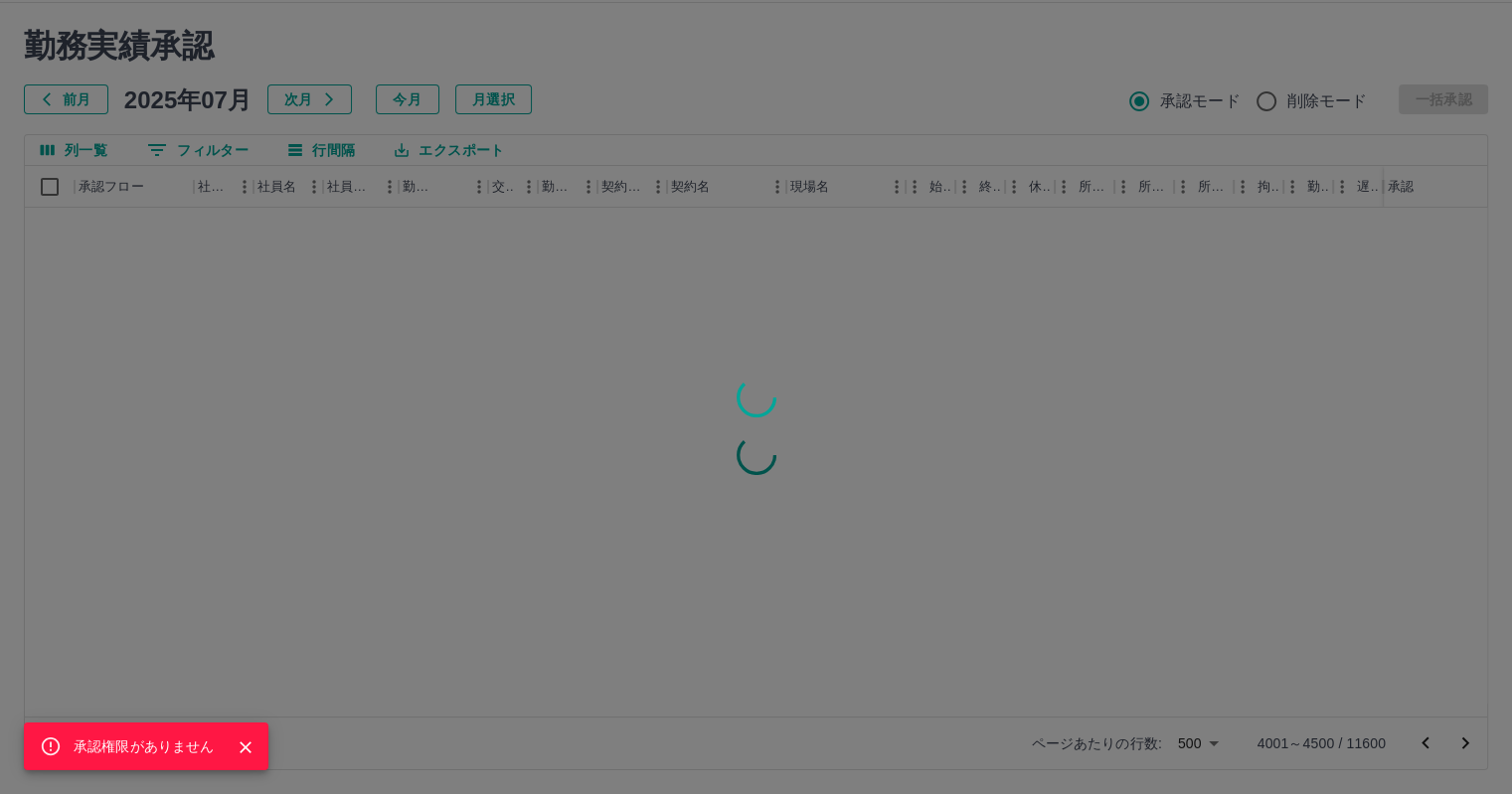 click at bounding box center (238, 746) 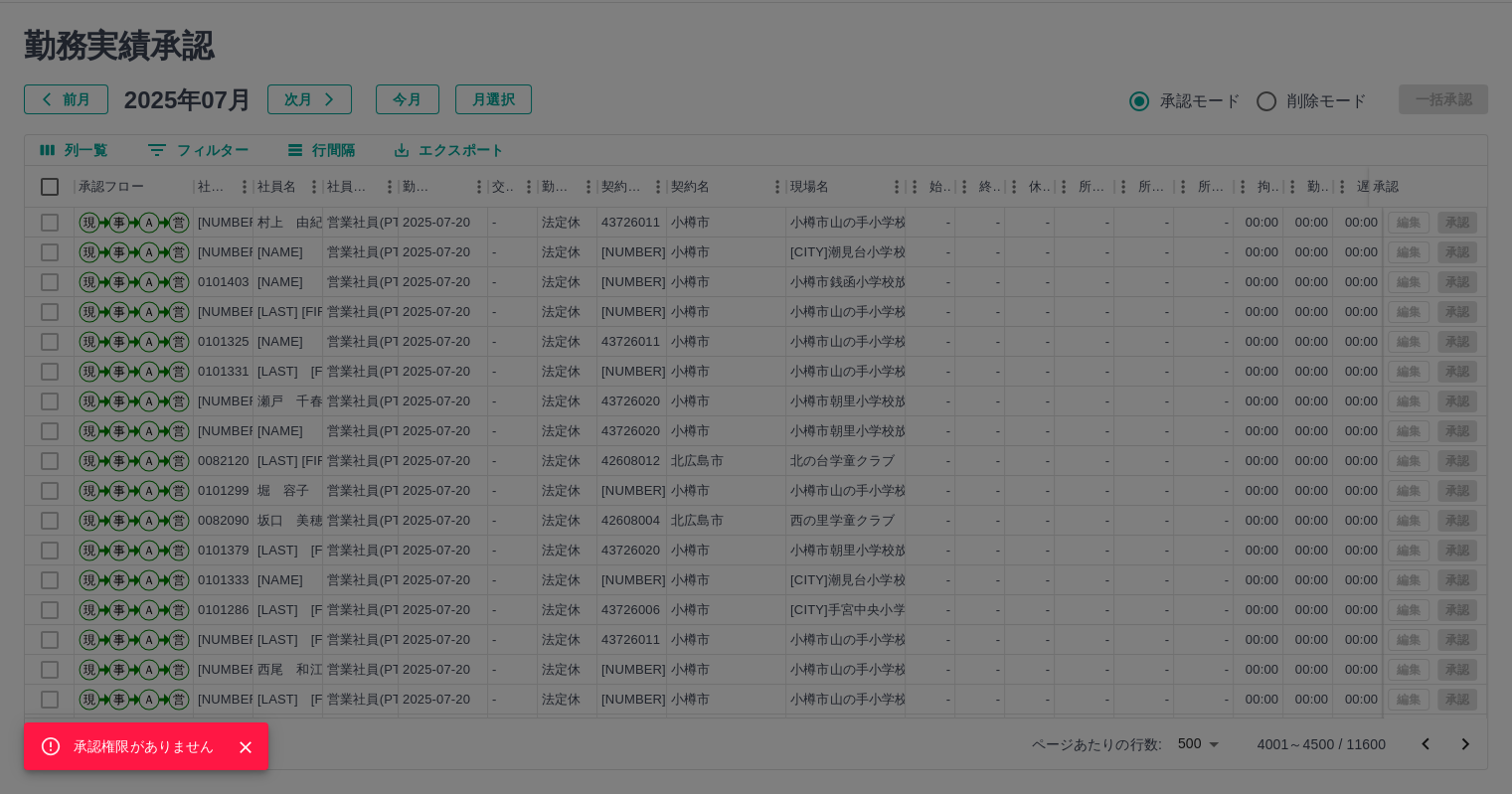 click on "承認権限がありません" at bounding box center (756, 397) 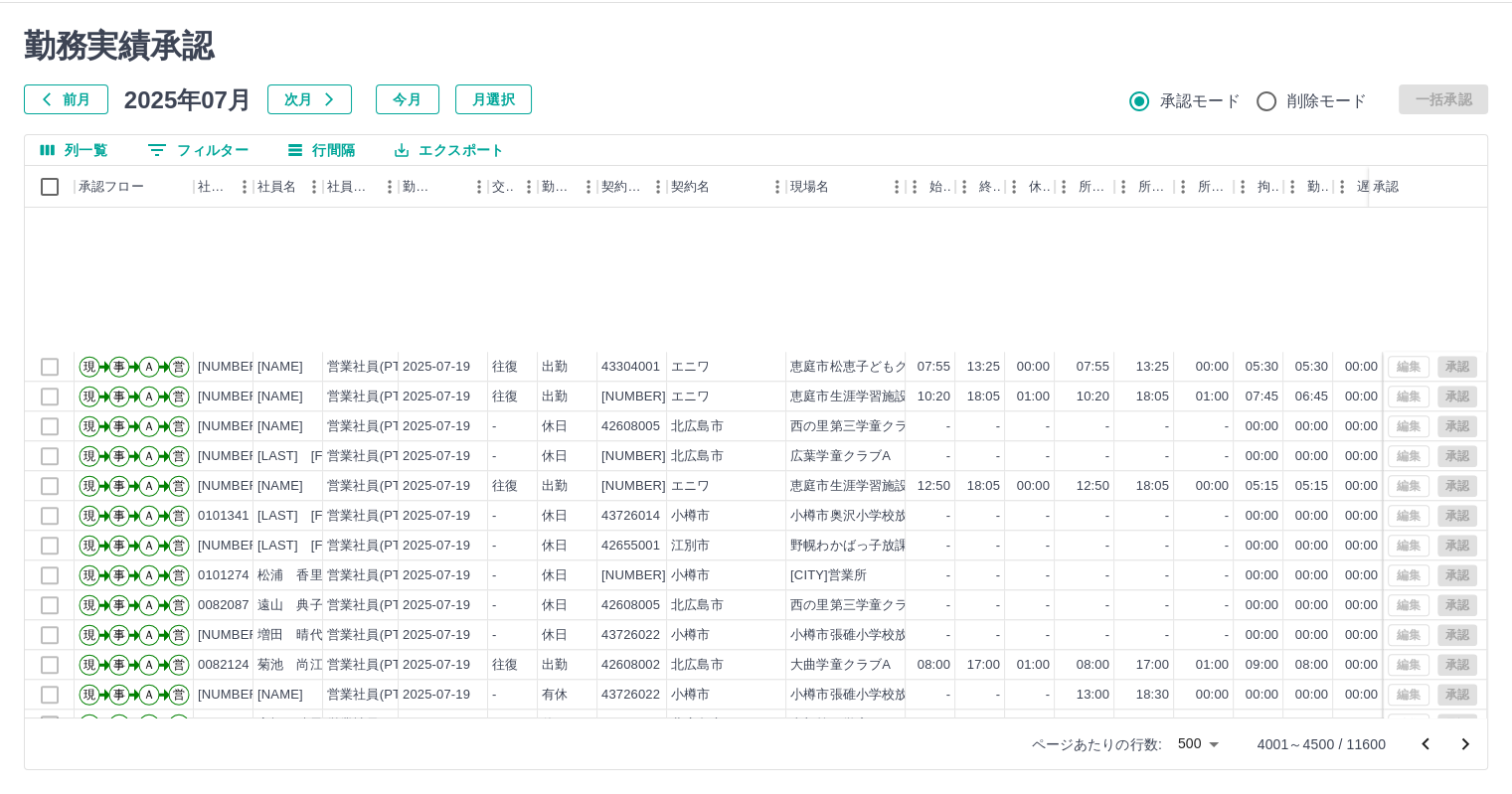scroll, scrollTop: 9540, scrollLeft: 0, axis: vertical 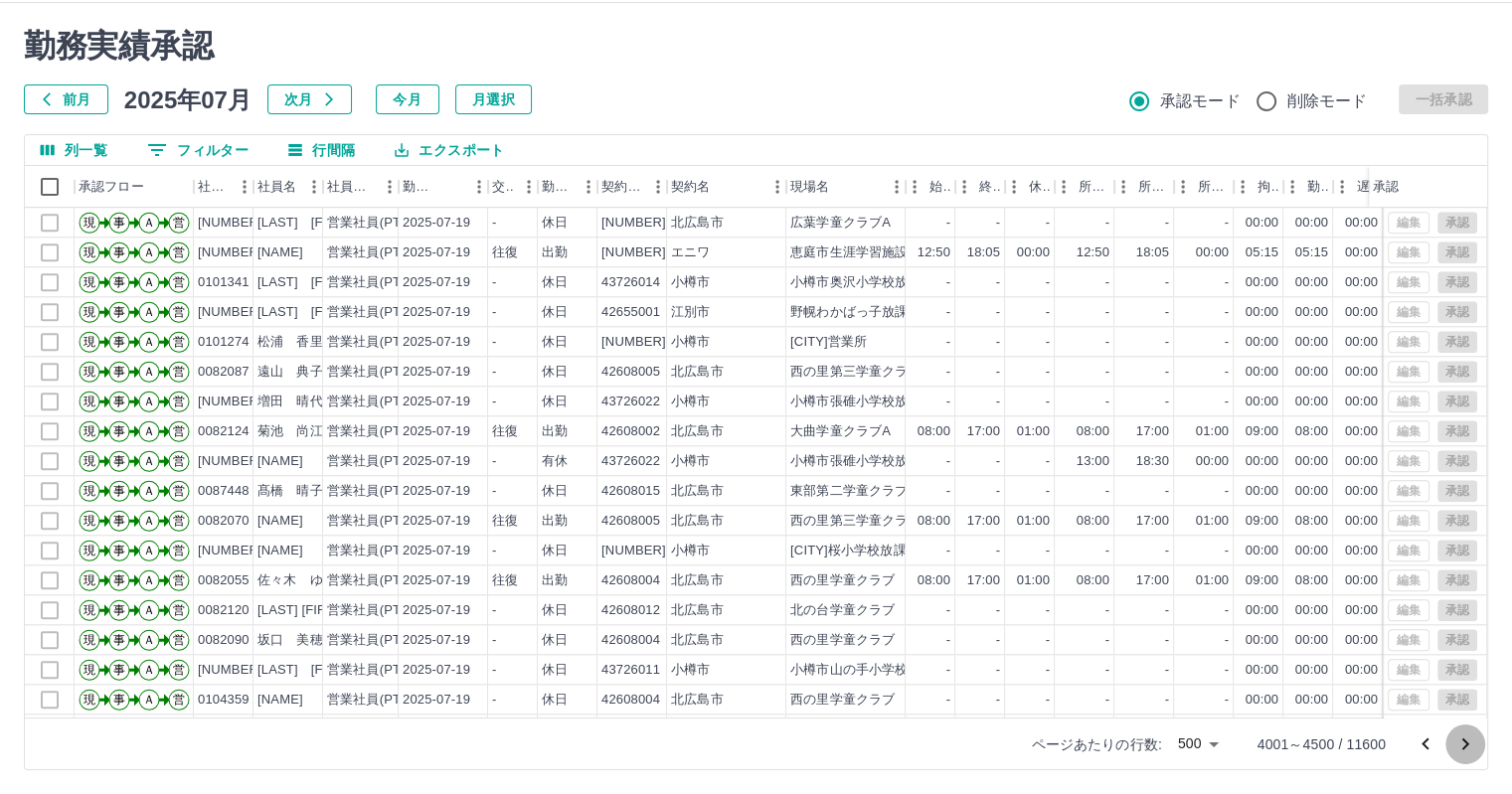click 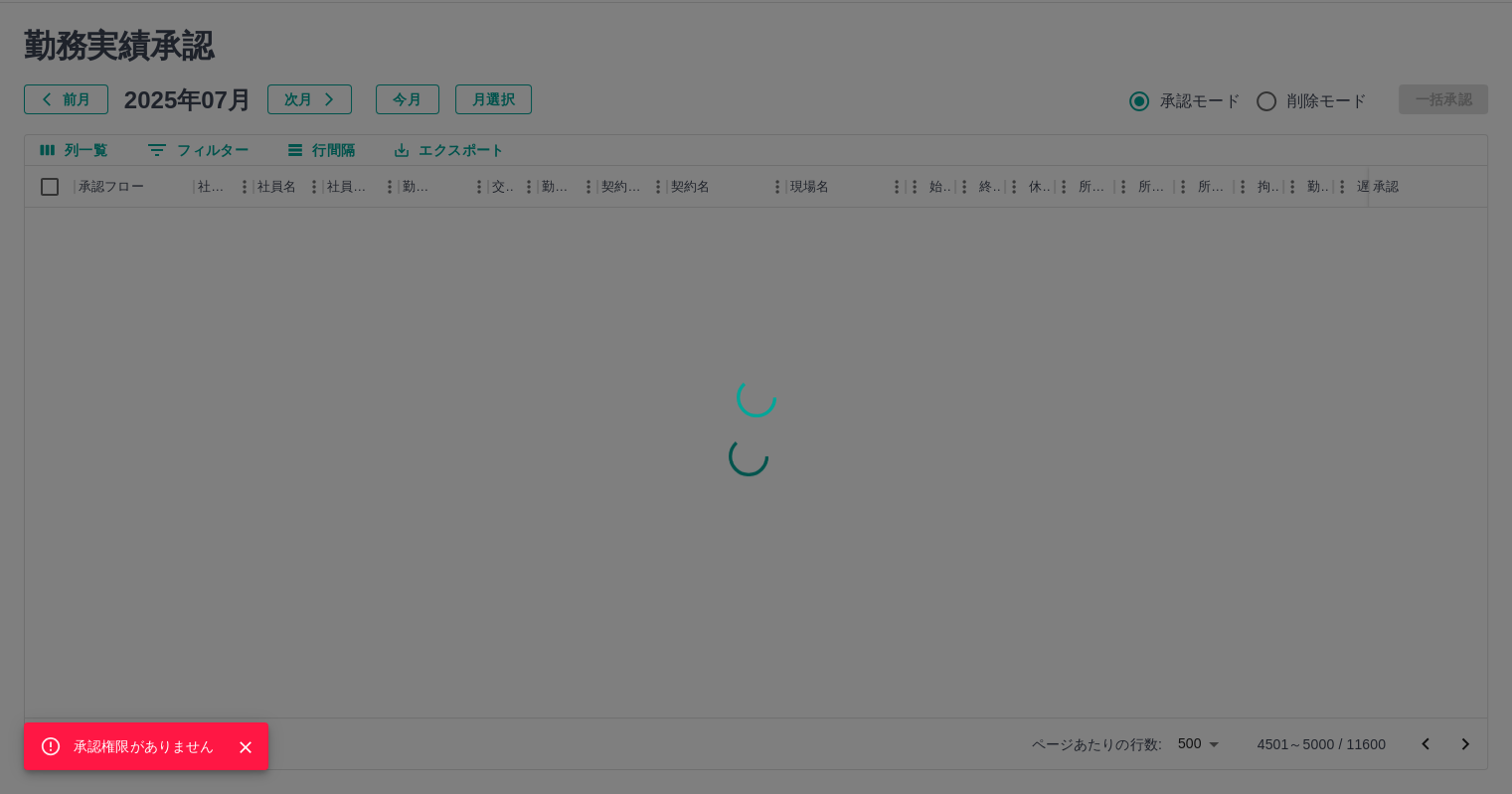 scroll, scrollTop: 0, scrollLeft: 0, axis: both 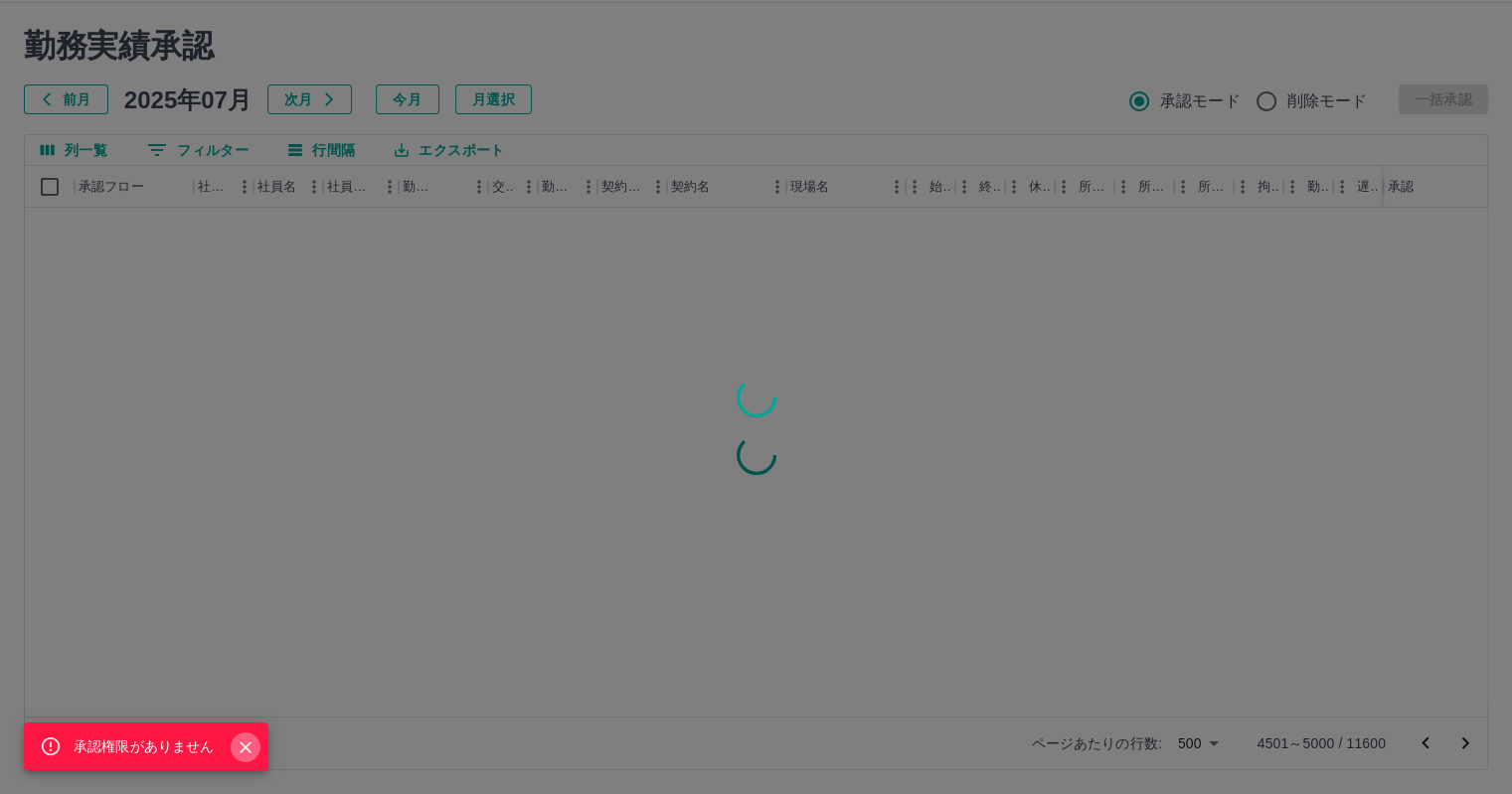 click 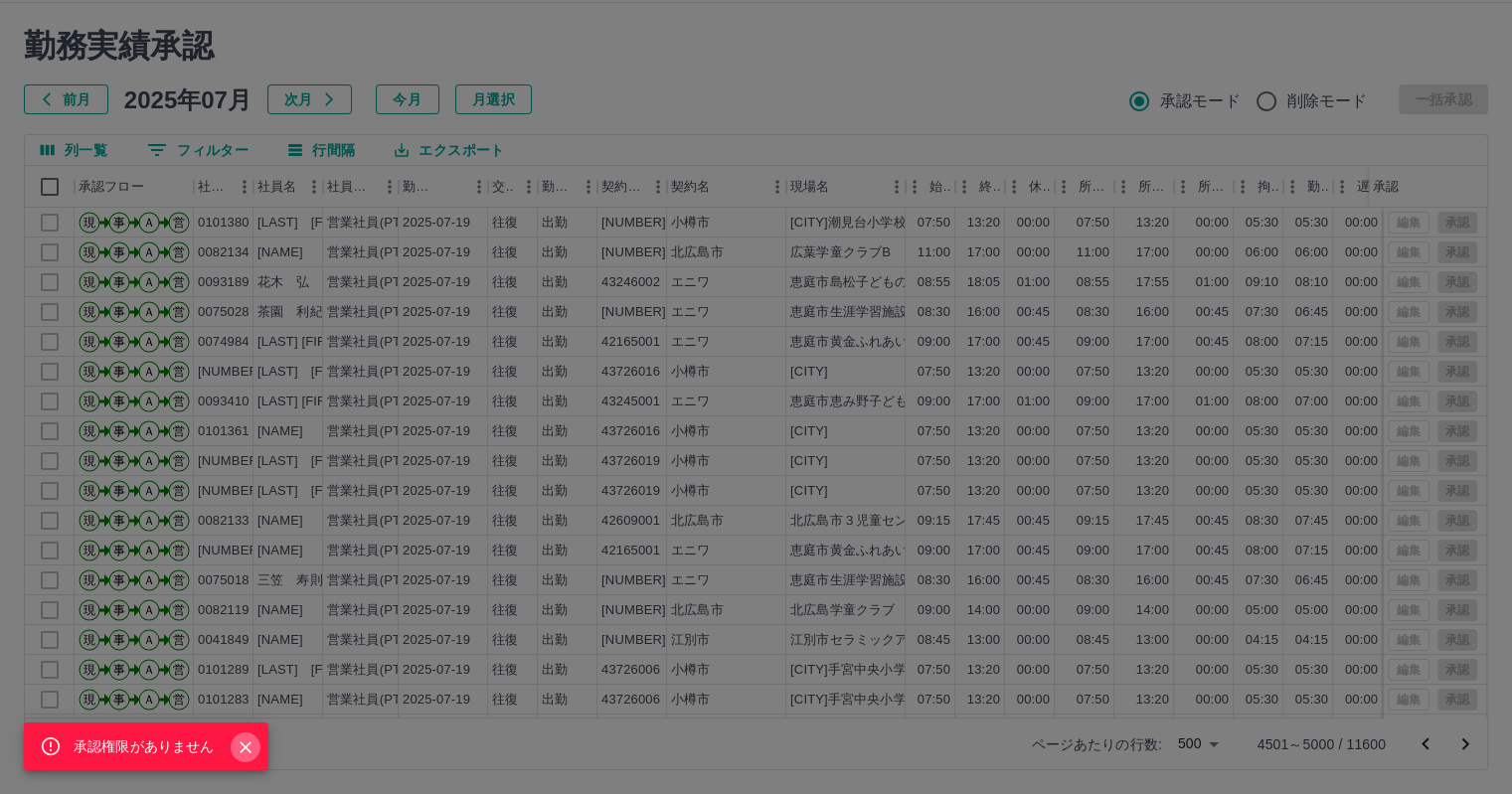 click 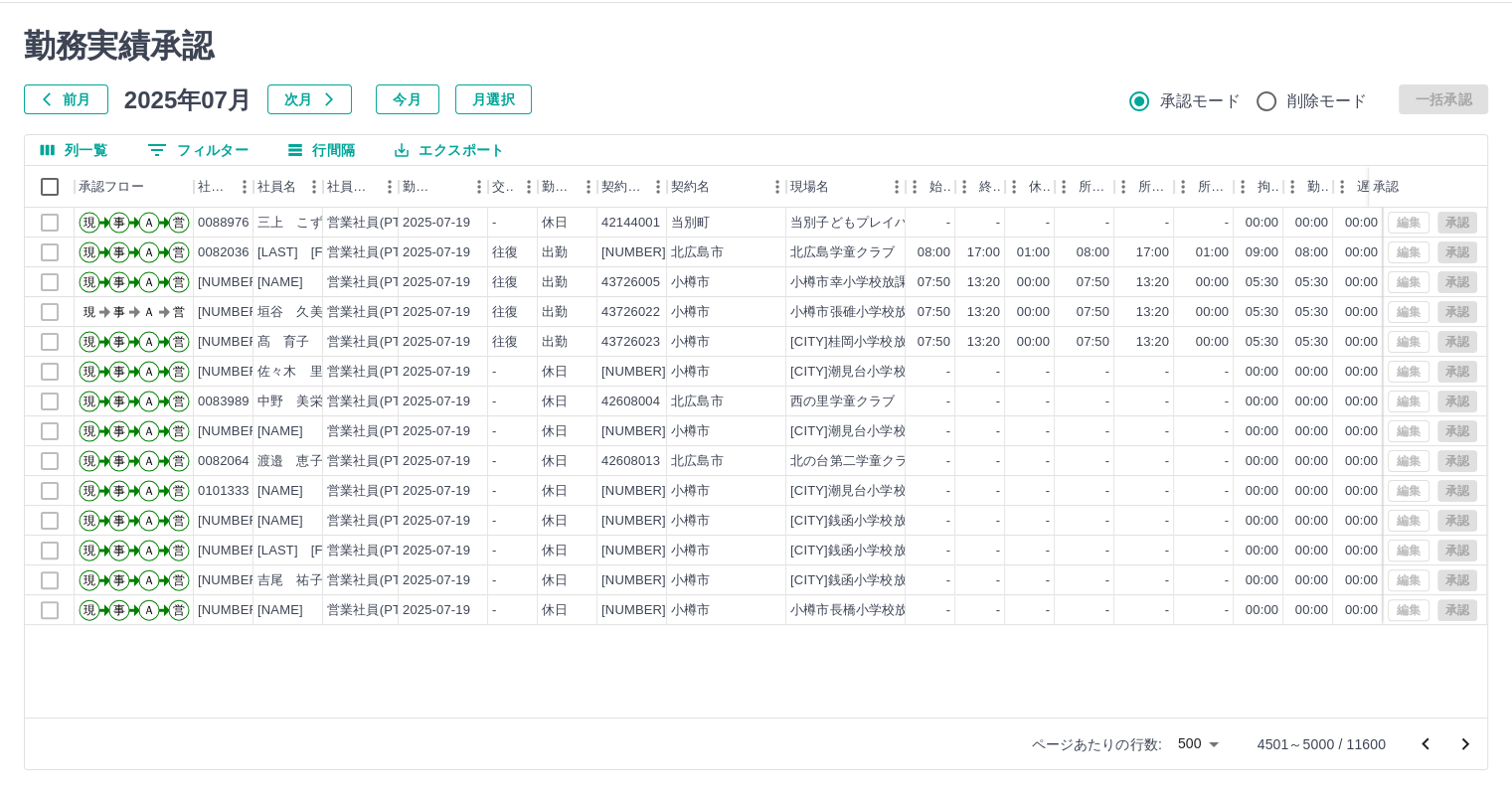 scroll, scrollTop: 199, scrollLeft: 0, axis: vertical 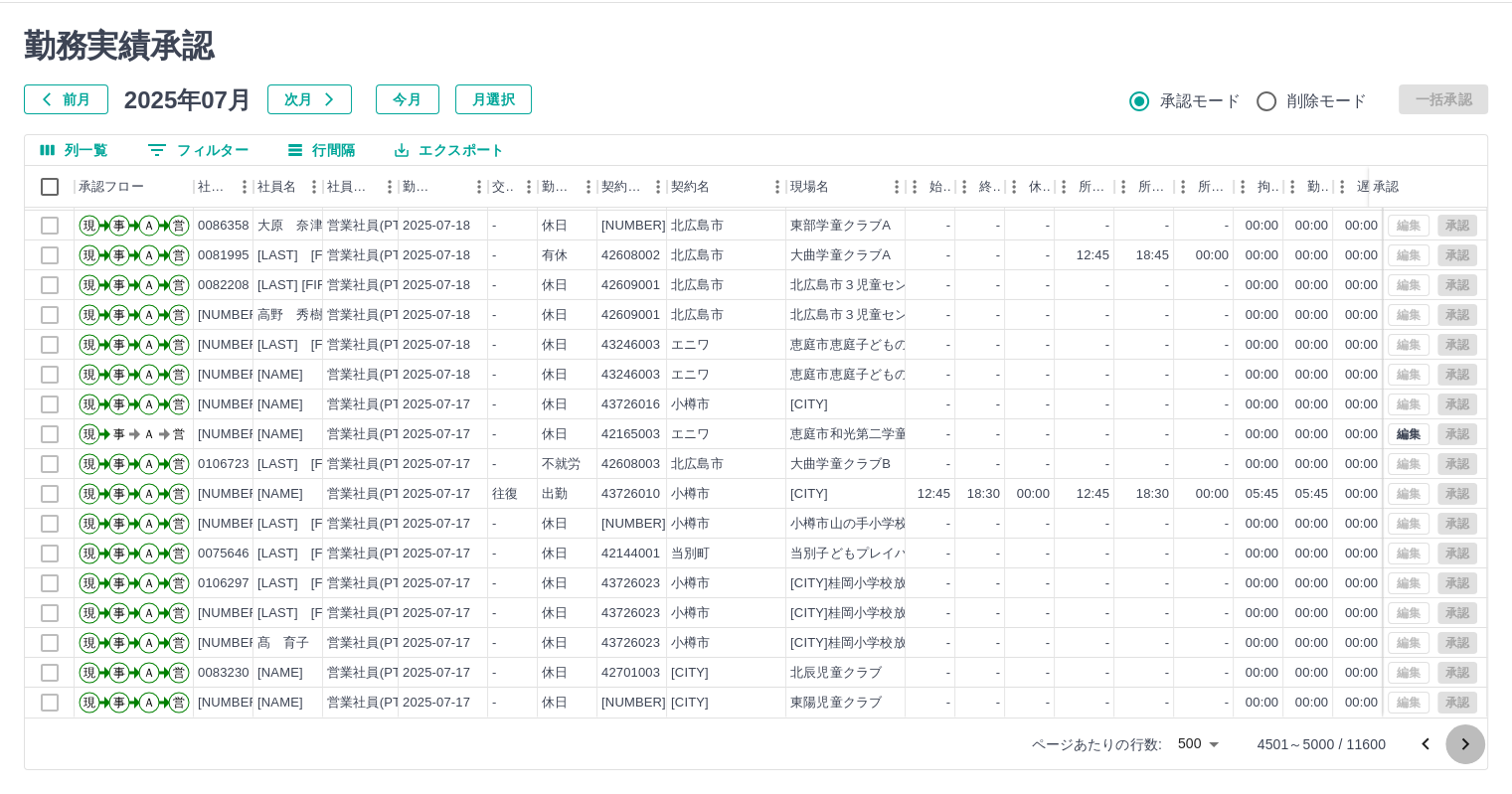 click 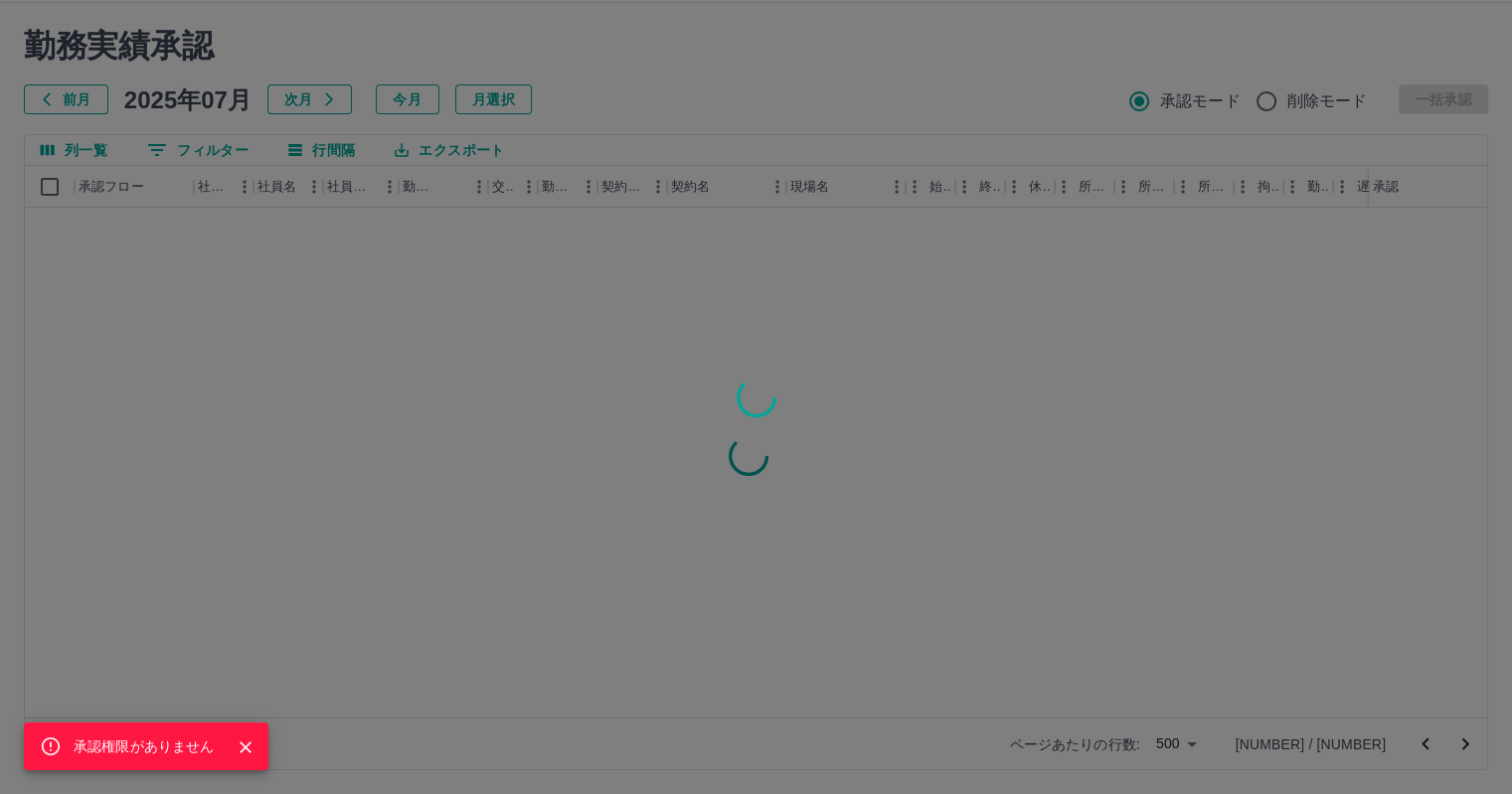 scroll, scrollTop: 0, scrollLeft: 0, axis: both 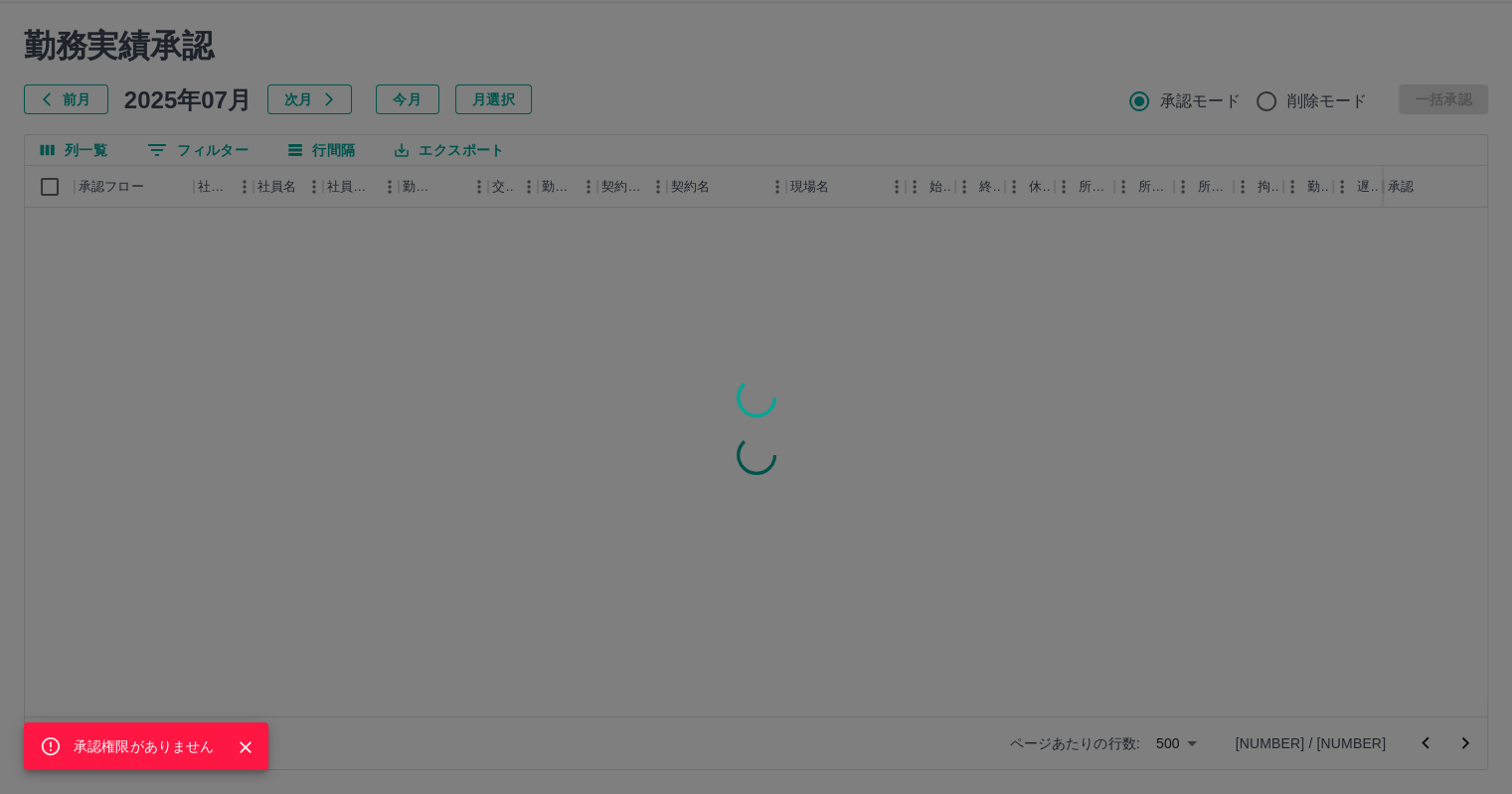click 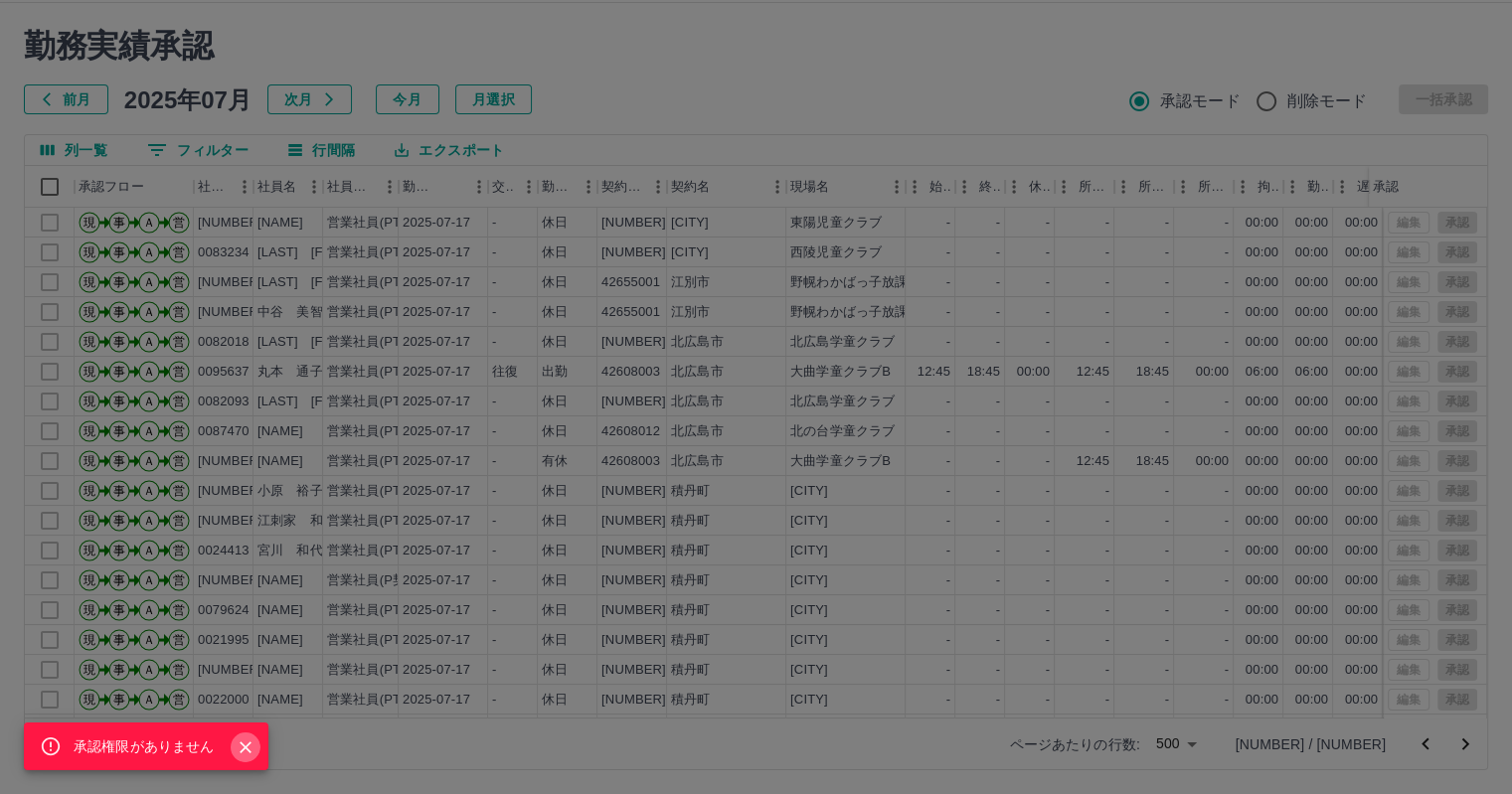 click 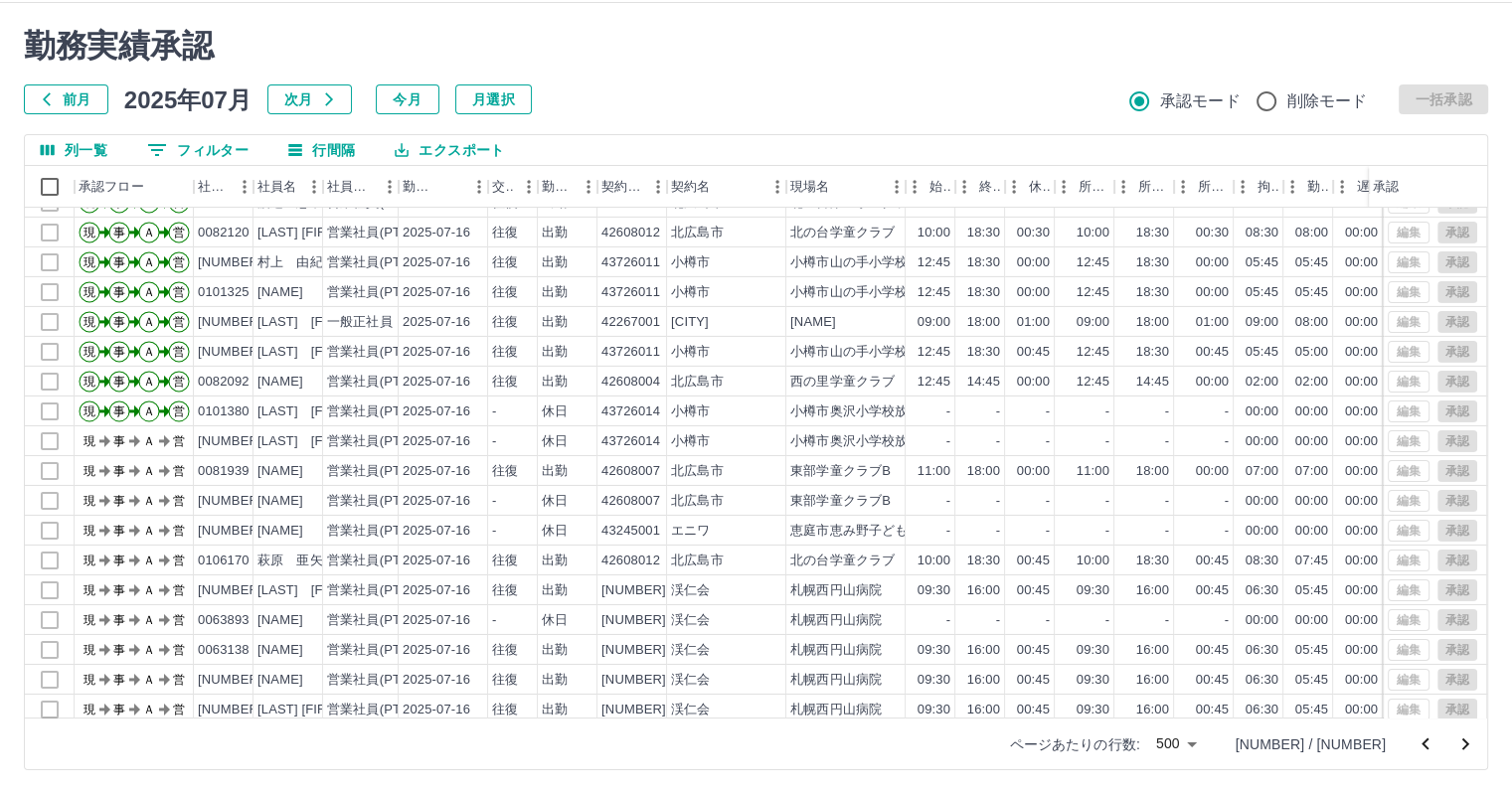 scroll, scrollTop: 14410, scrollLeft: 0, axis: vertical 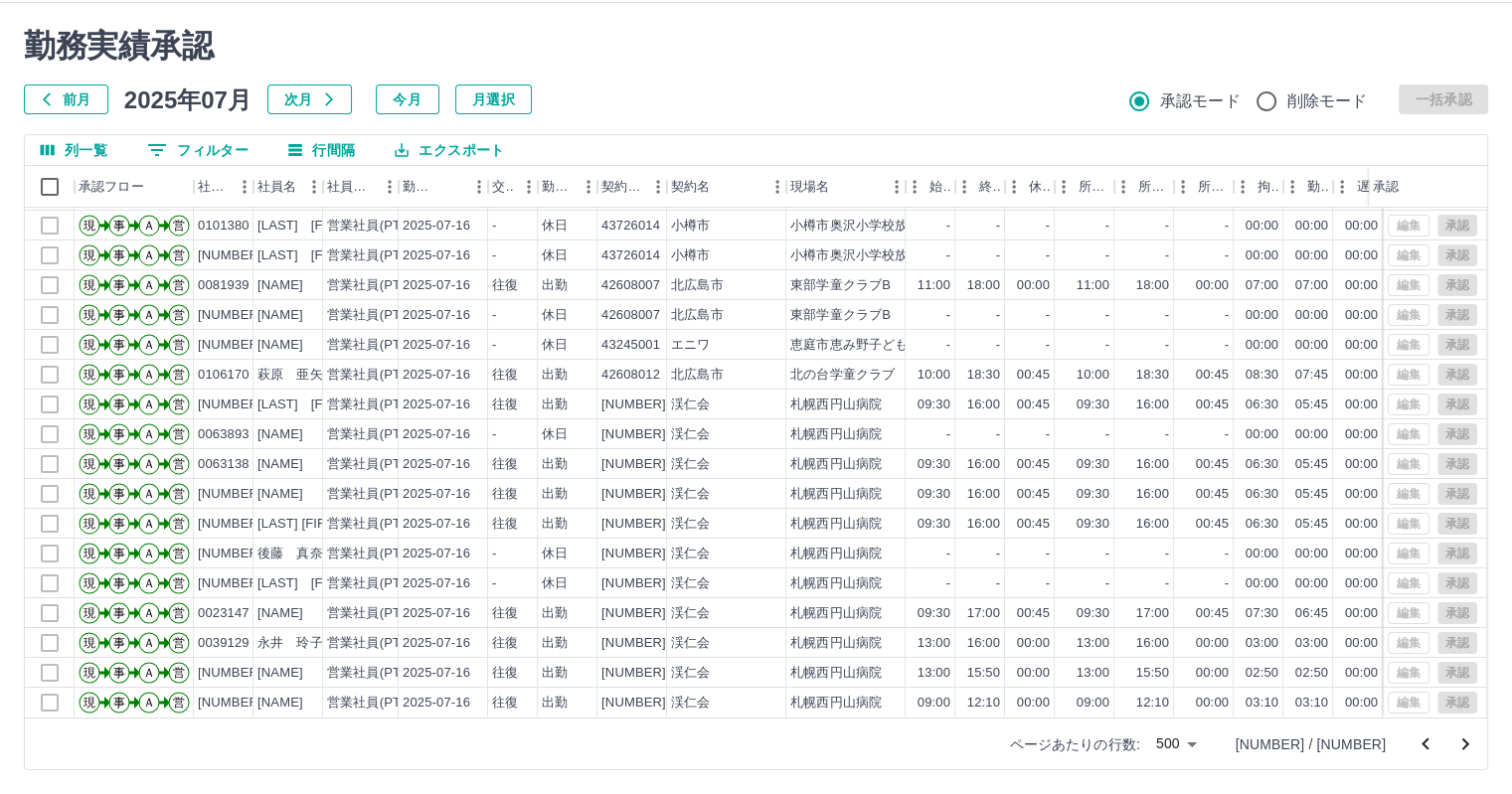 click 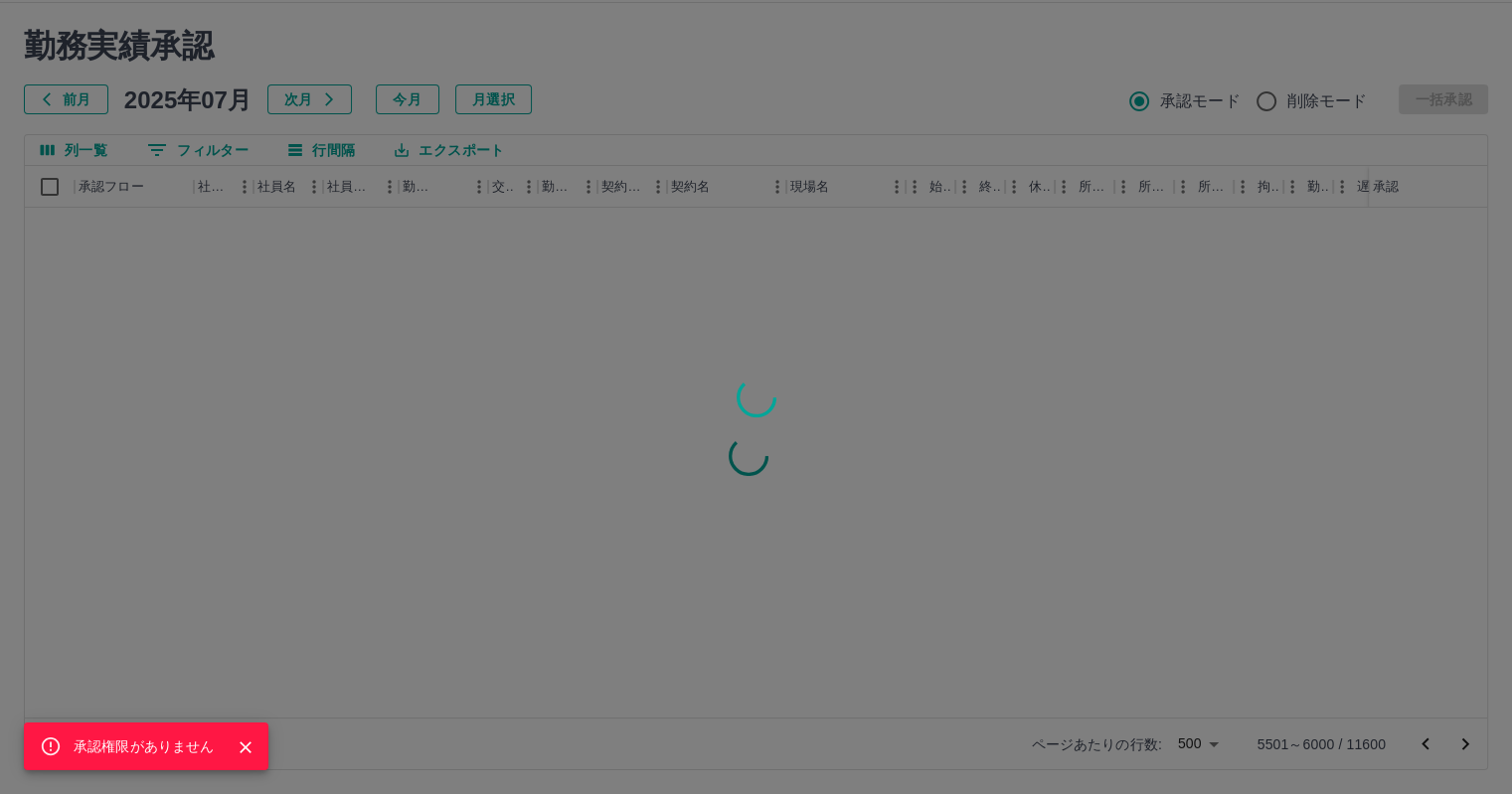scroll, scrollTop: 0, scrollLeft: 0, axis: both 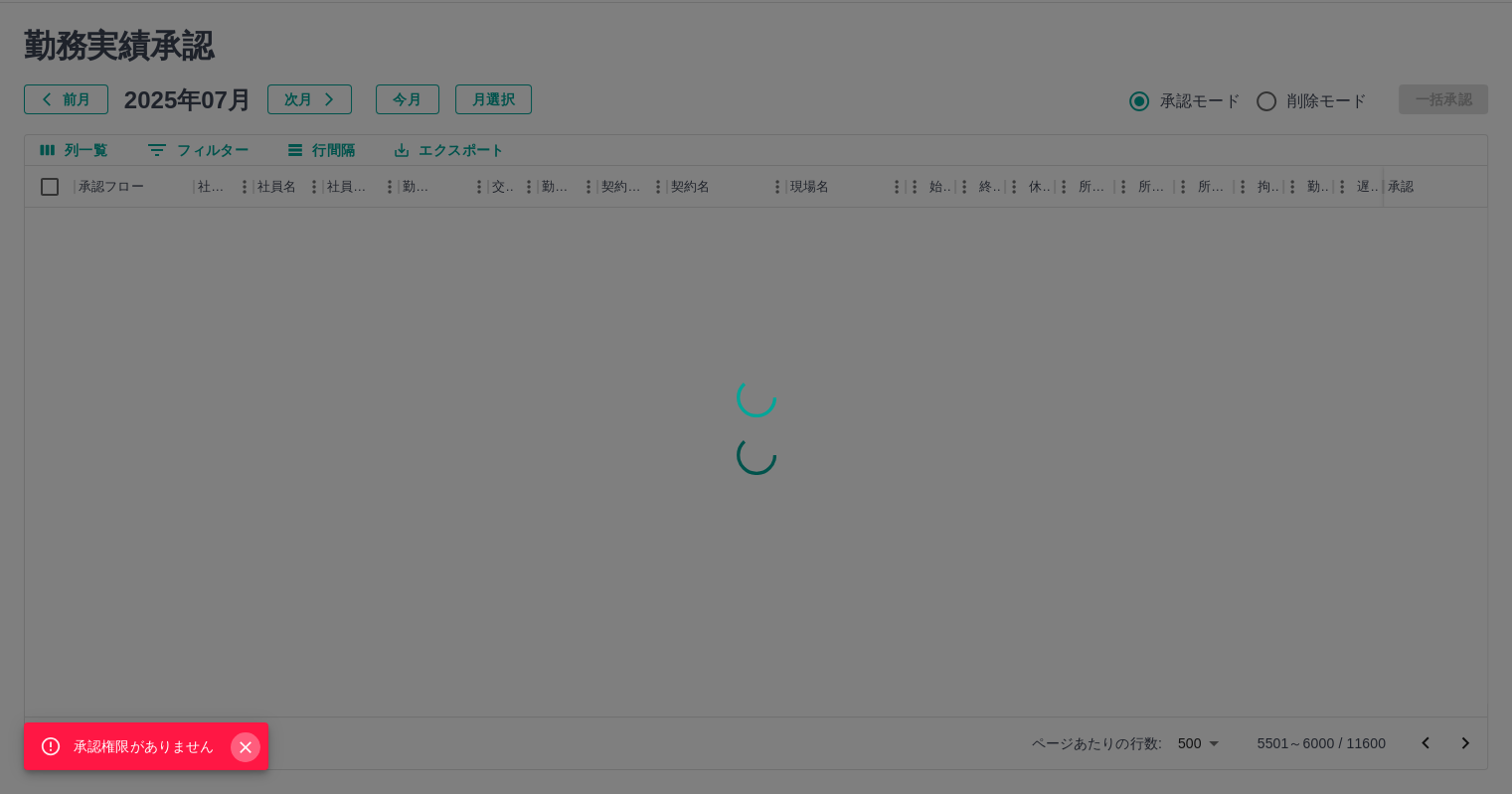 click 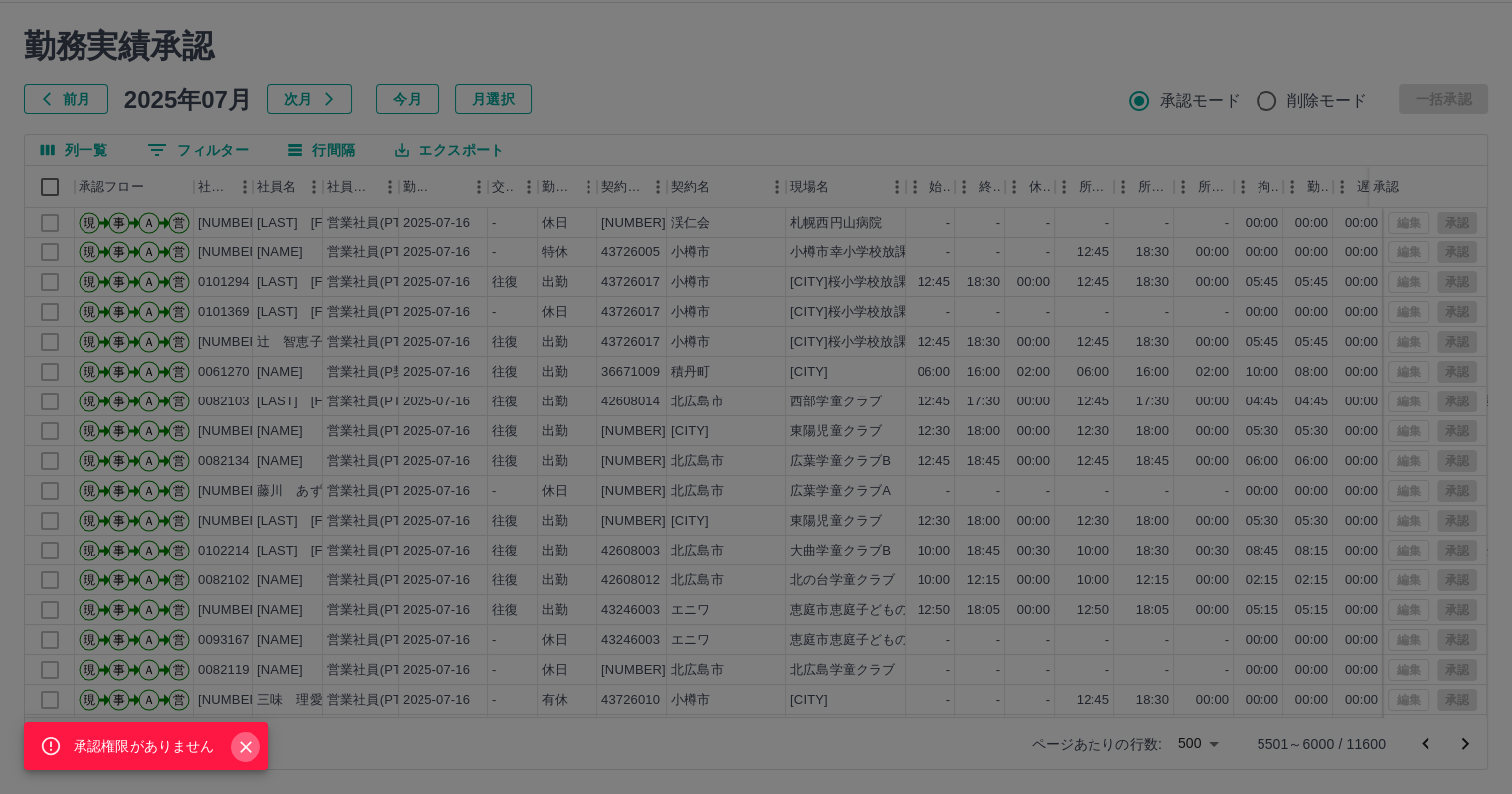 click 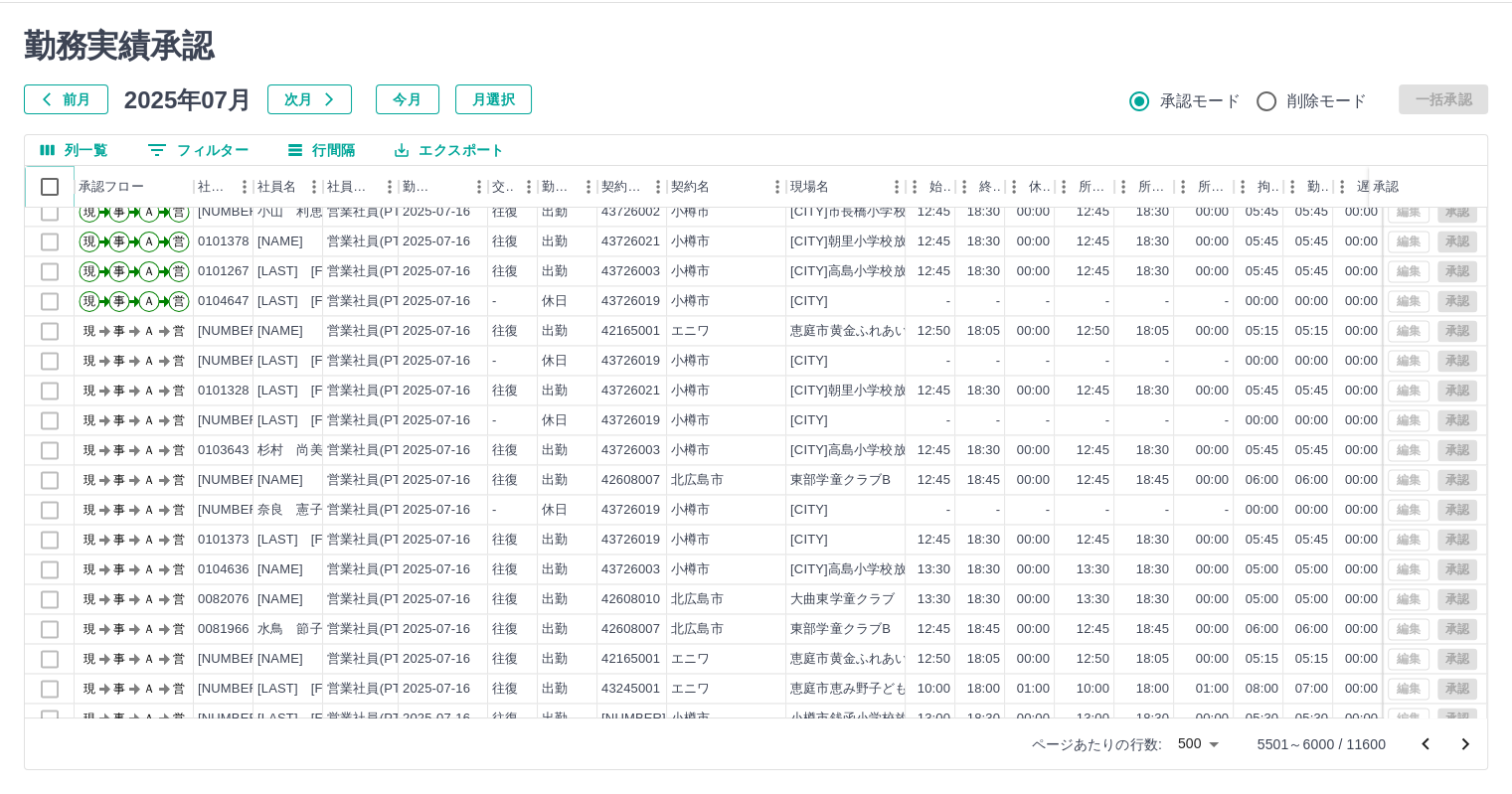 scroll, scrollTop: 3180, scrollLeft: 0, axis: vertical 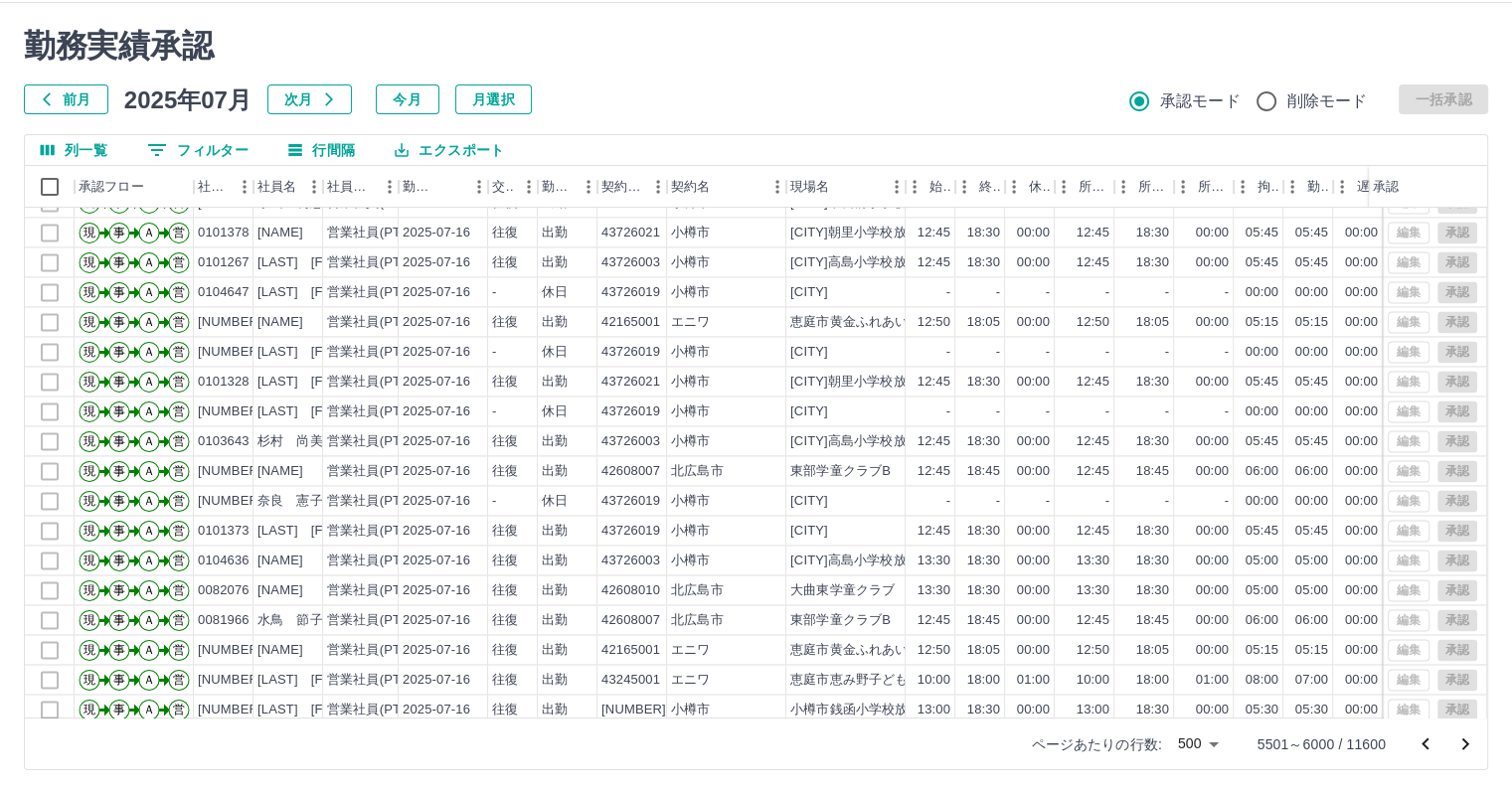 click 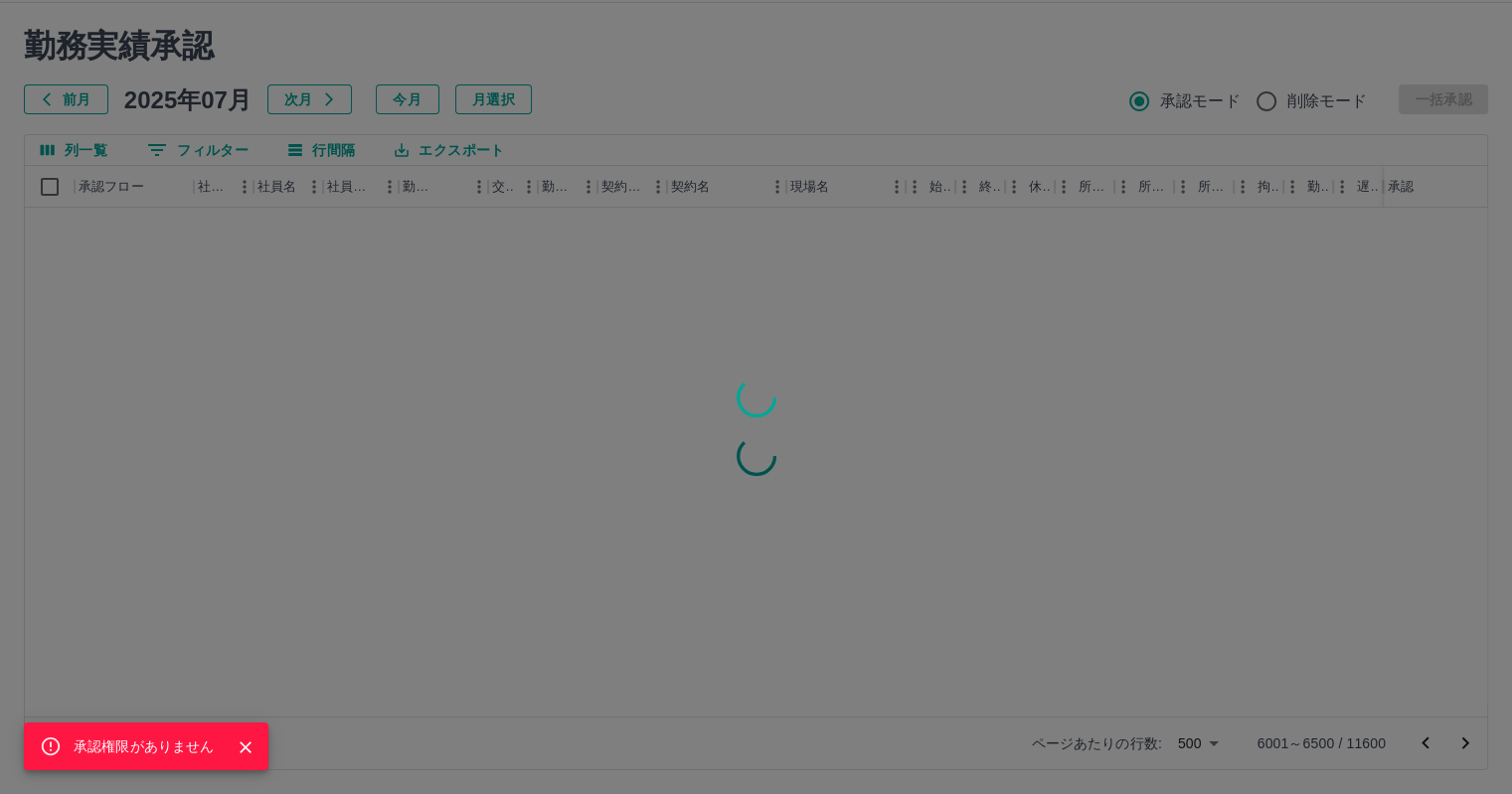 scroll, scrollTop: 0, scrollLeft: 0, axis: both 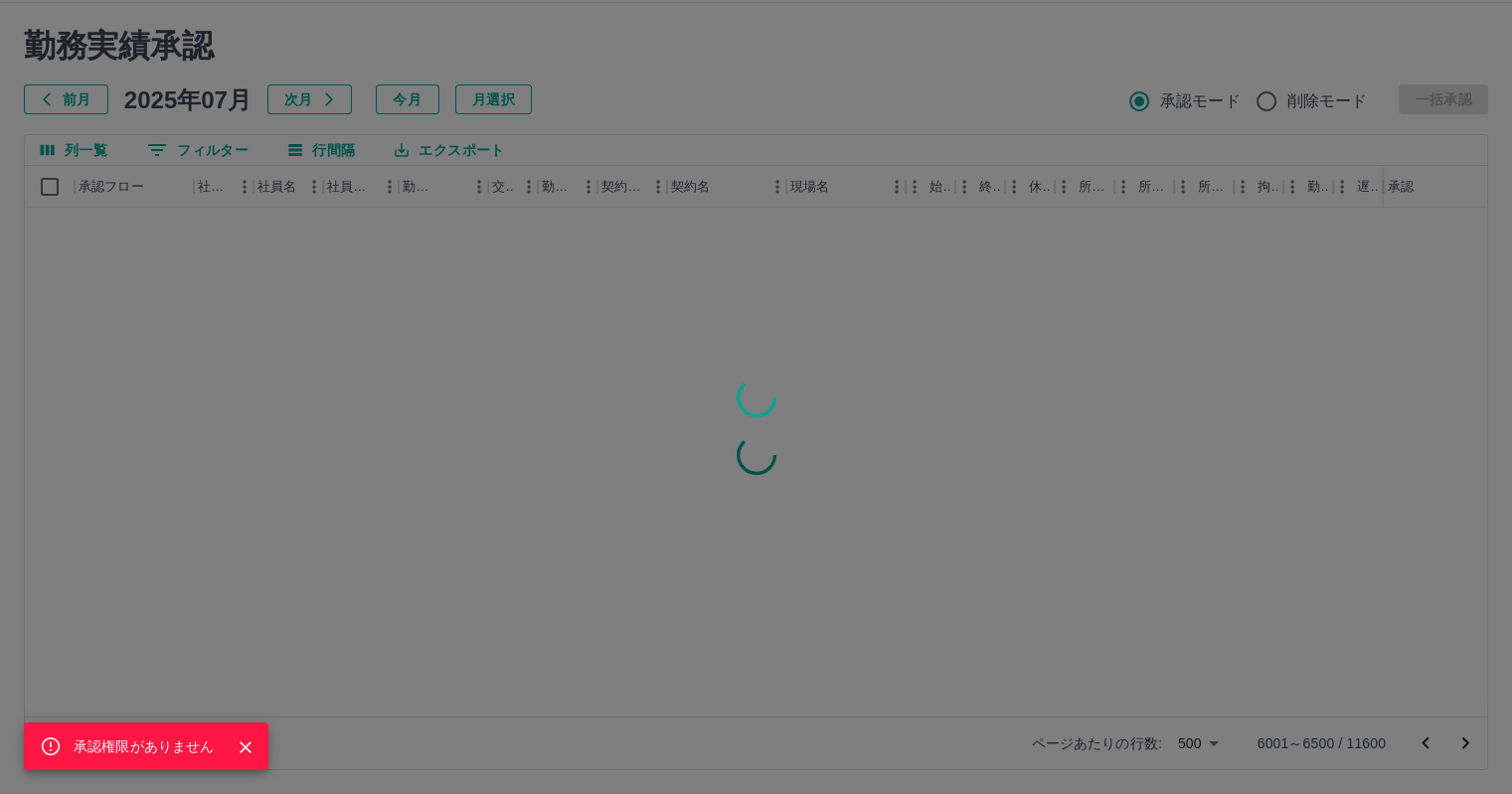 click 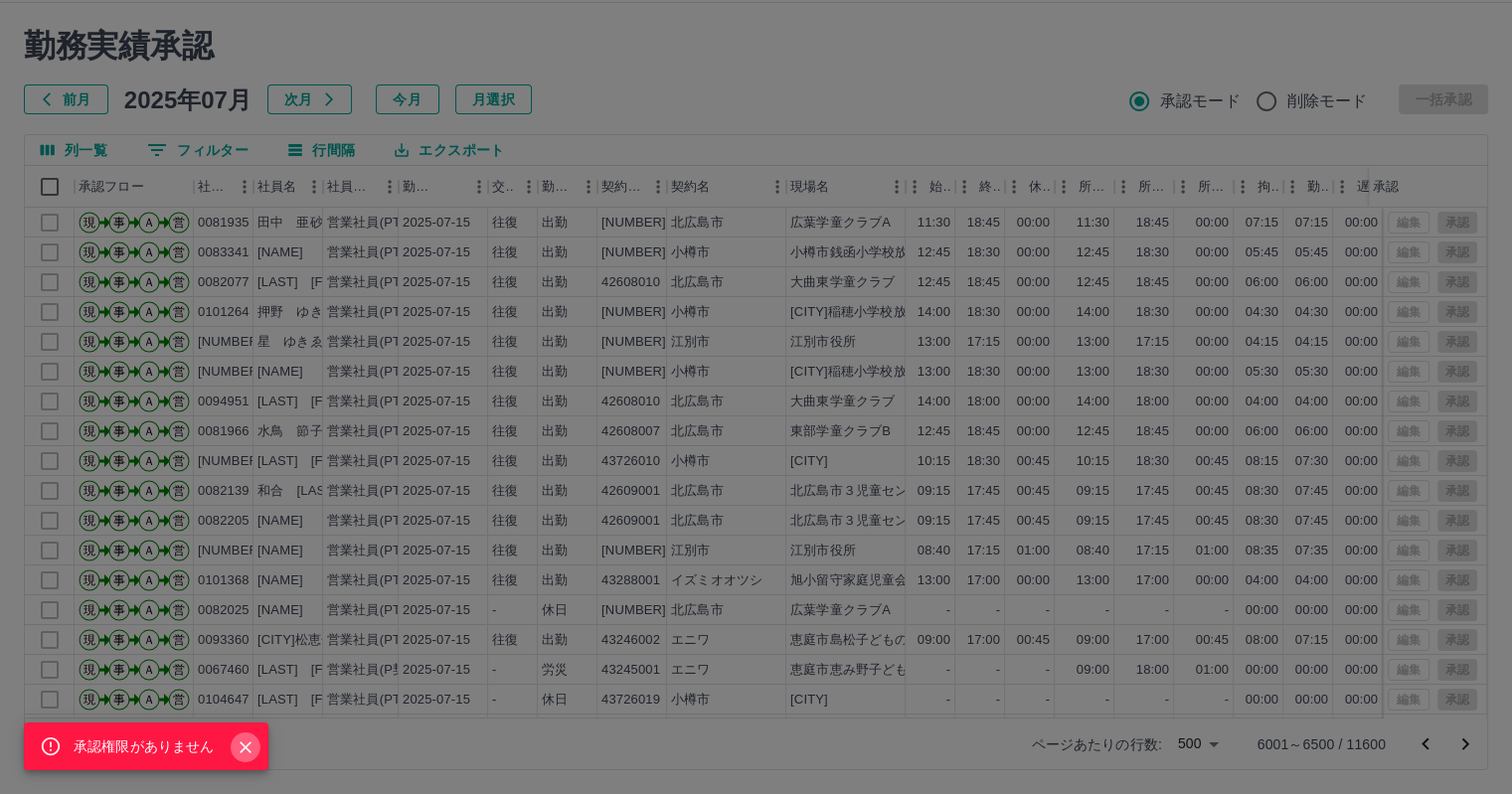 click 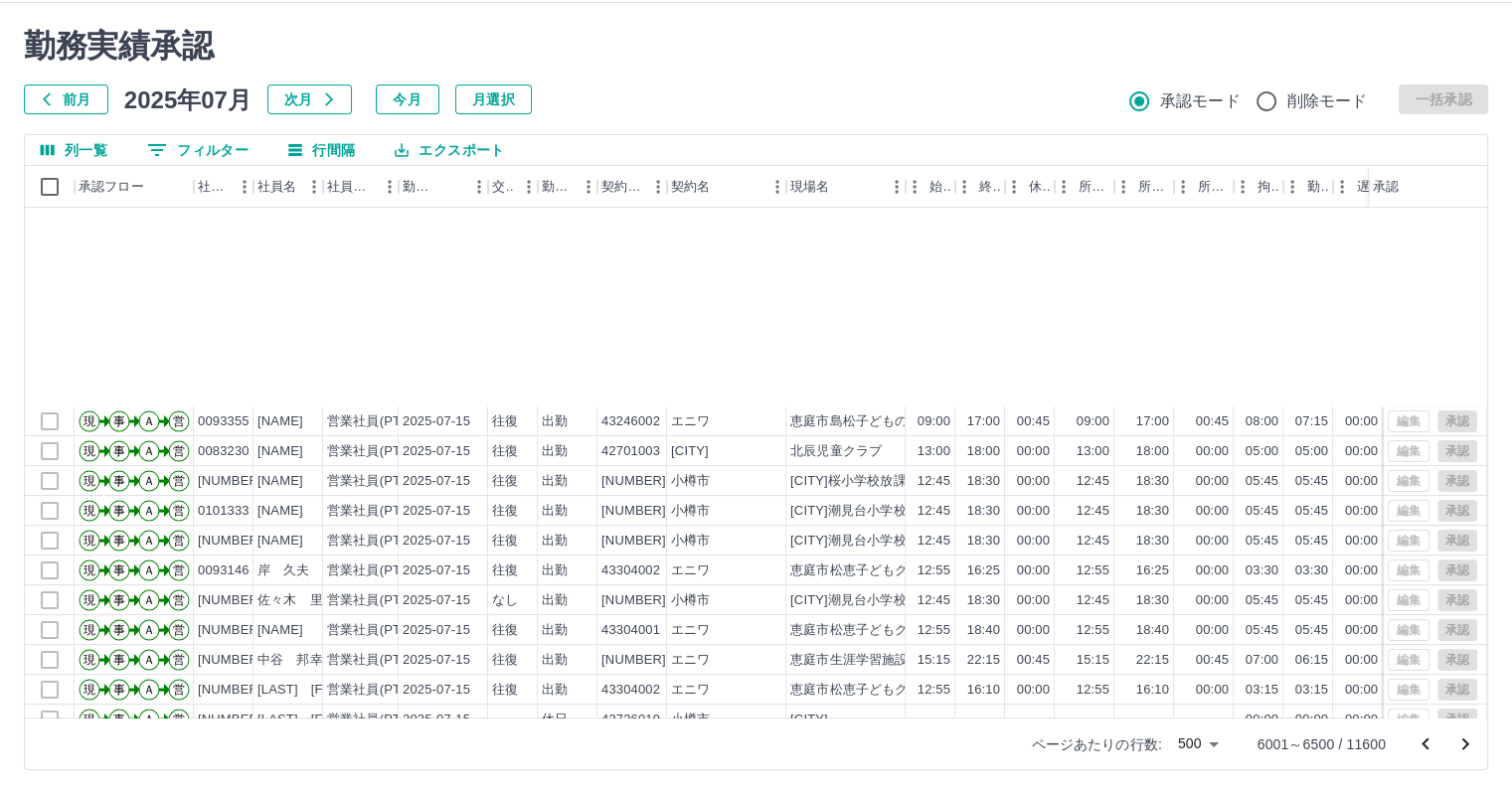 scroll, scrollTop: 696, scrollLeft: 0, axis: vertical 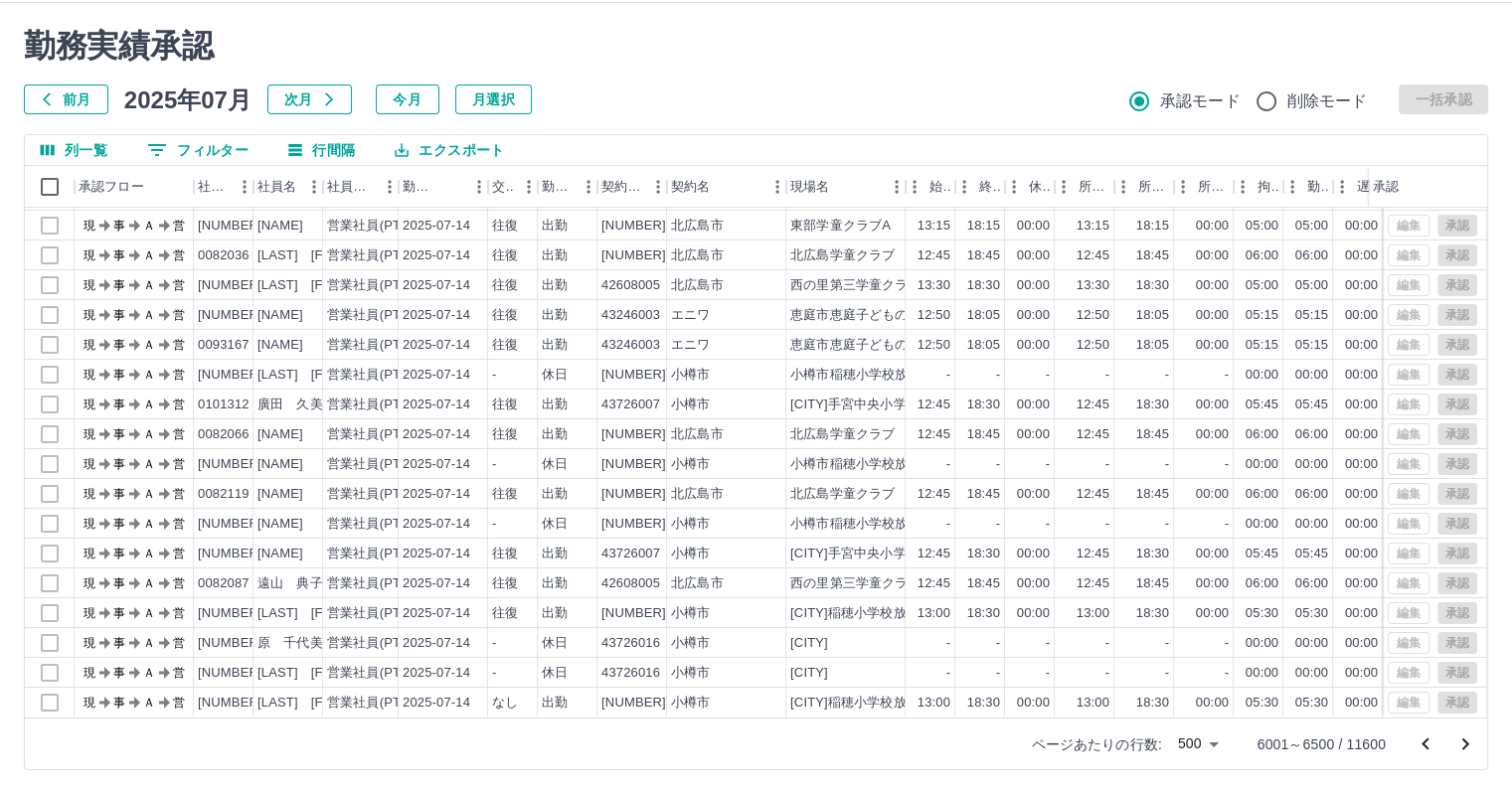 click 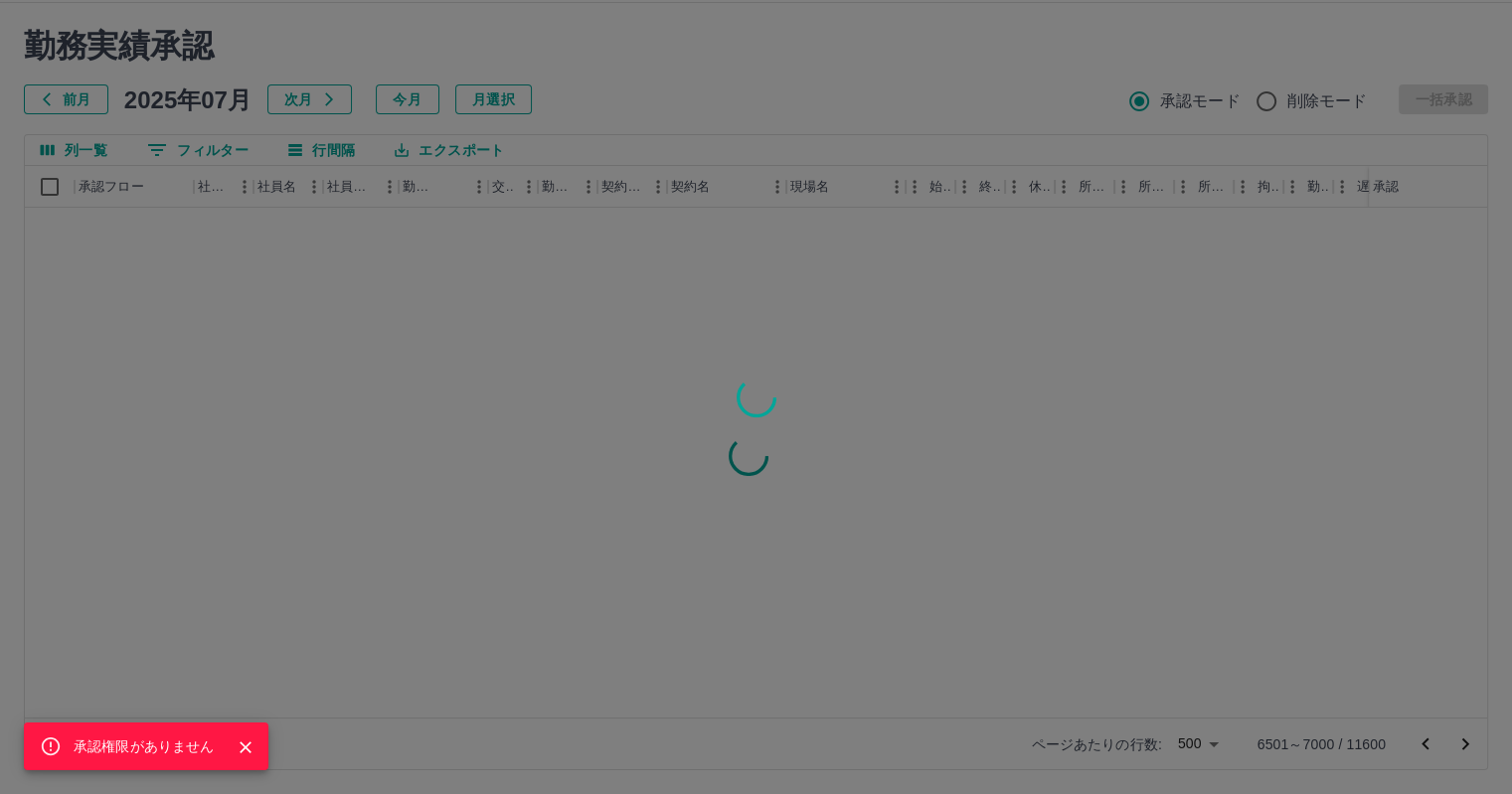 scroll, scrollTop: 0, scrollLeft: 0, axis: both 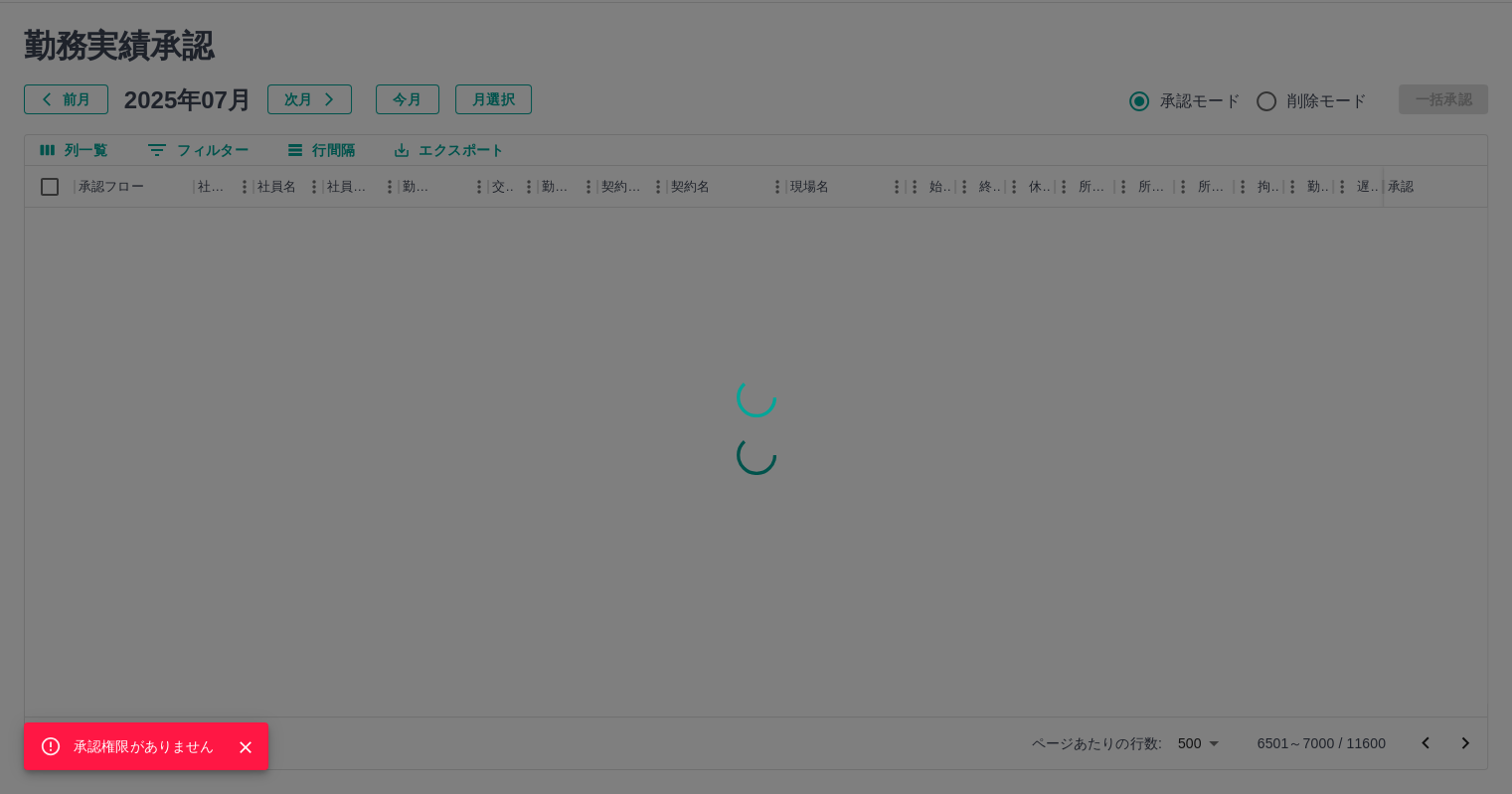 click 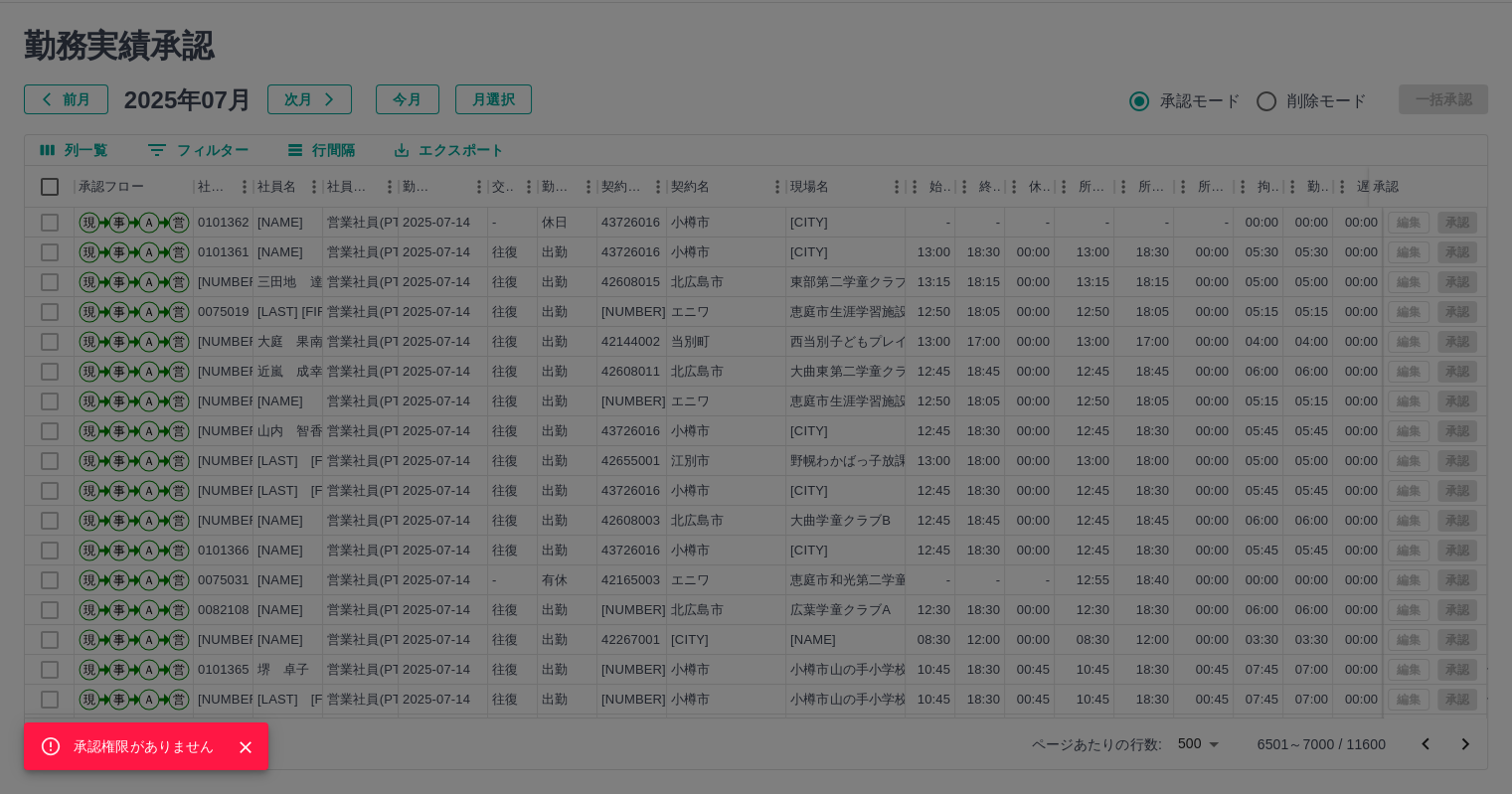 click 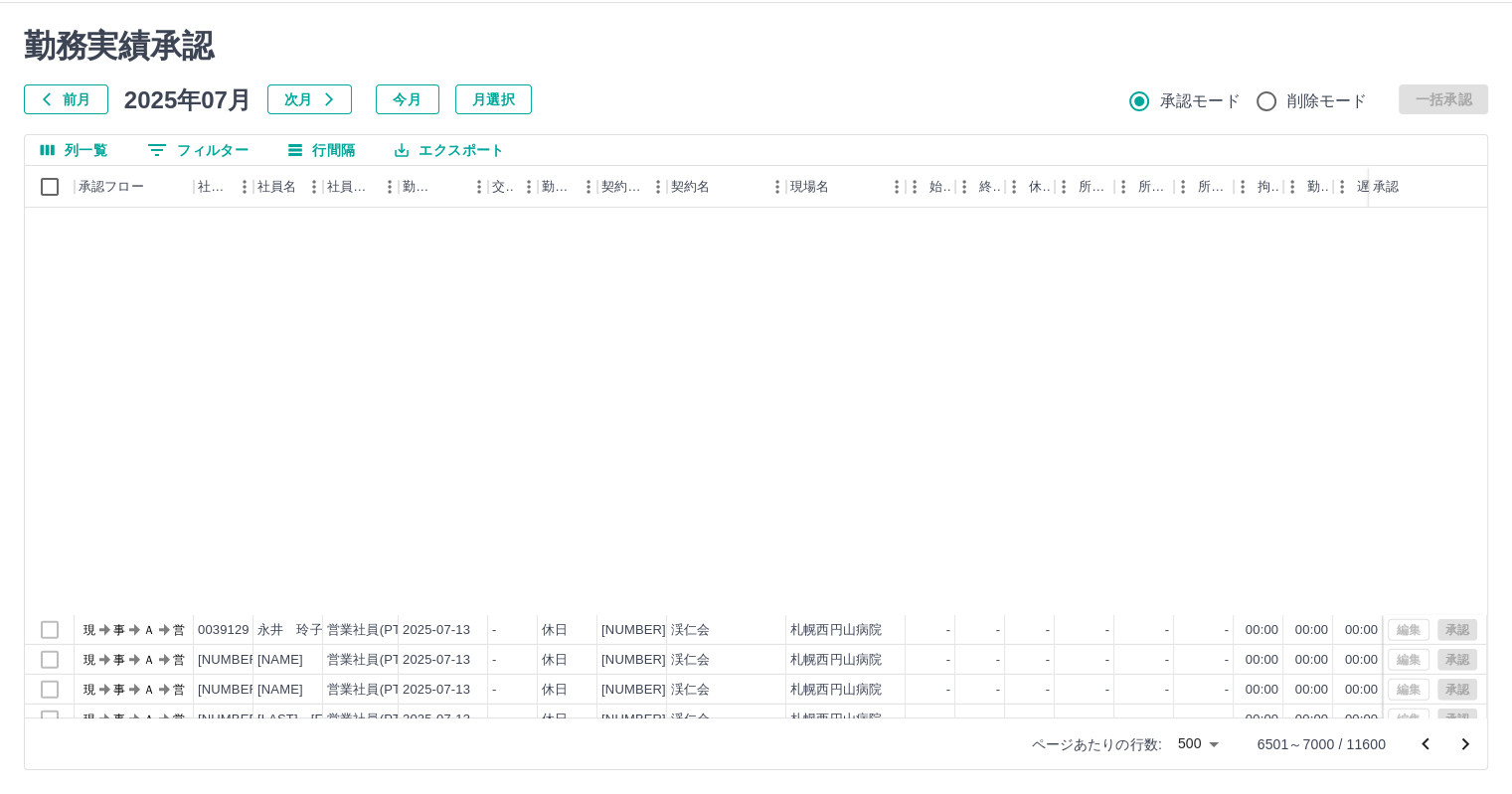 scroll, scrollTop: 6559, scrollLeft: 0, axis: vertical 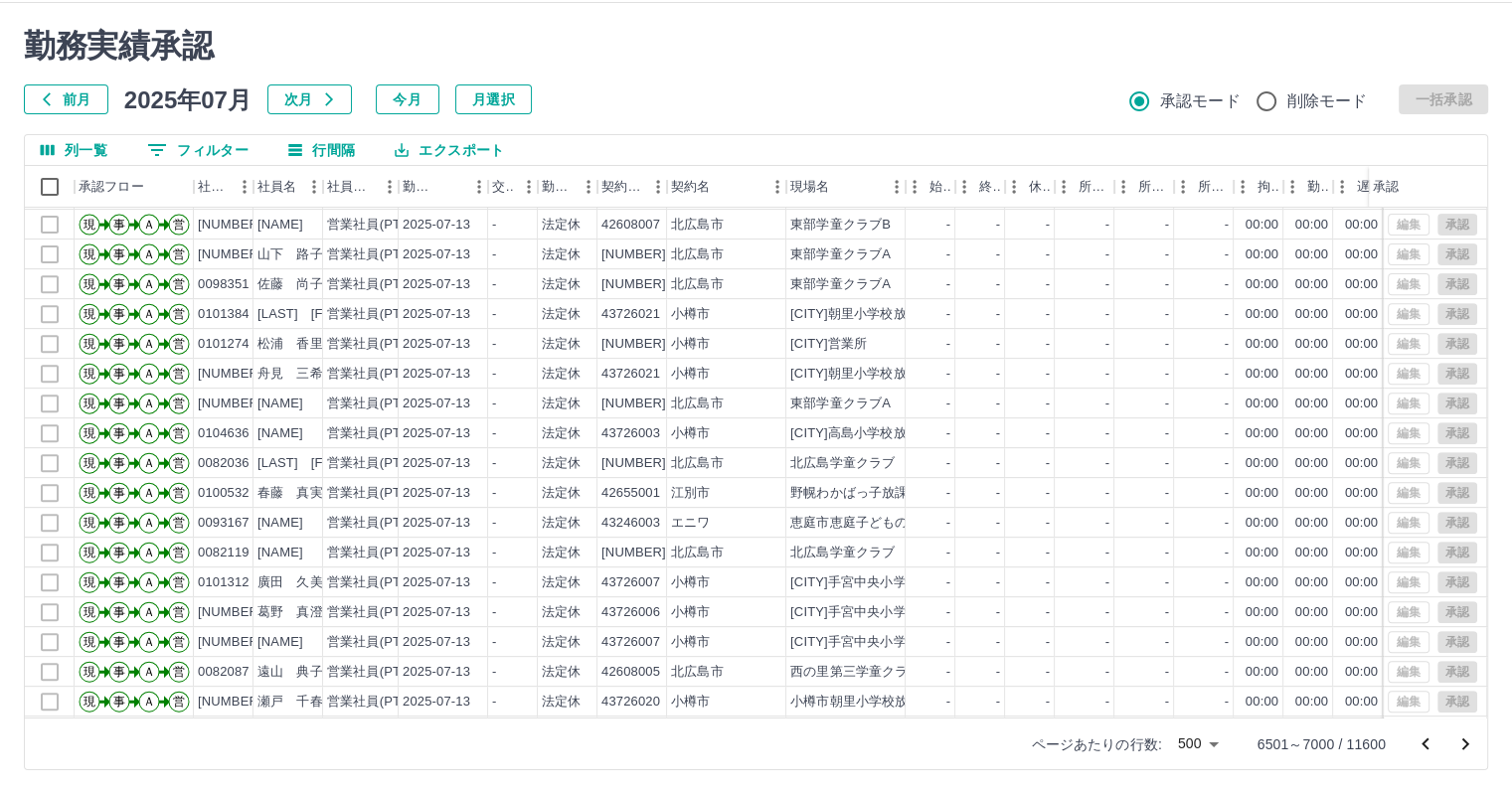 click 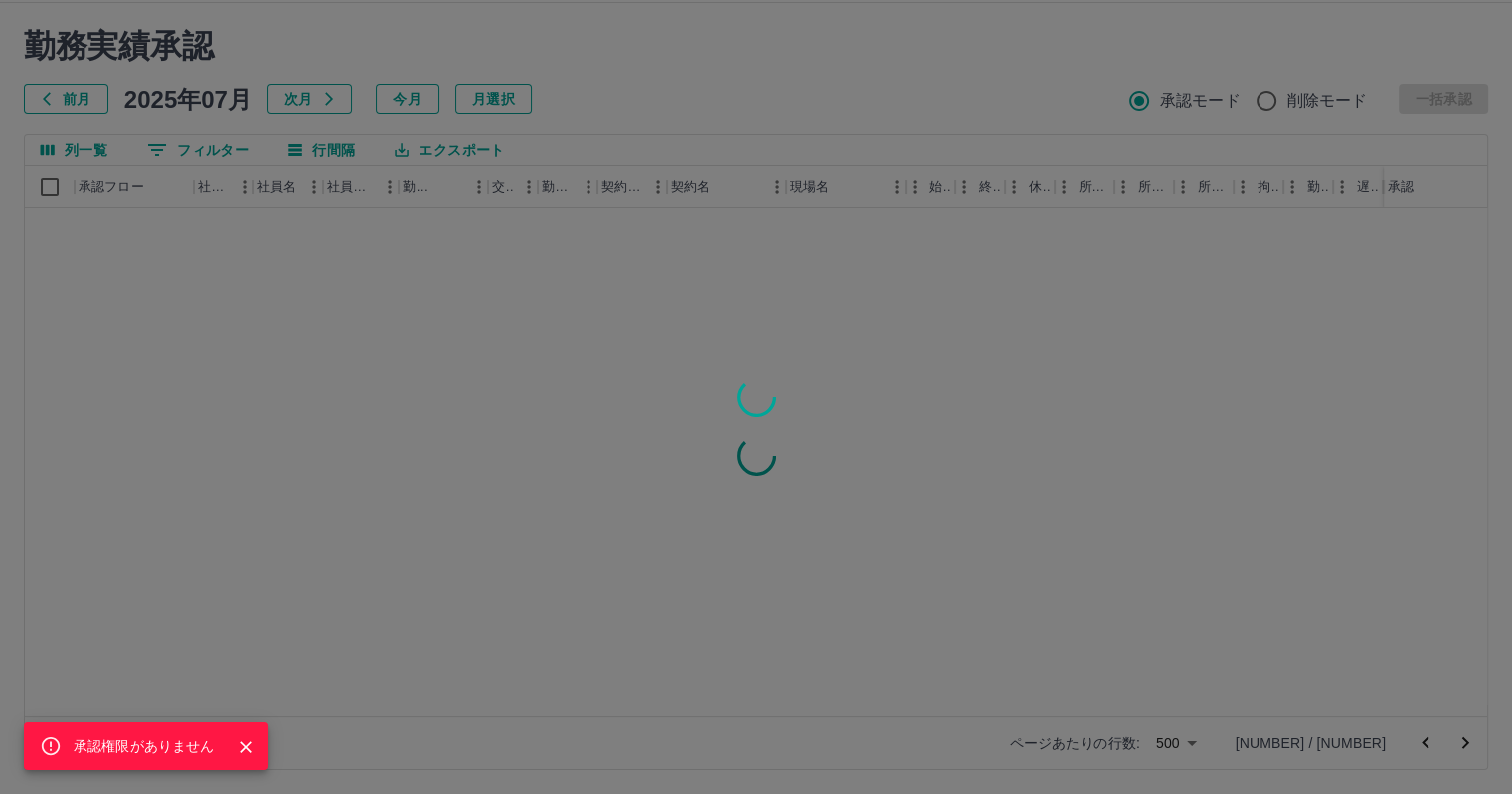scroll, scrollTop: 0, scrollLeft: 0, axis: both 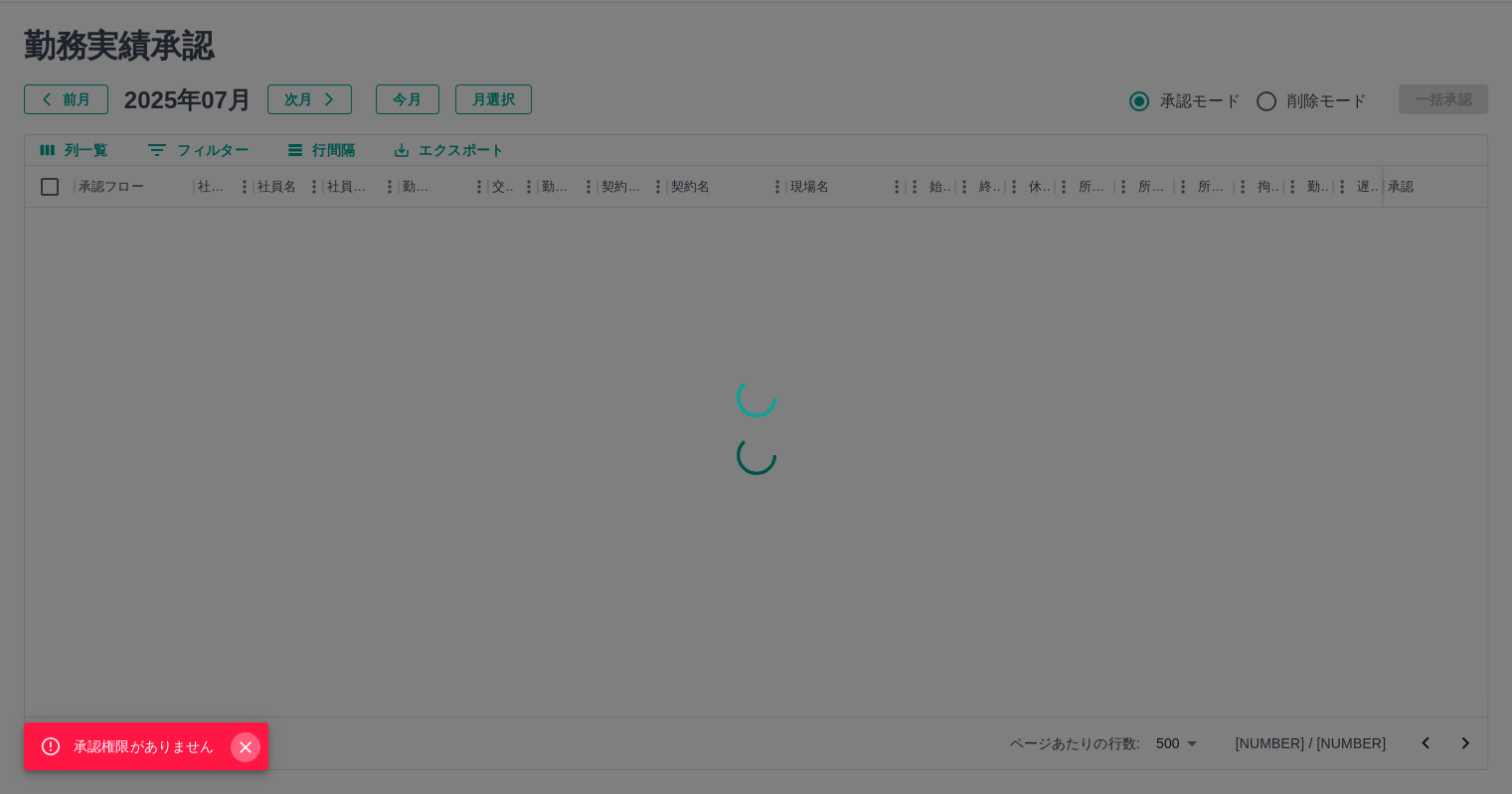 click 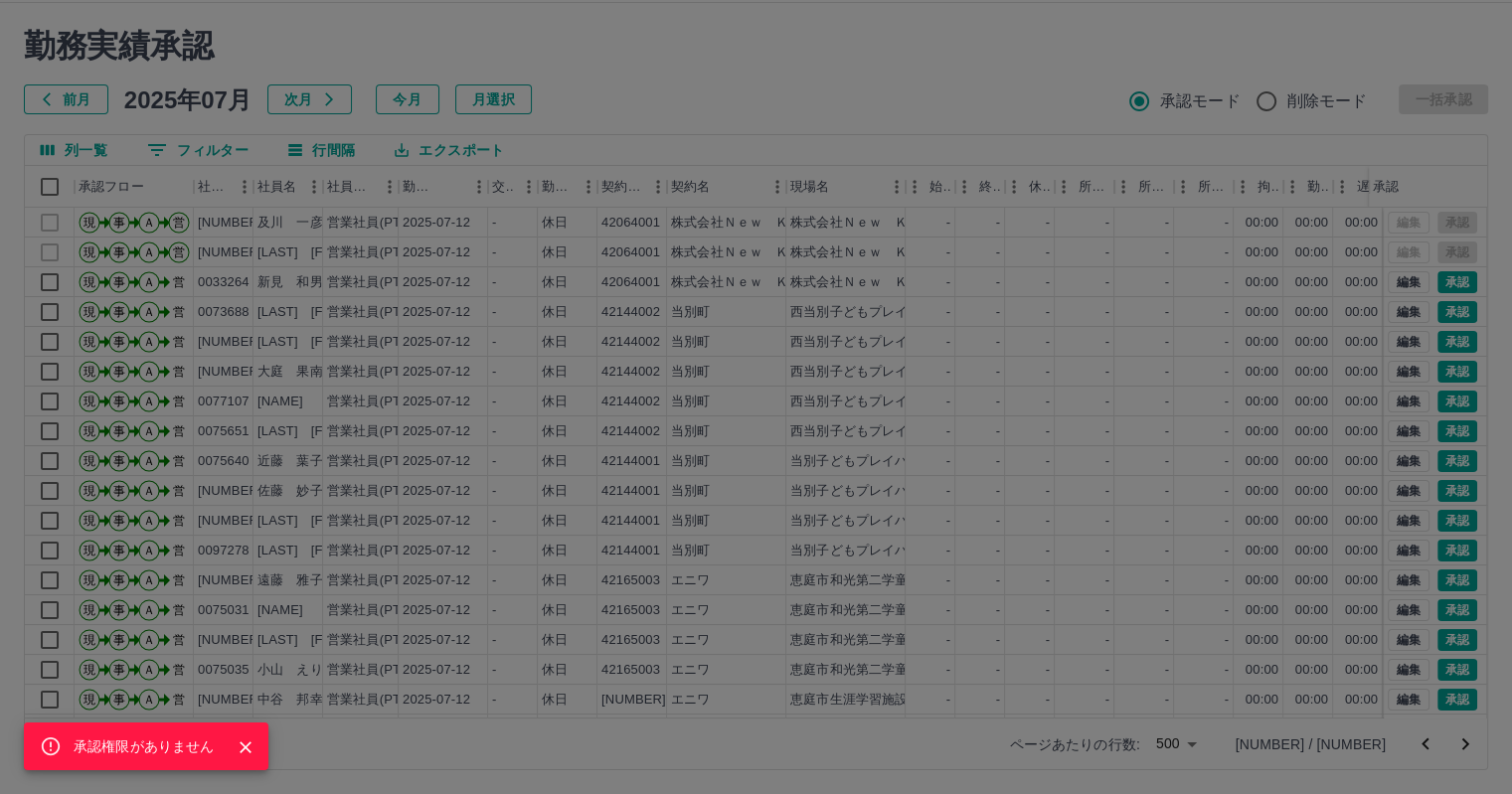 click 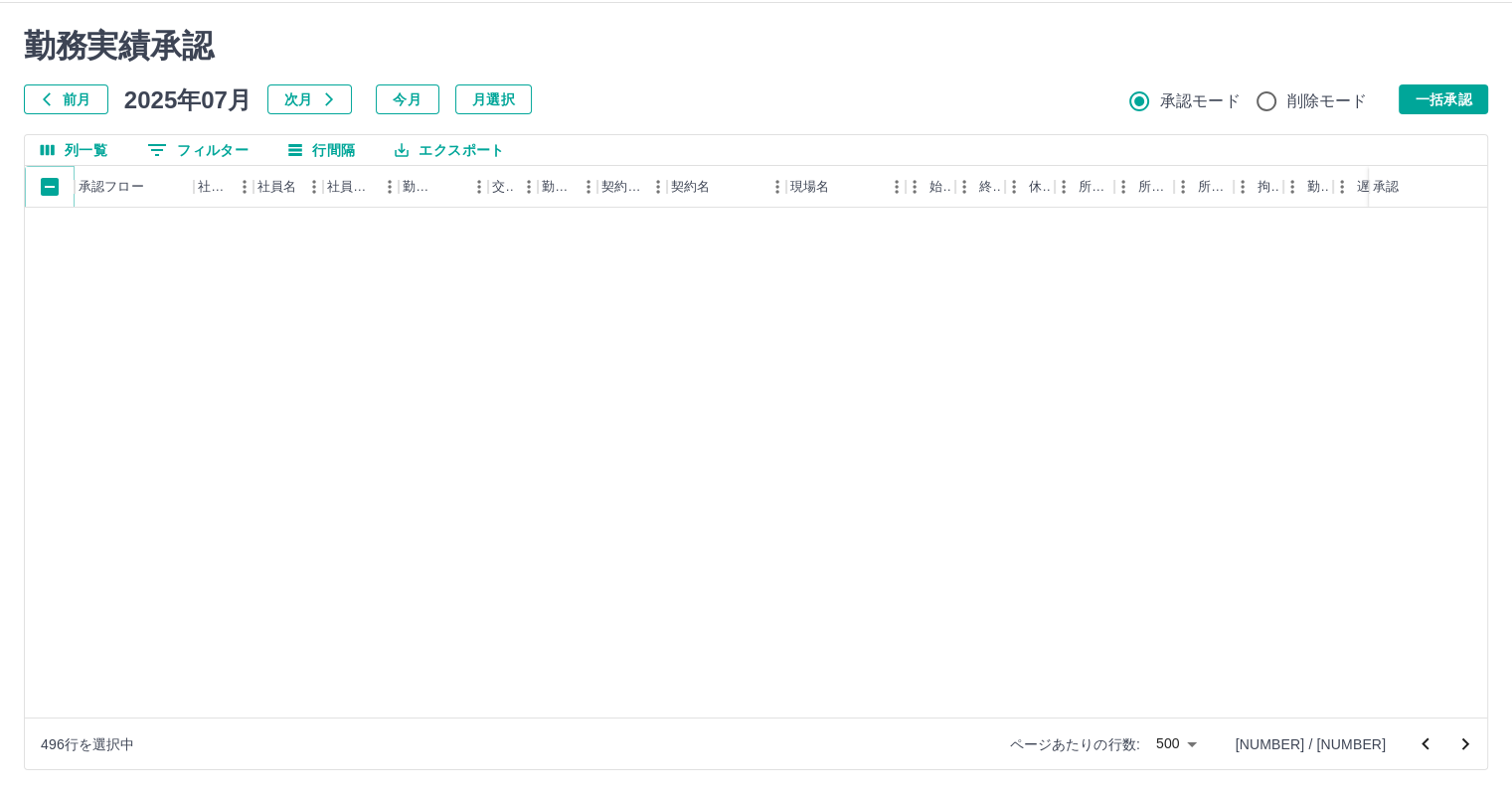 scroll, scrollTop: 696, scrollLeft: 0, axis: vertical 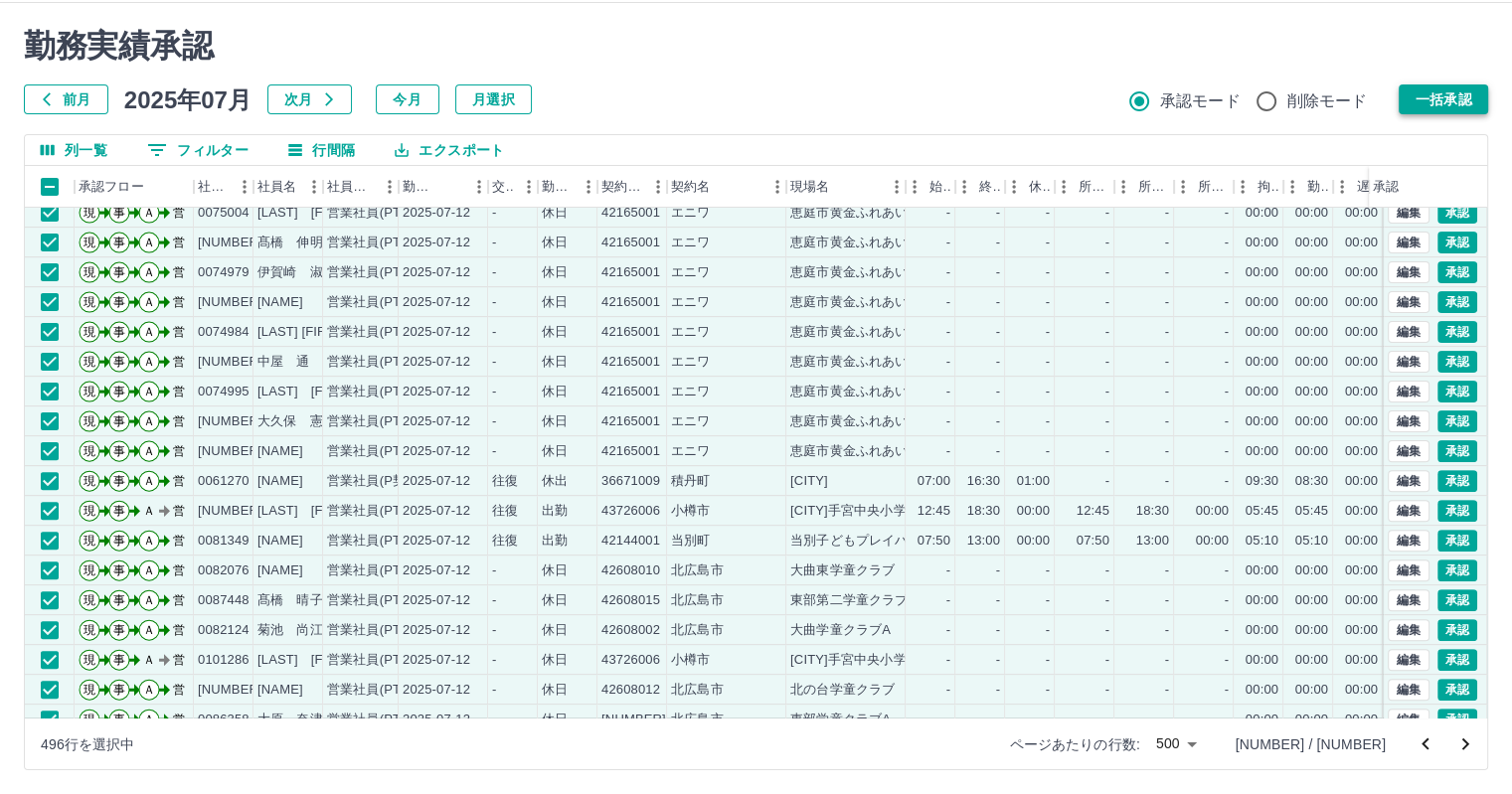 click on "一括承認" at bounding box center [1443, 99] 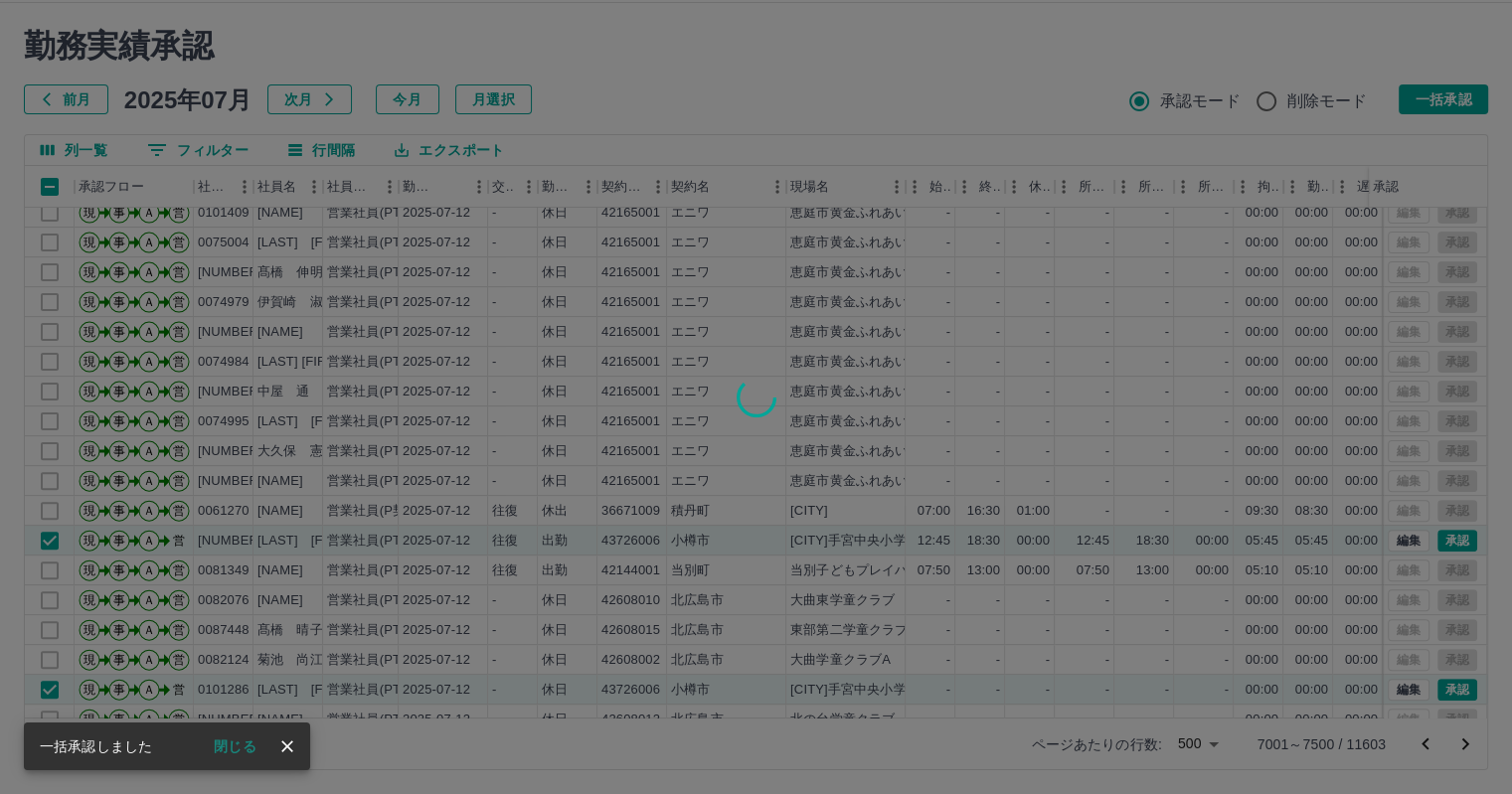 click 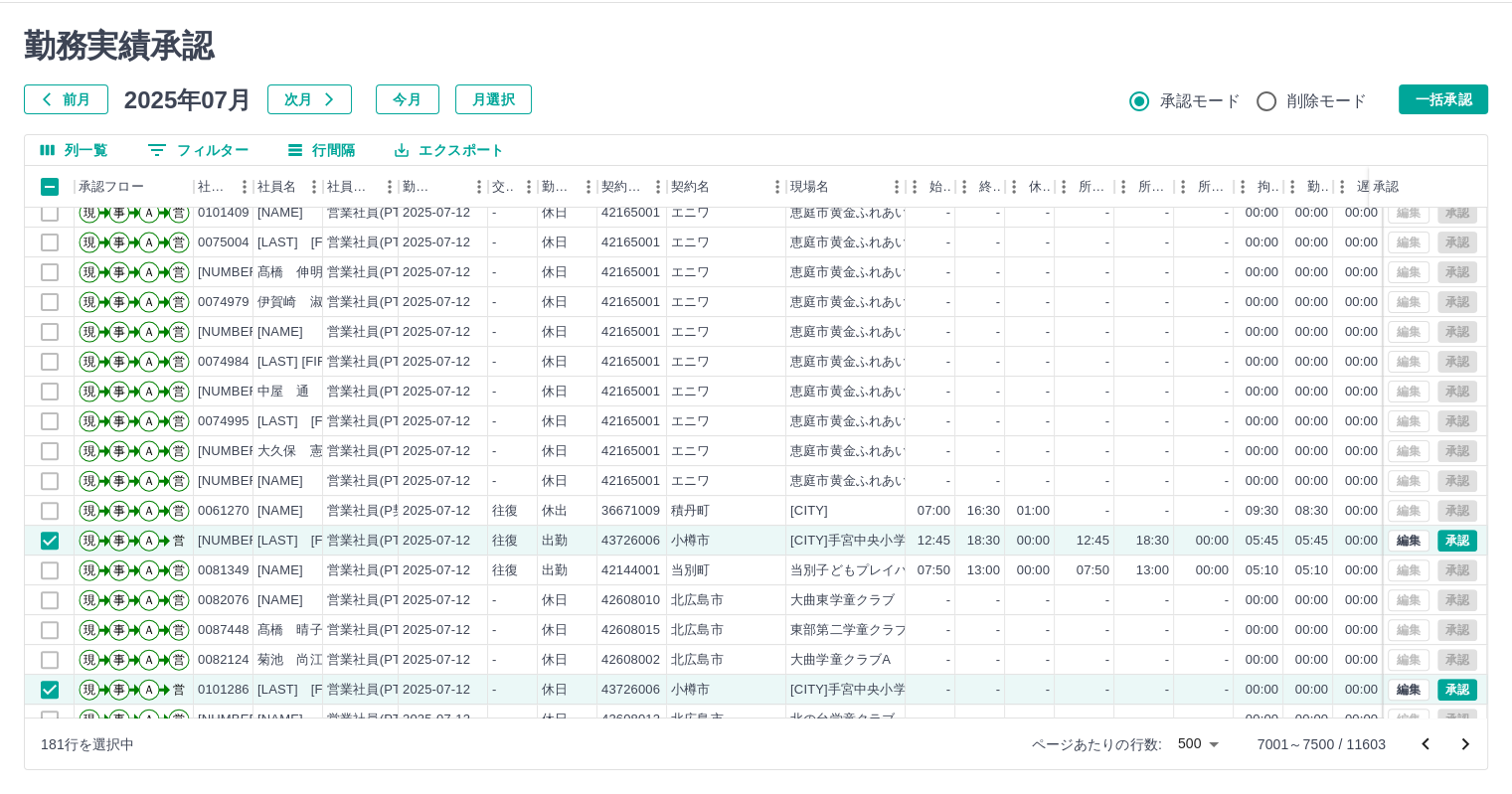 click at bounding box center (756, 397) 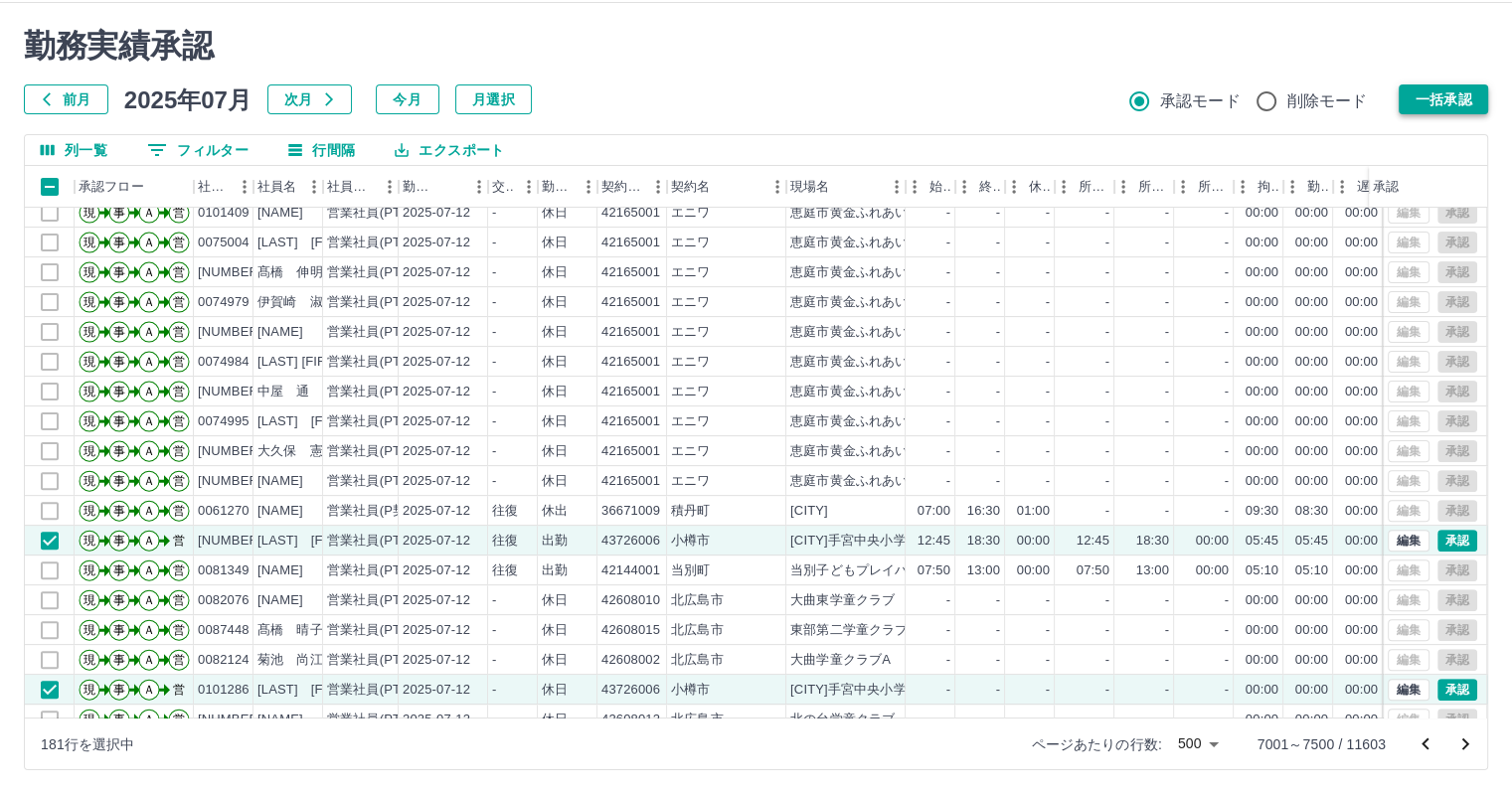 click on "一括承認" at bounding box center (1443, 99) 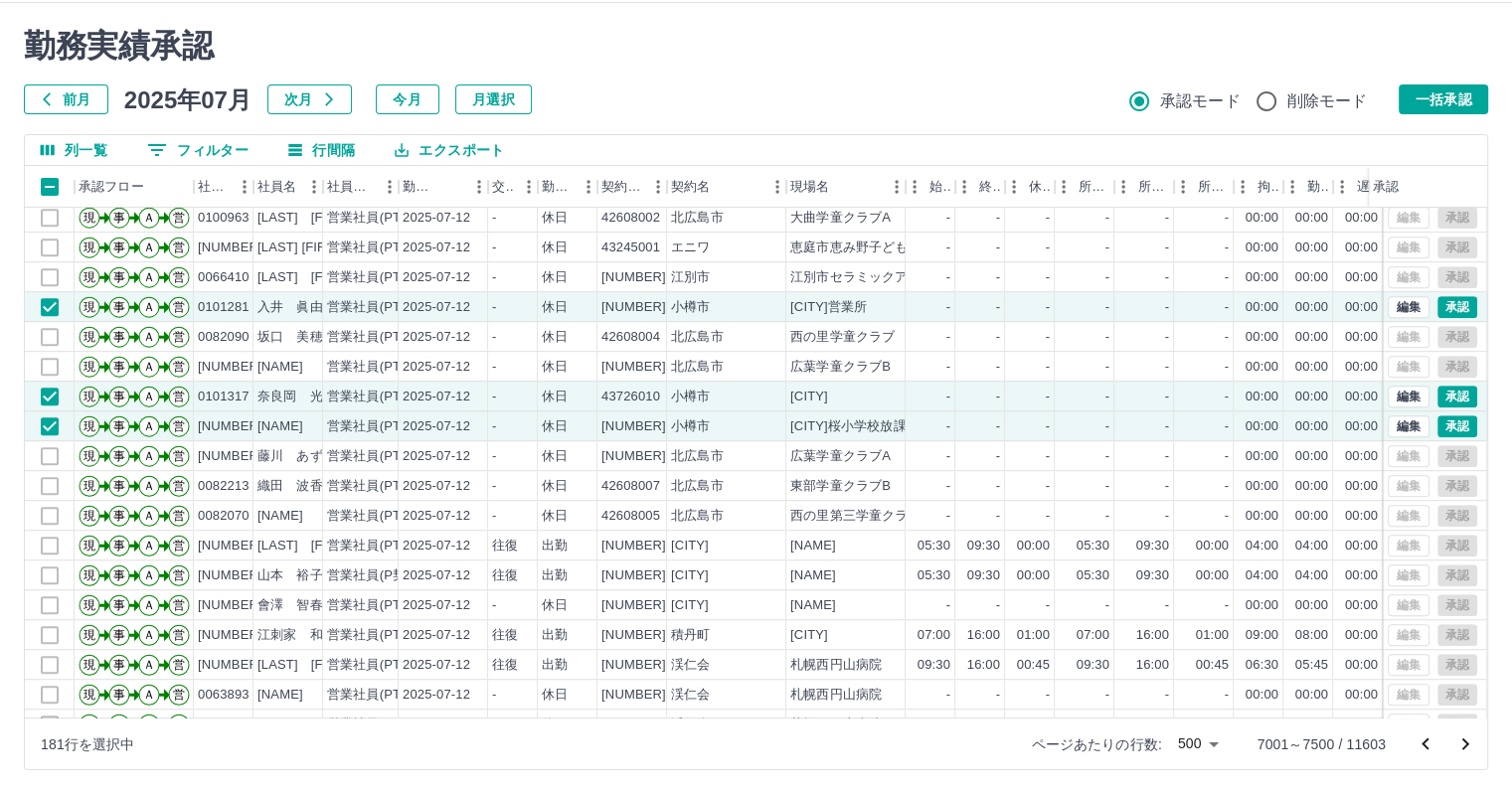 scroll, scrollTop: 1292, scrollLeft: 0, axis: vertical 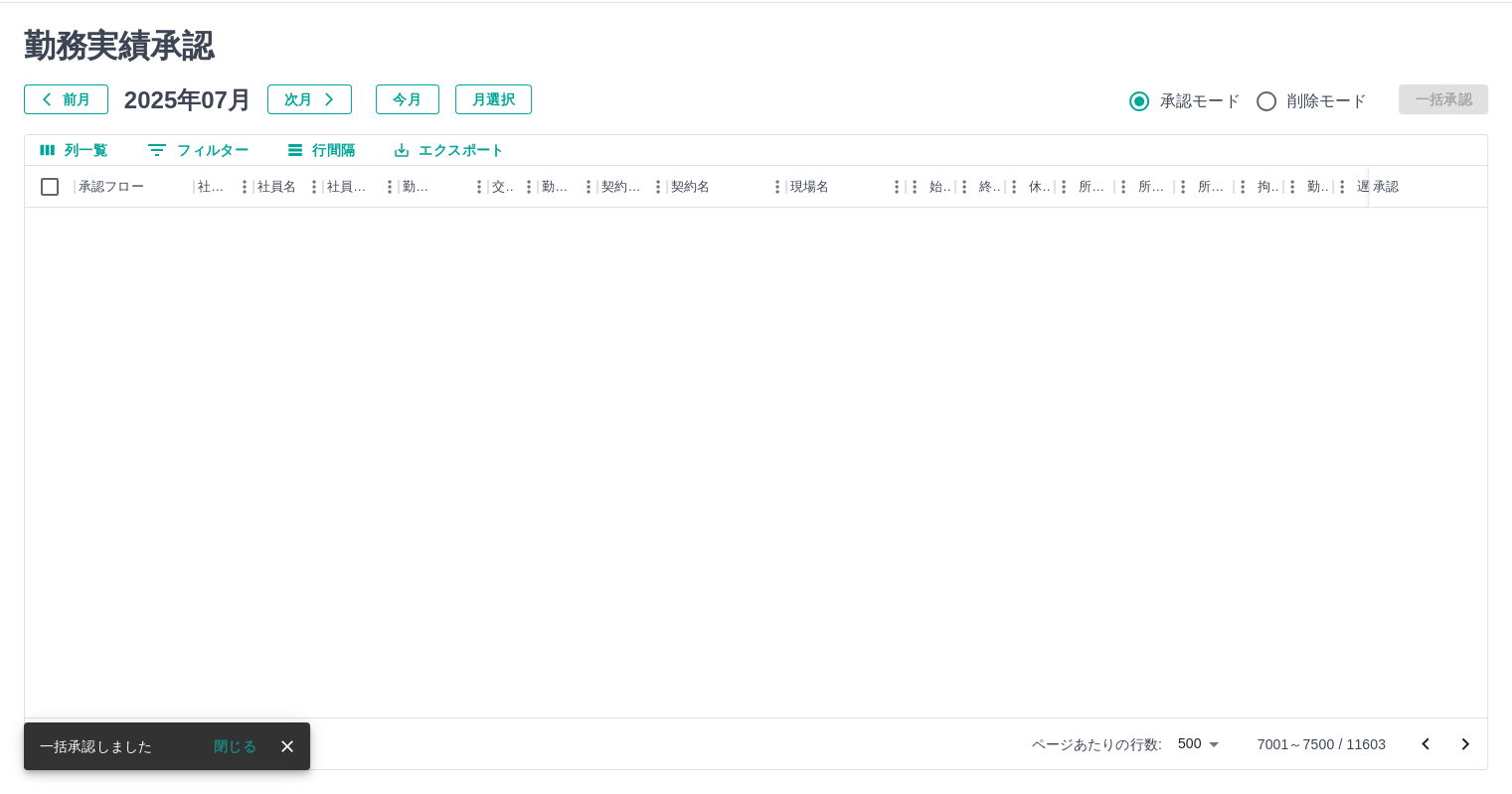 click on "一括承認しました 閉じる" at bounding box center (167, 746) 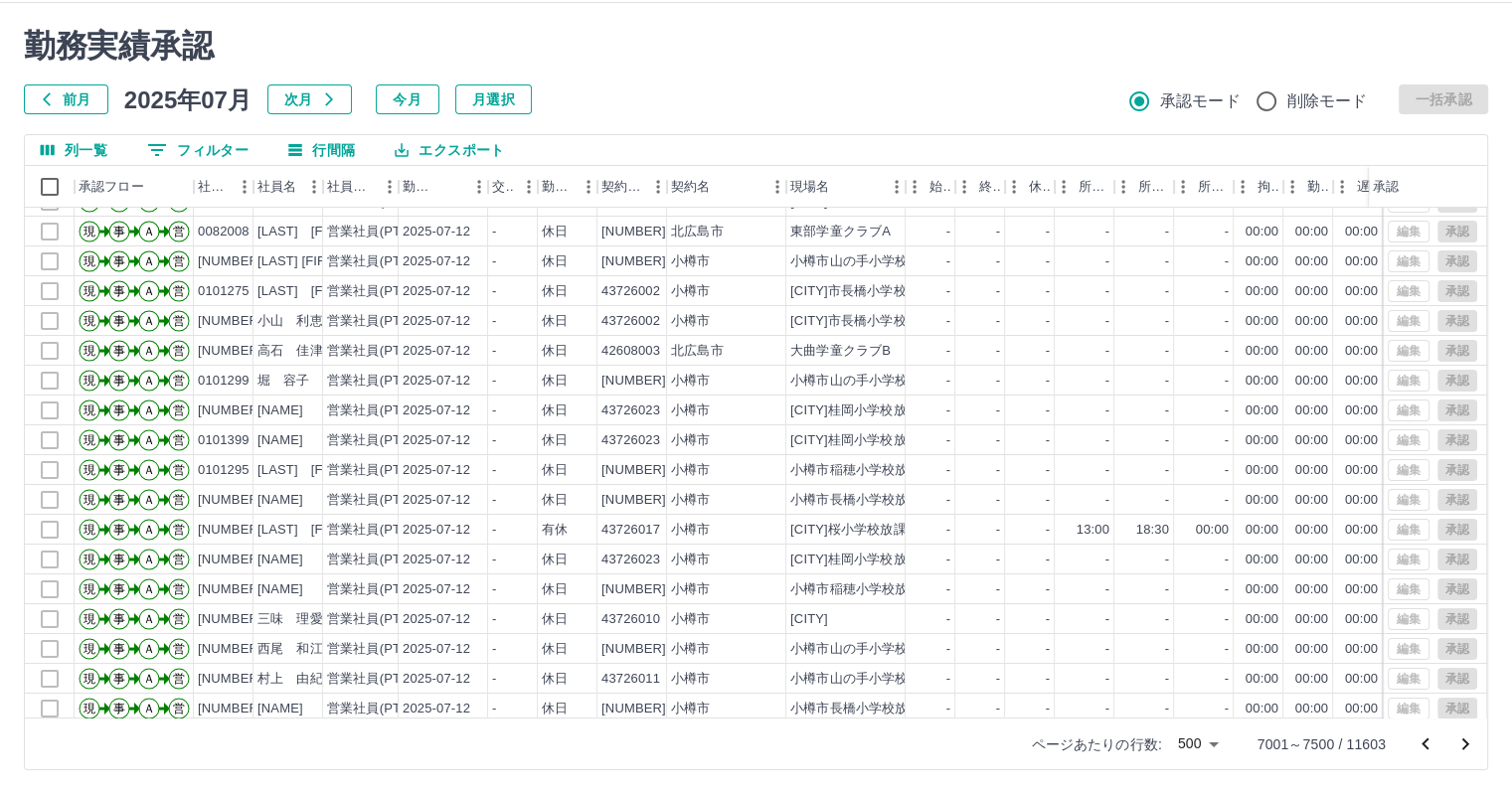 scroll, scrollTop: 7851, scrollLeft: 0, axis: vertical 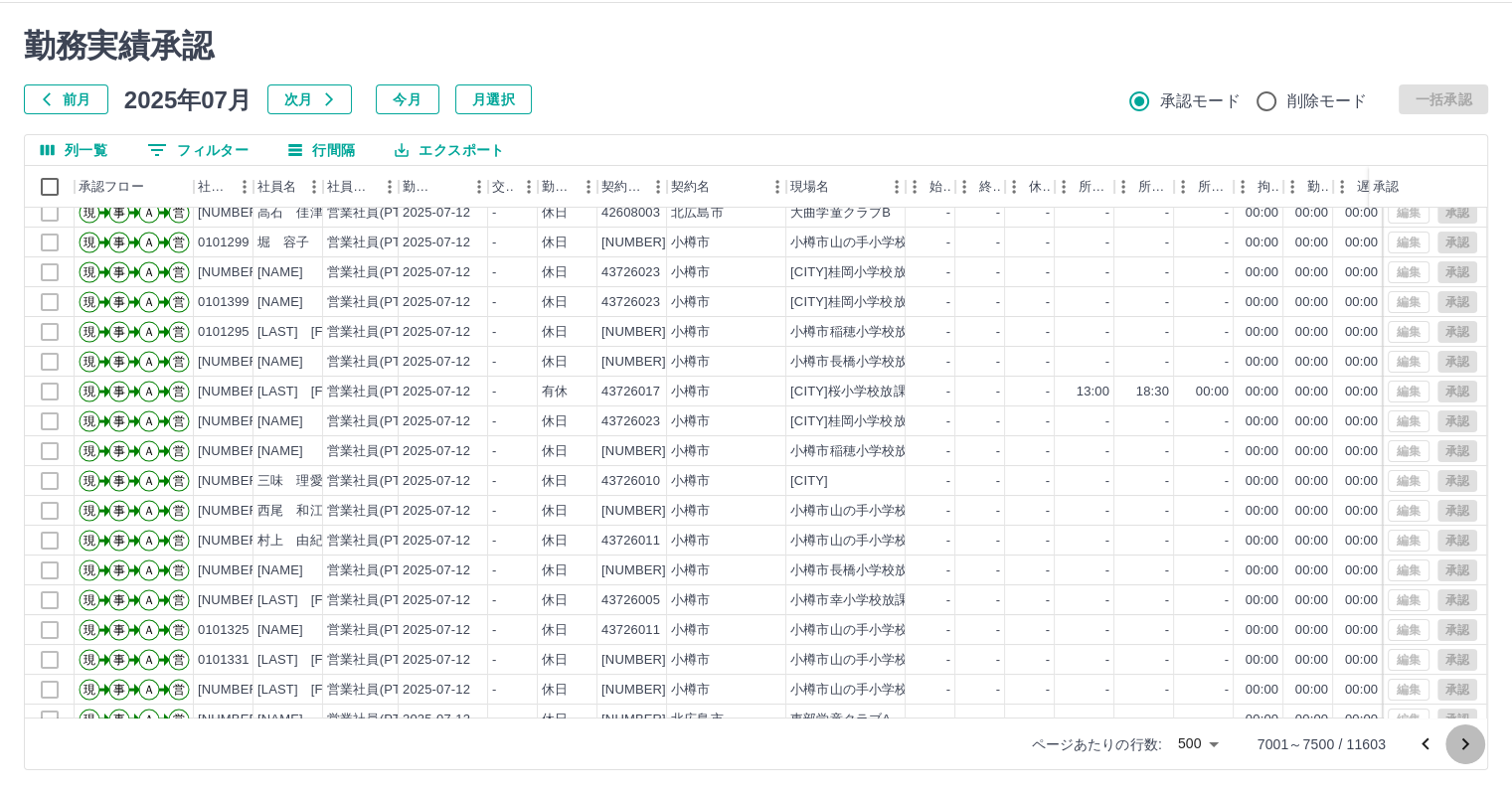 click 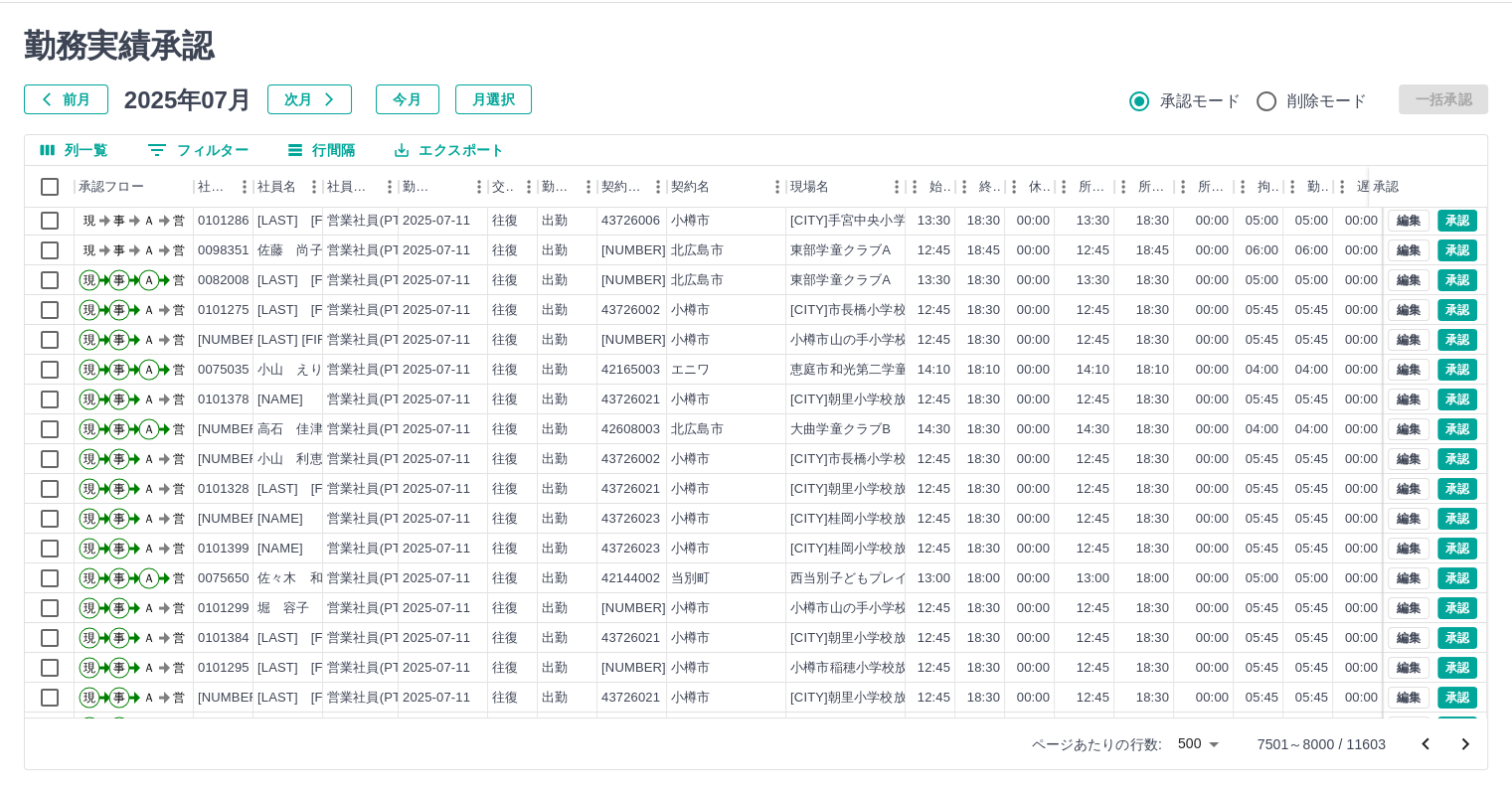 scroll, scrollTop: 0, scrollLeft: 0, axis: both 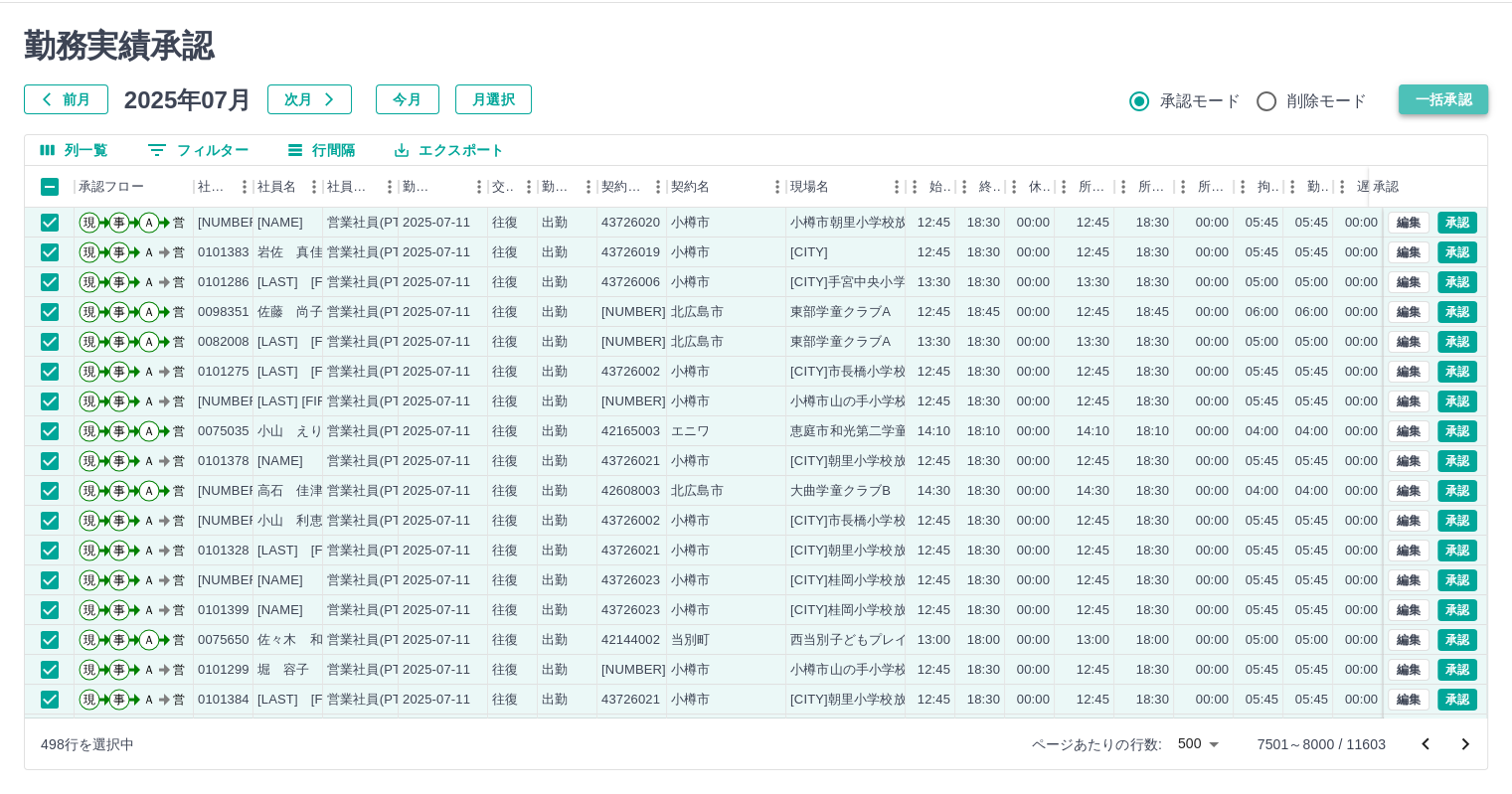 click on "一括承認" at bounding box center [1443, 99] 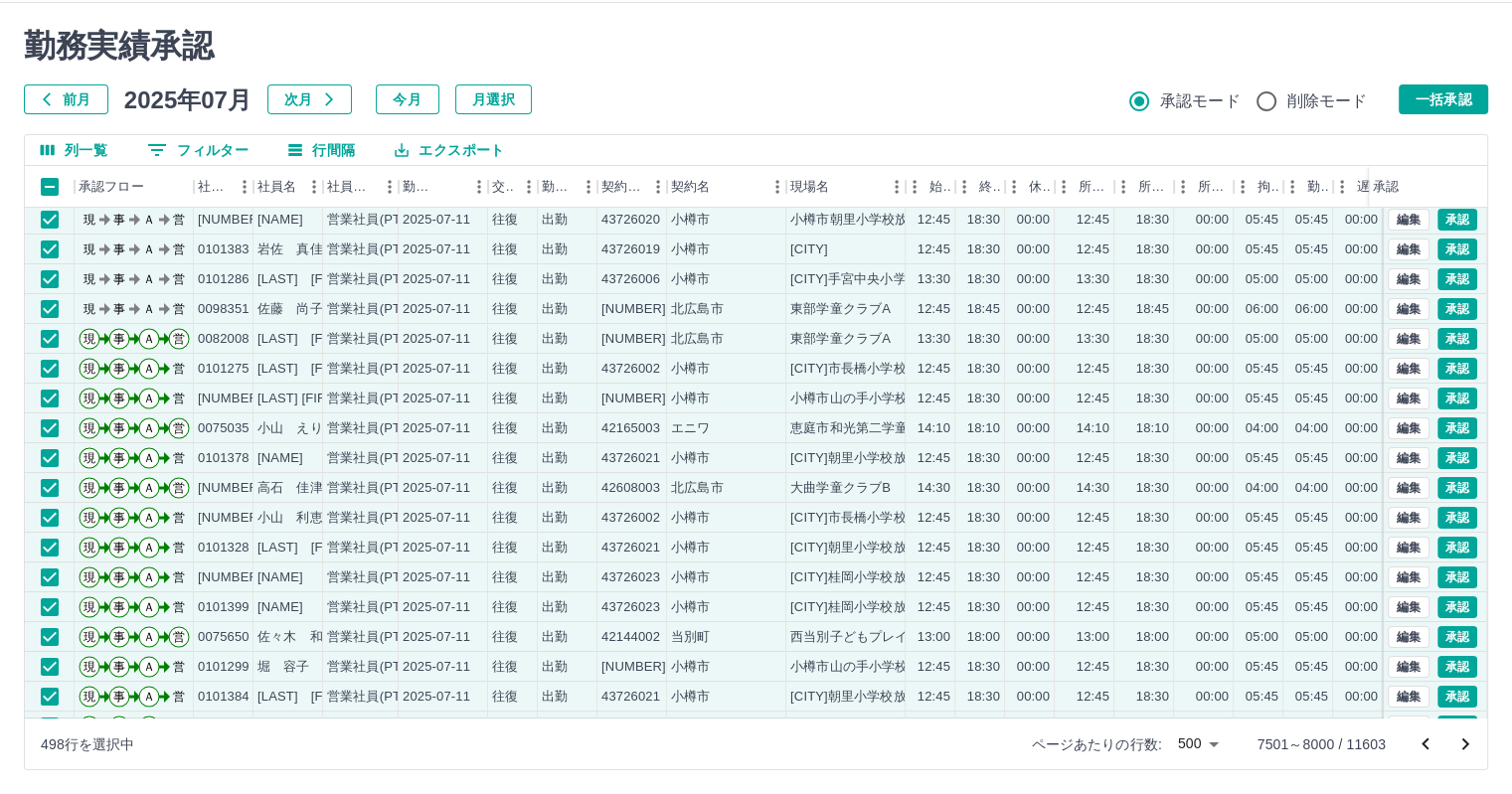 scroll, scrollTop: 0, scrollLeft: 0, axis: both 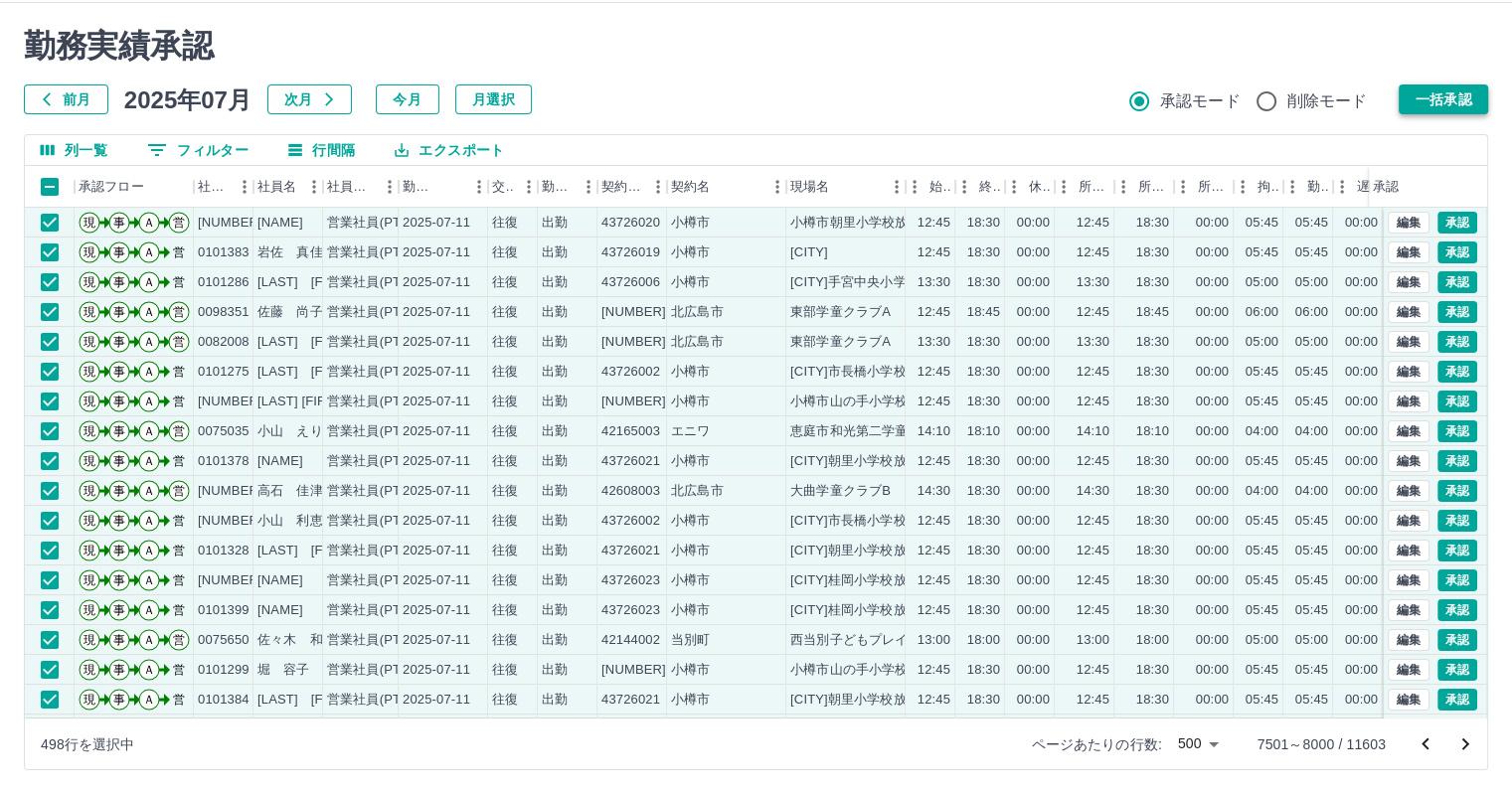 click on "一括承認" at bounding box center [1443, 99] 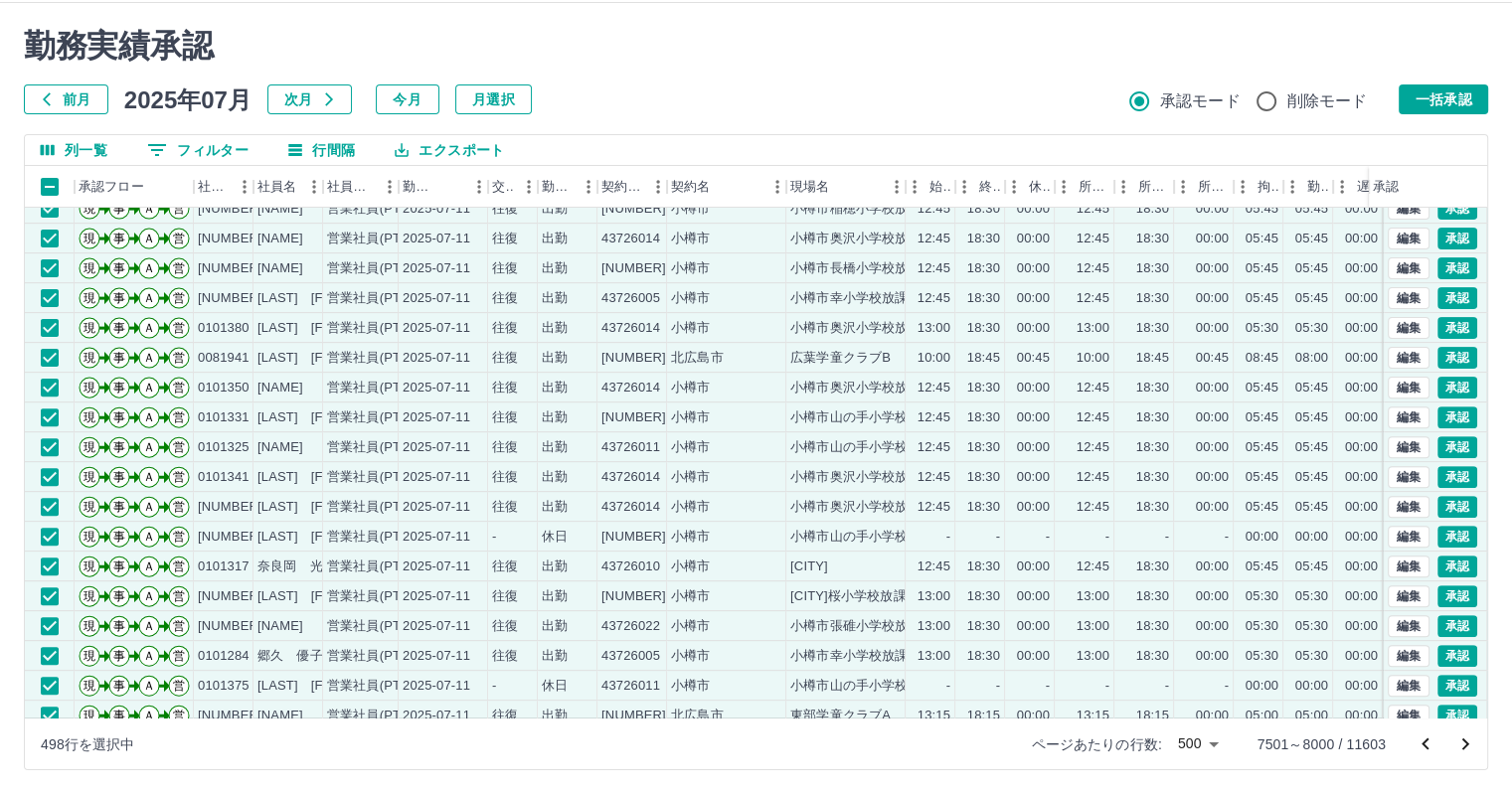 scroll, scrollTop: 795, scrollLeft: 0, axis: vertical 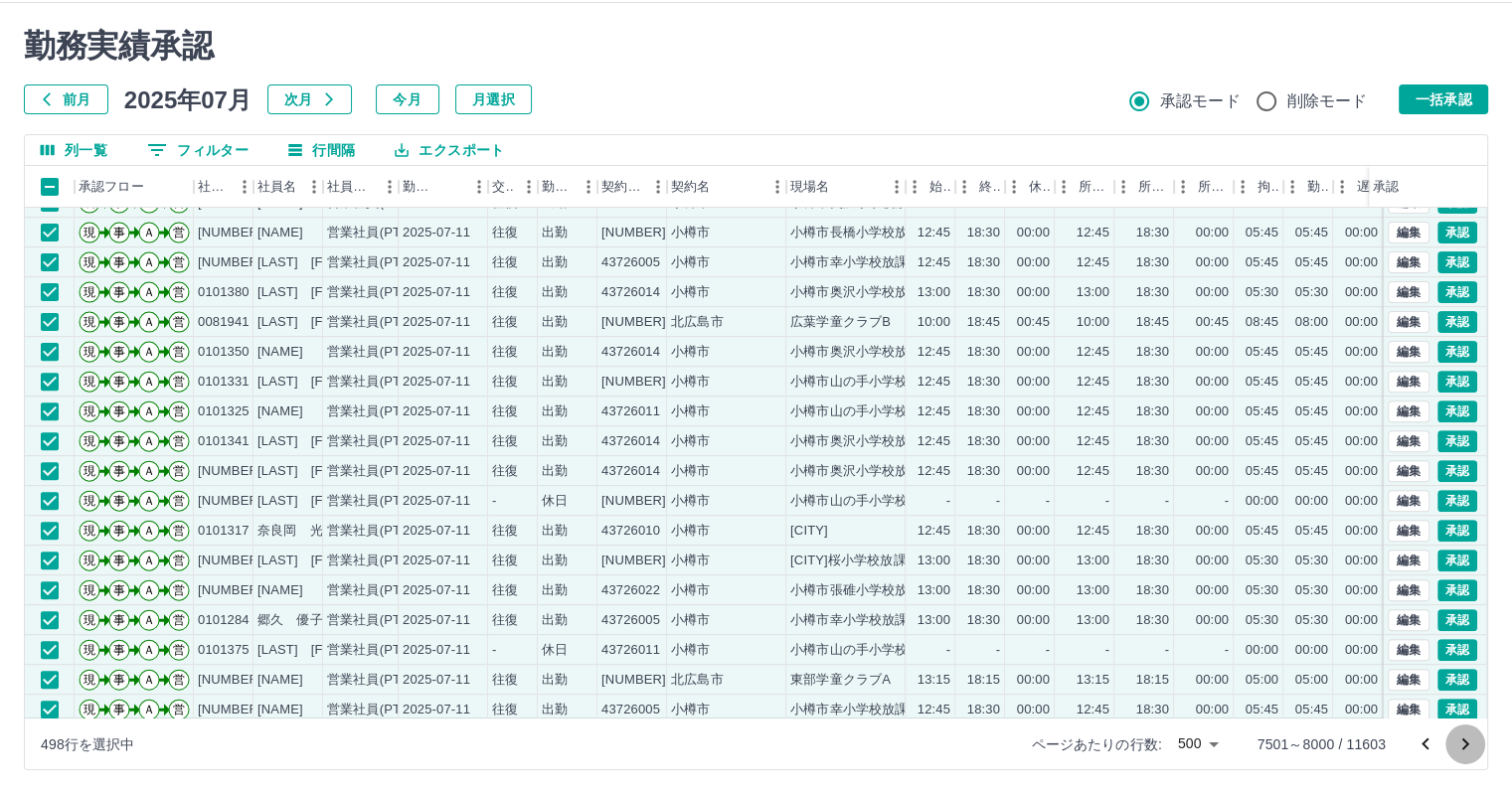 click 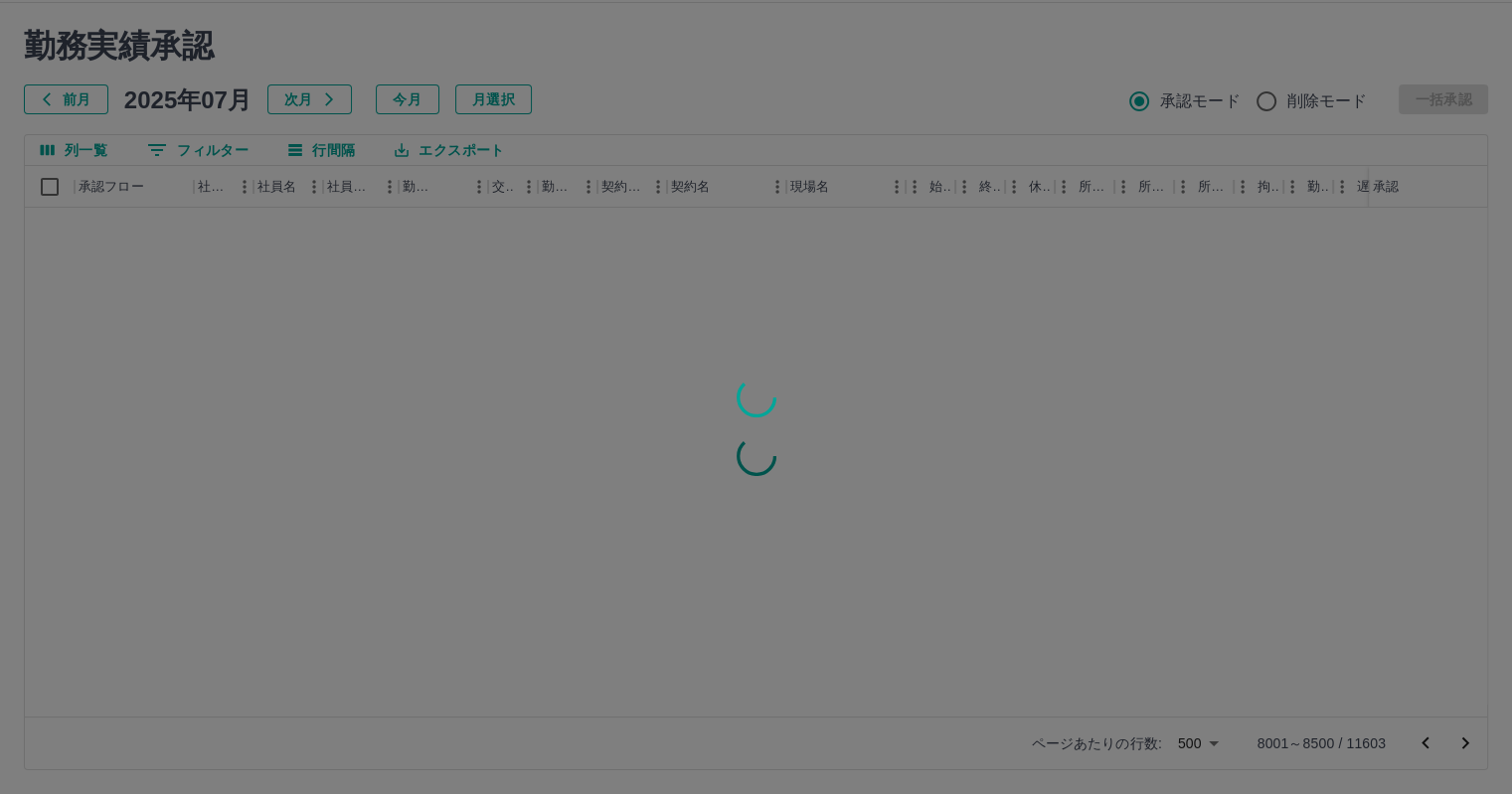 scroll, scrollTop: 0, scrollLeft: 0, axis: both 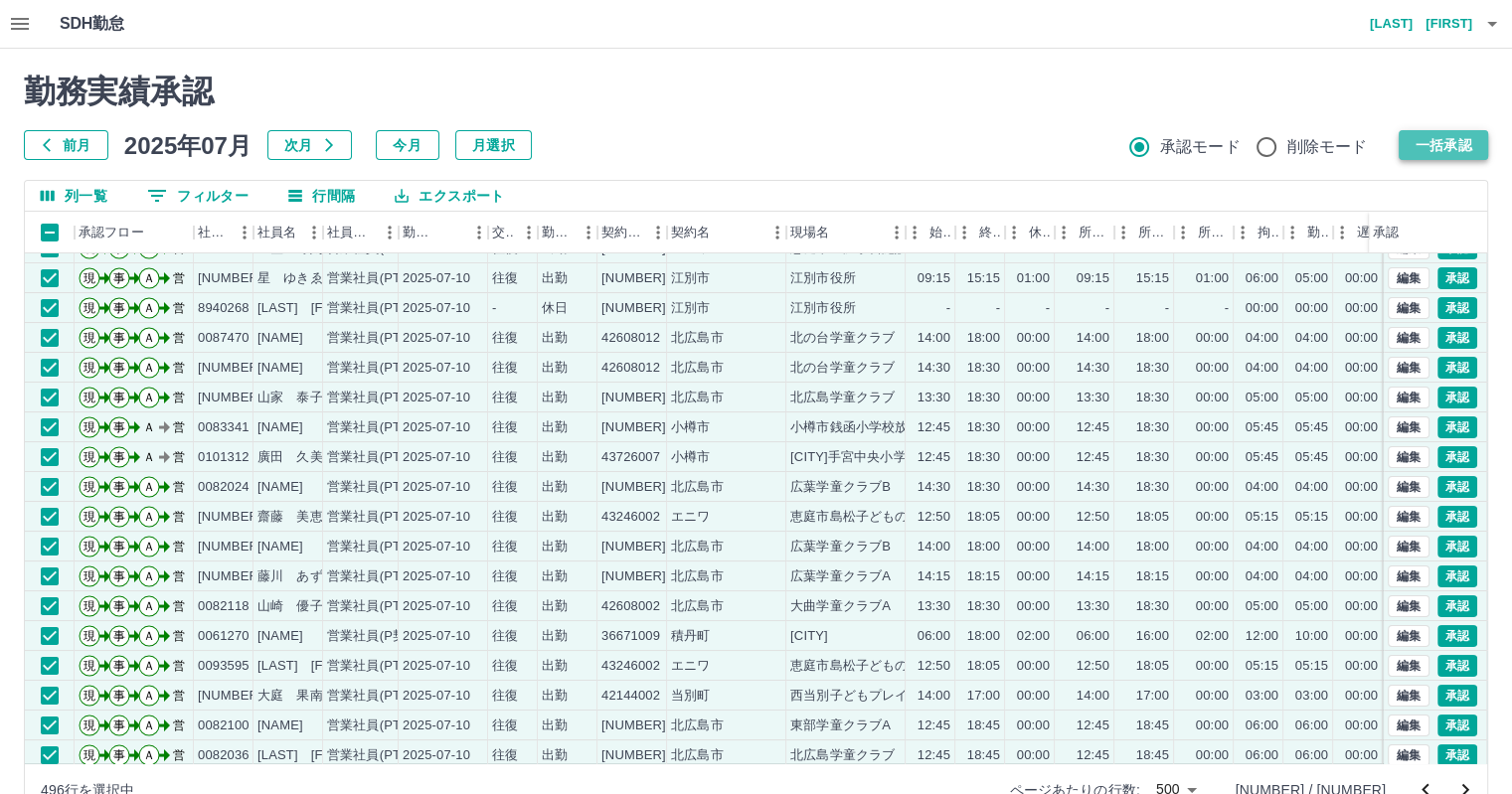 click on "一括承認" at bounding box center (1443, 145) 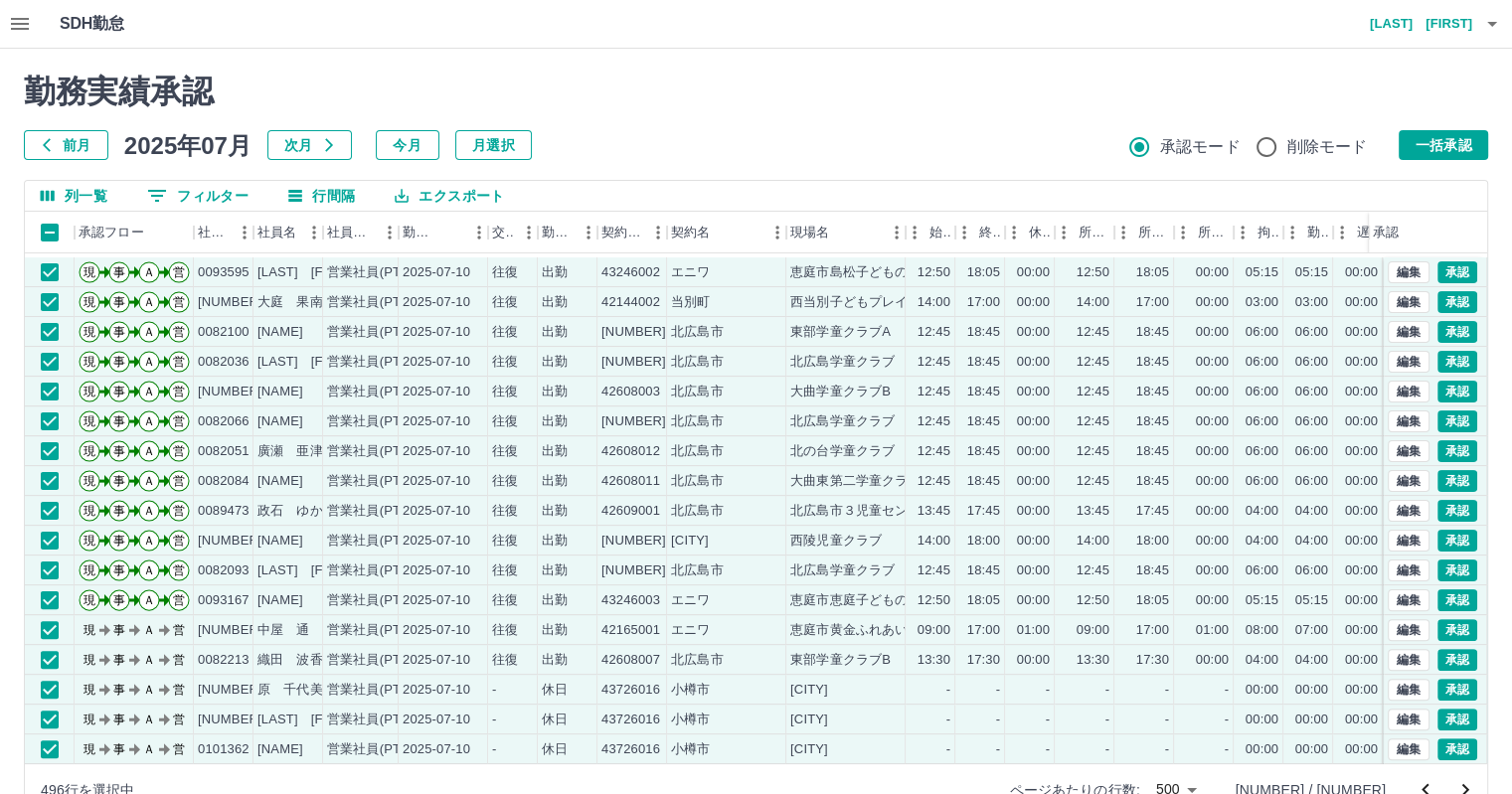 scroll, scrollTop: 894, scrollLeft: 0, axis: vertical 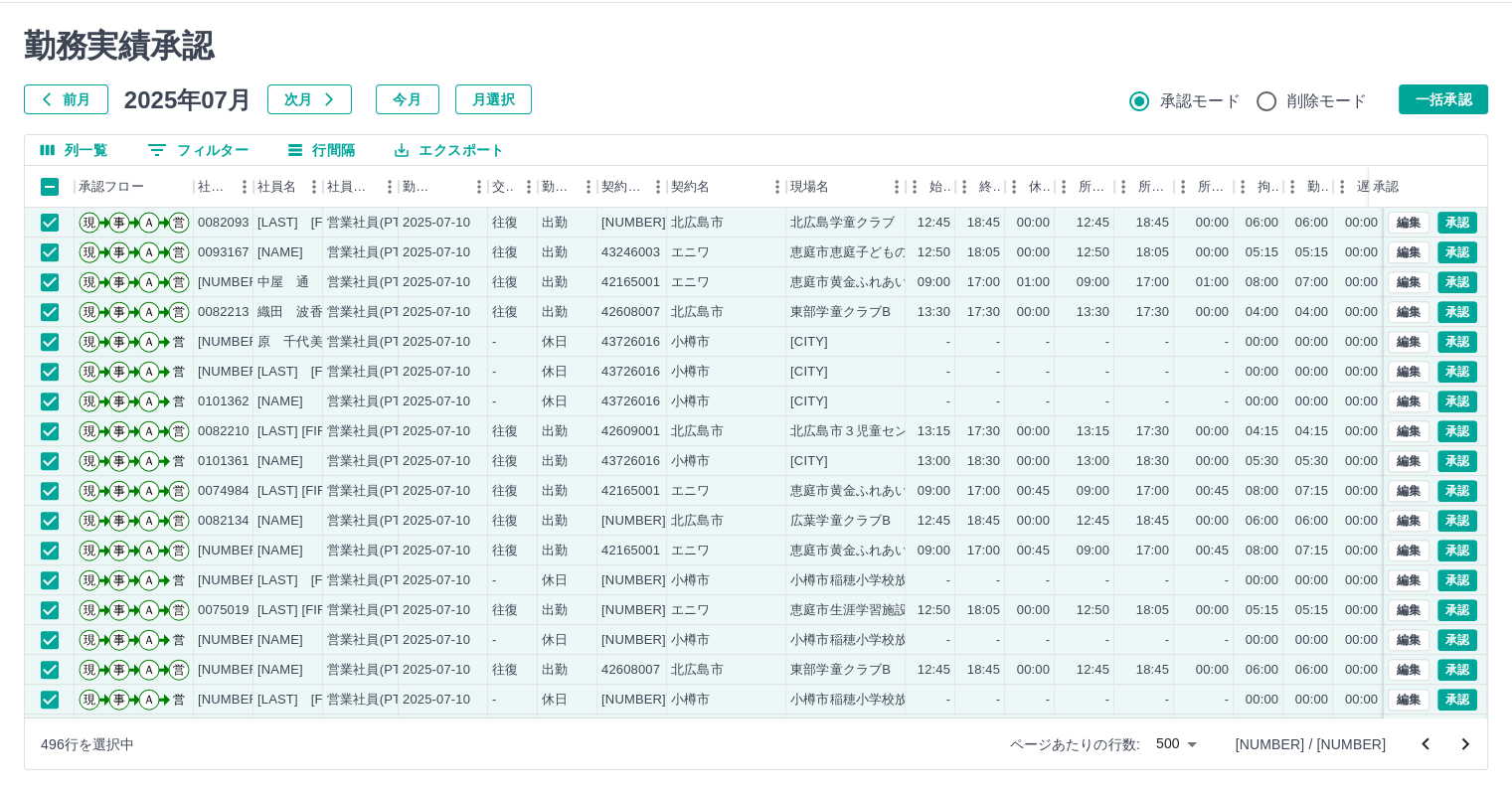 click at bounding box center [756, 397] 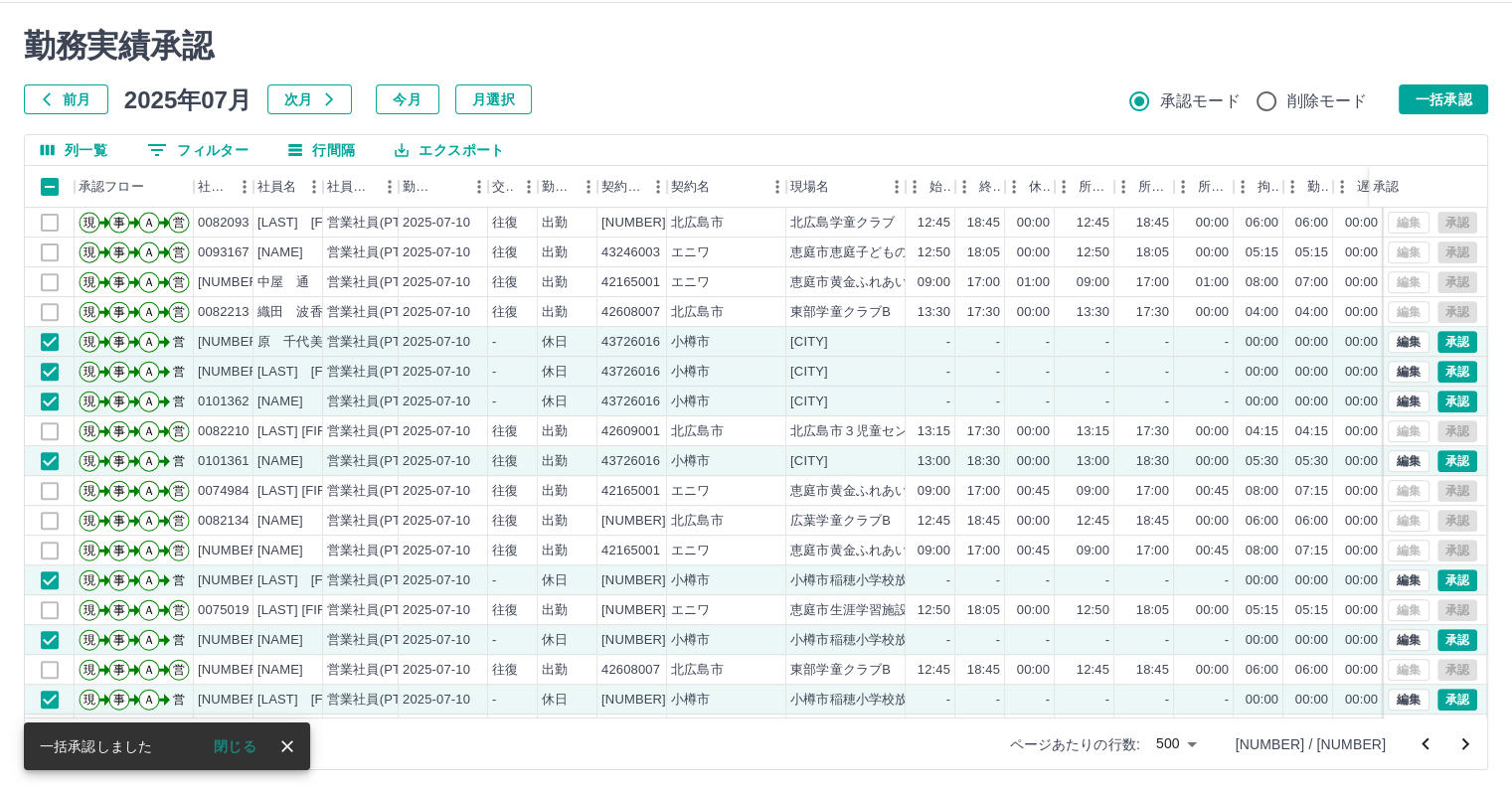 click 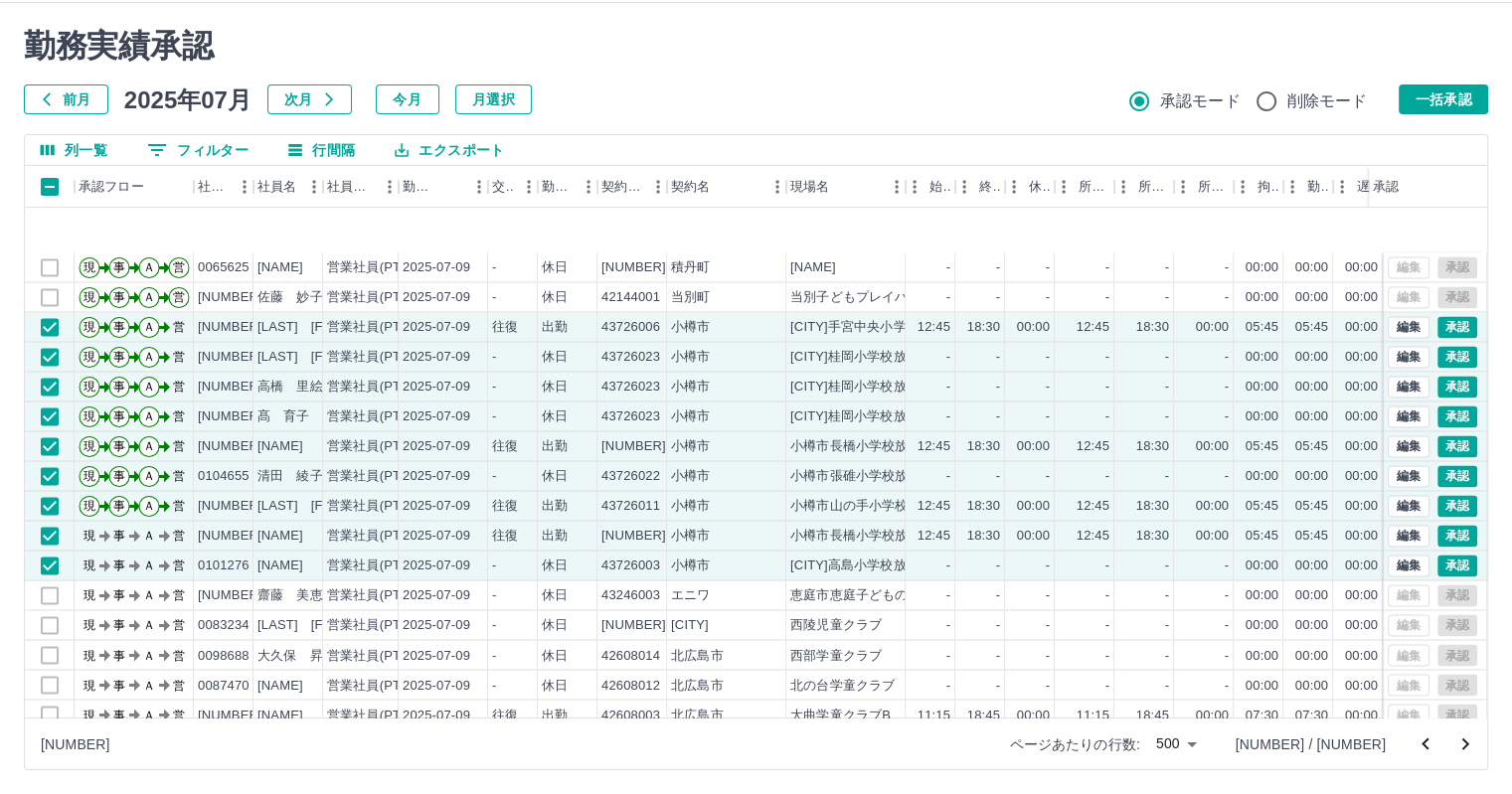 scroll, scrollTop: 3478, scrollLeft: 0, axis: vertical 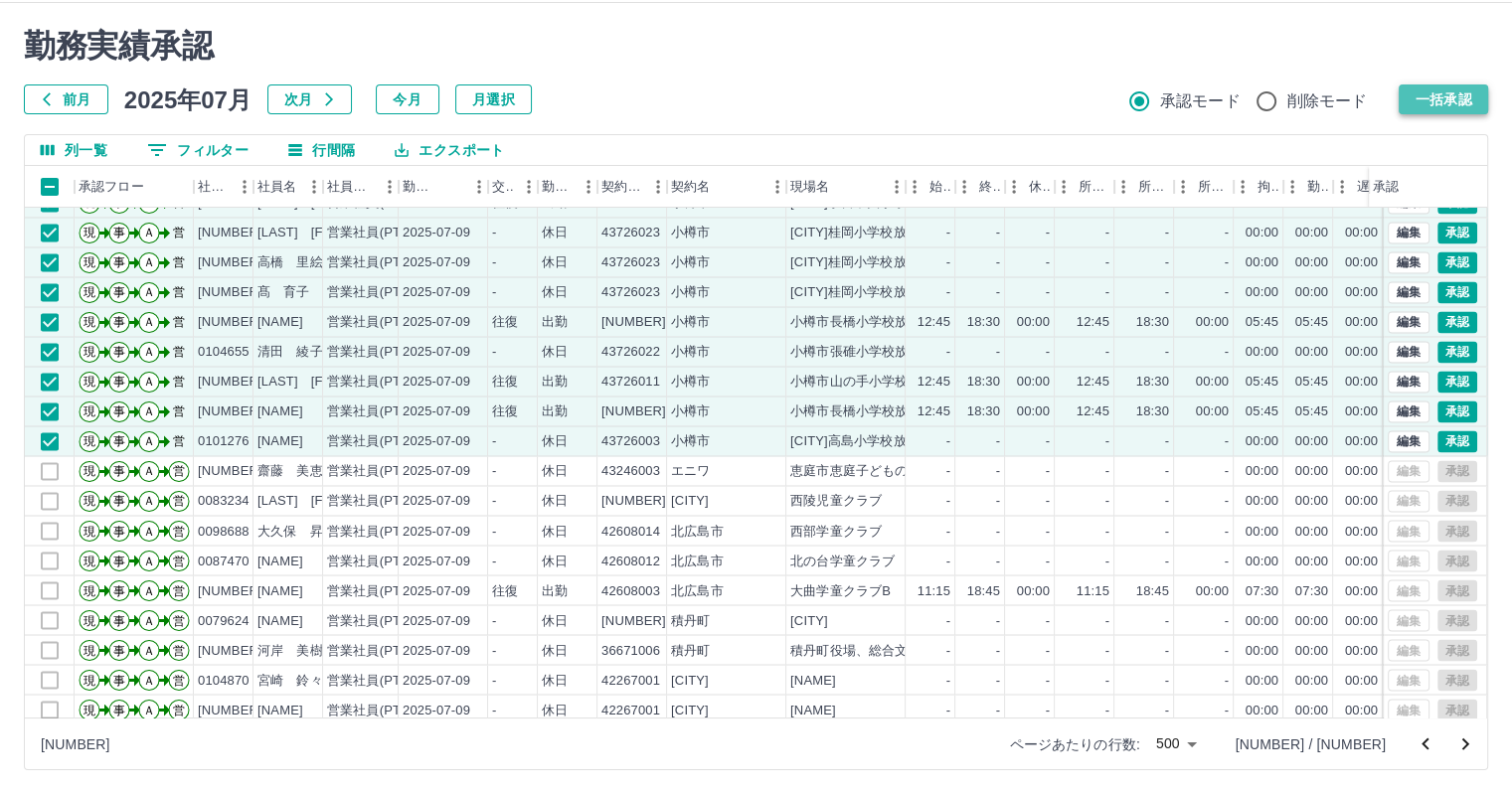 click on "一括承認" at bounding box center (1443, 99) 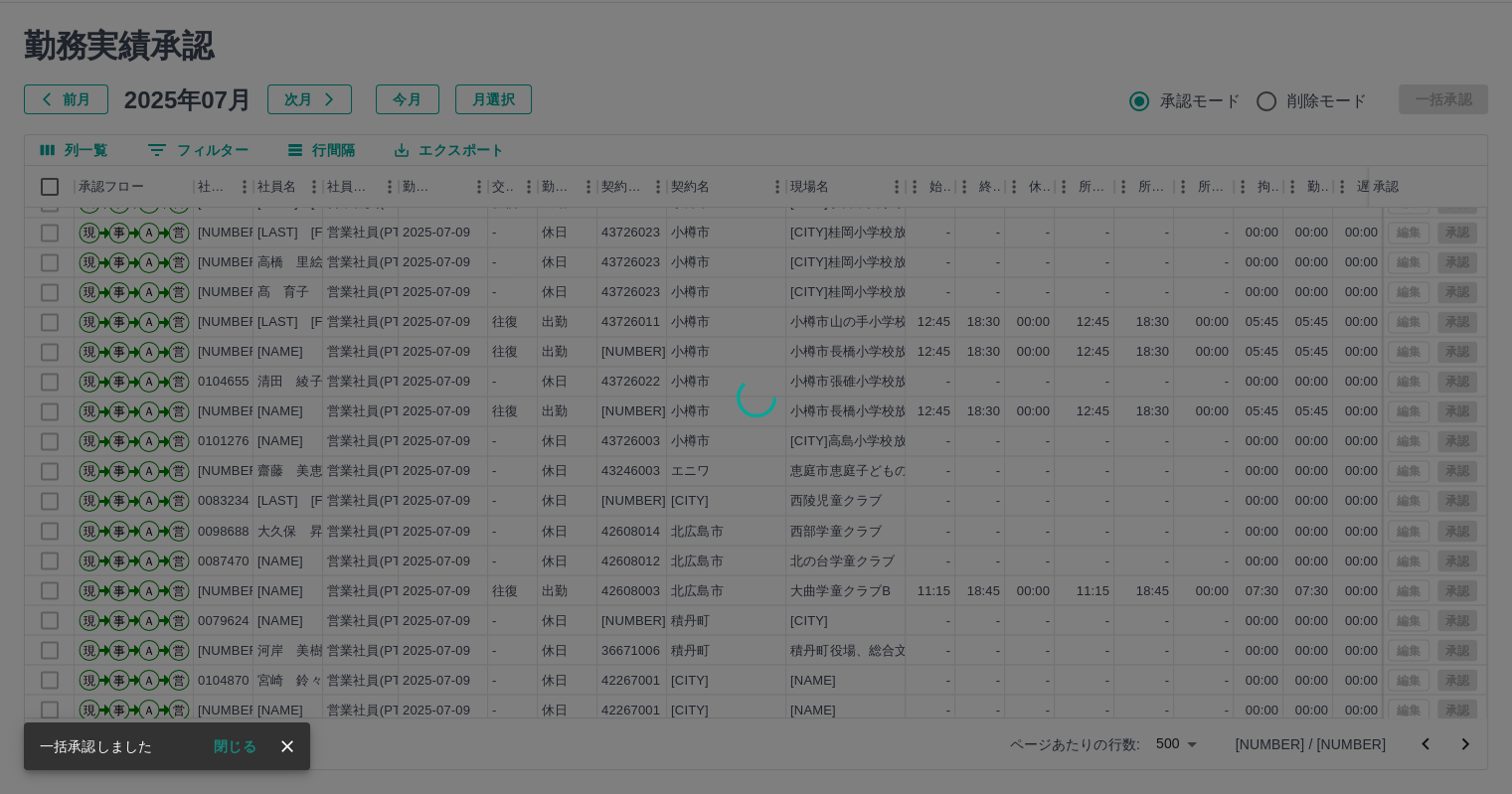click at bounding box center [756, 397] 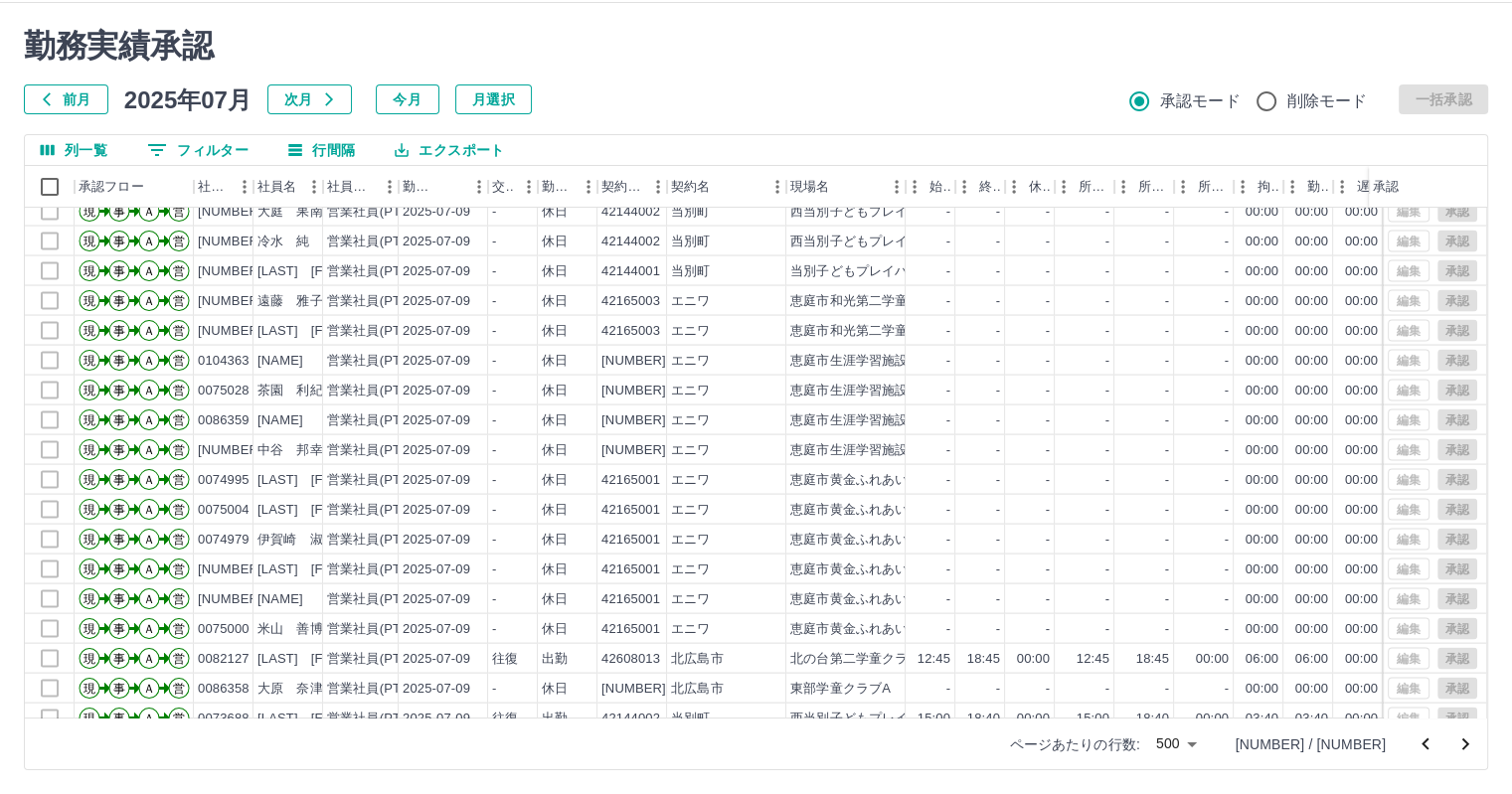 scroll, scrollTop: 4174, scrollLeft: 0, axis: vertical 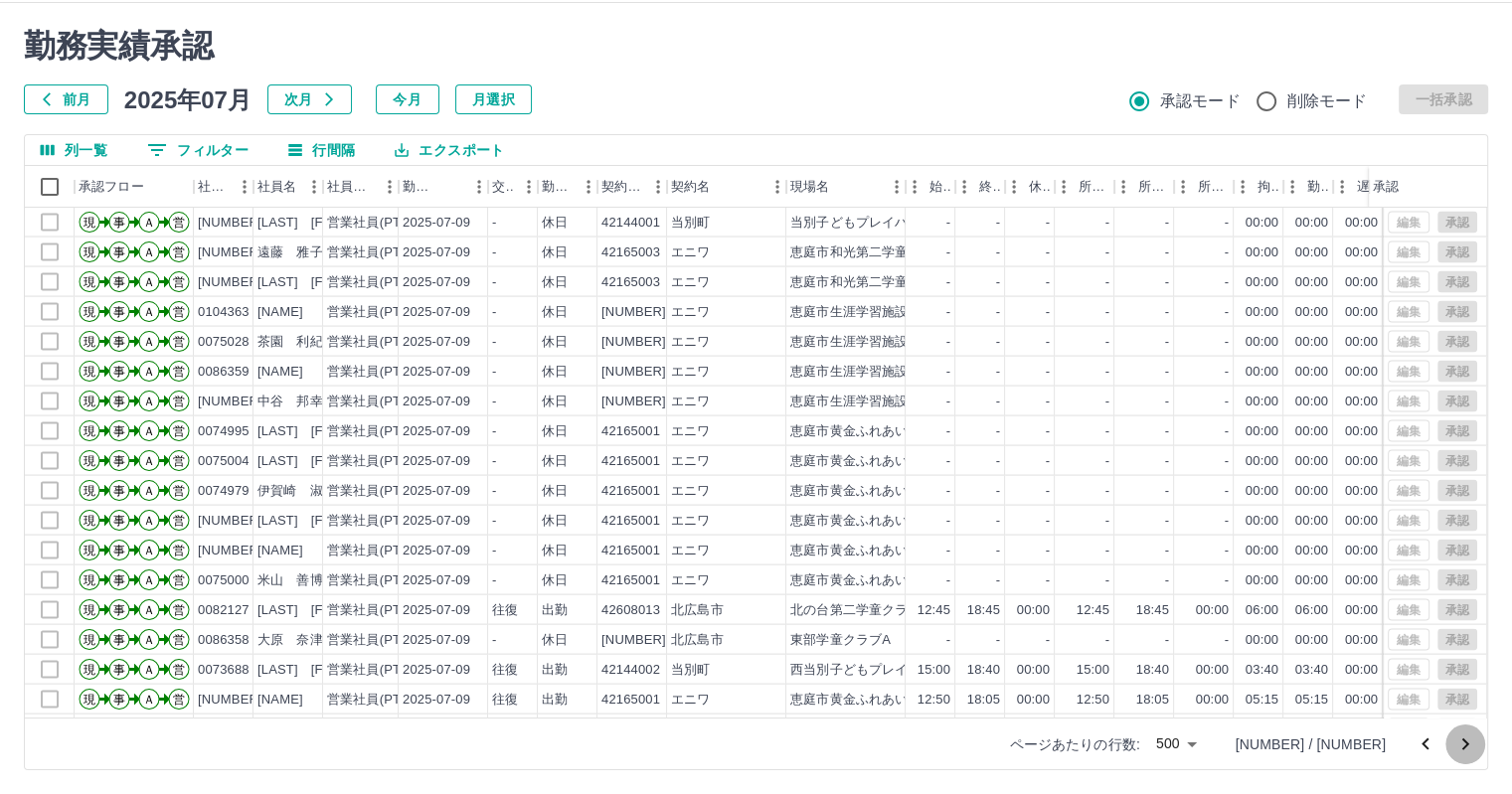 click 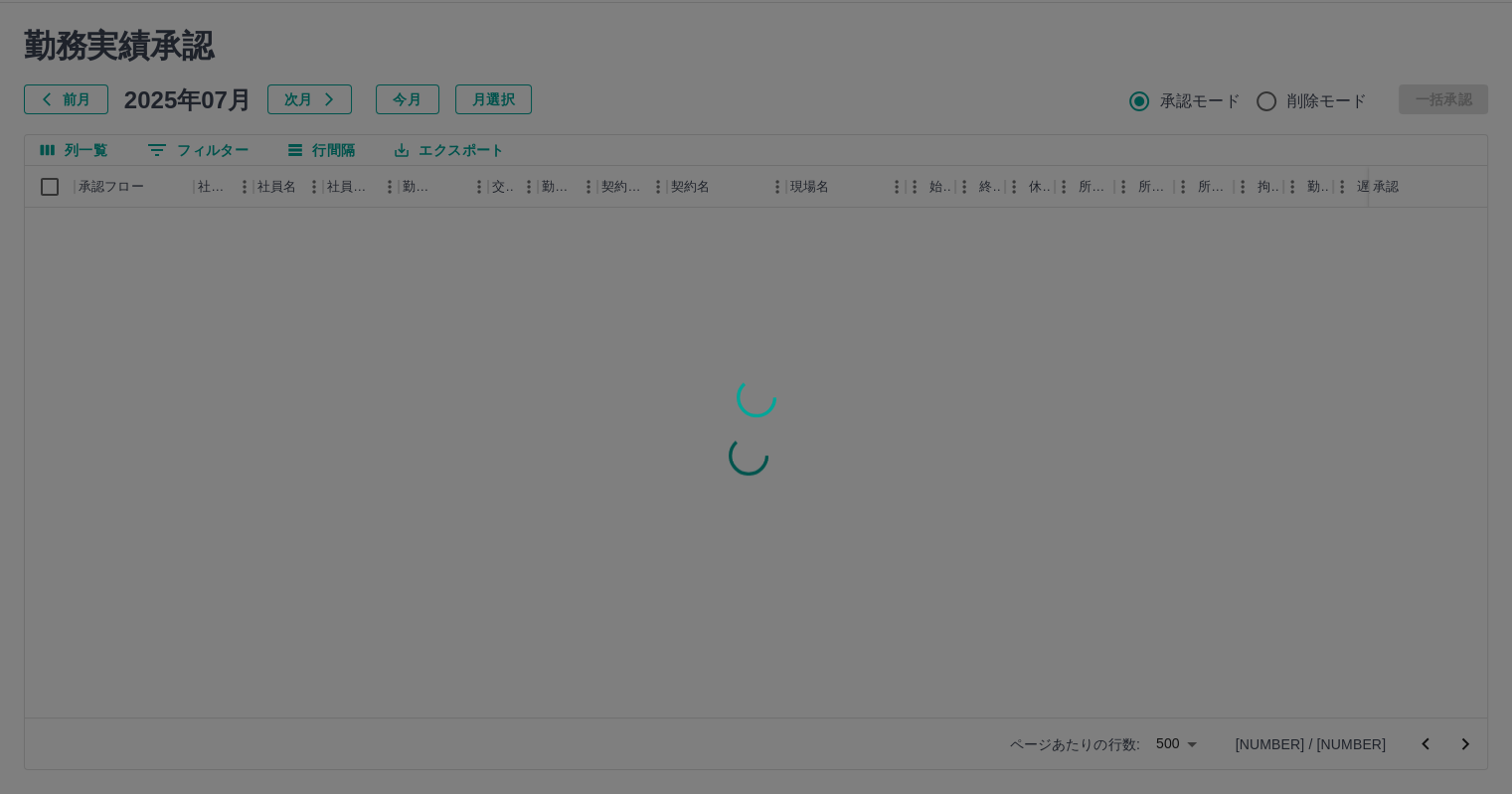 scroll, scrollTop: 0, scrollLeft: 0, axis: both 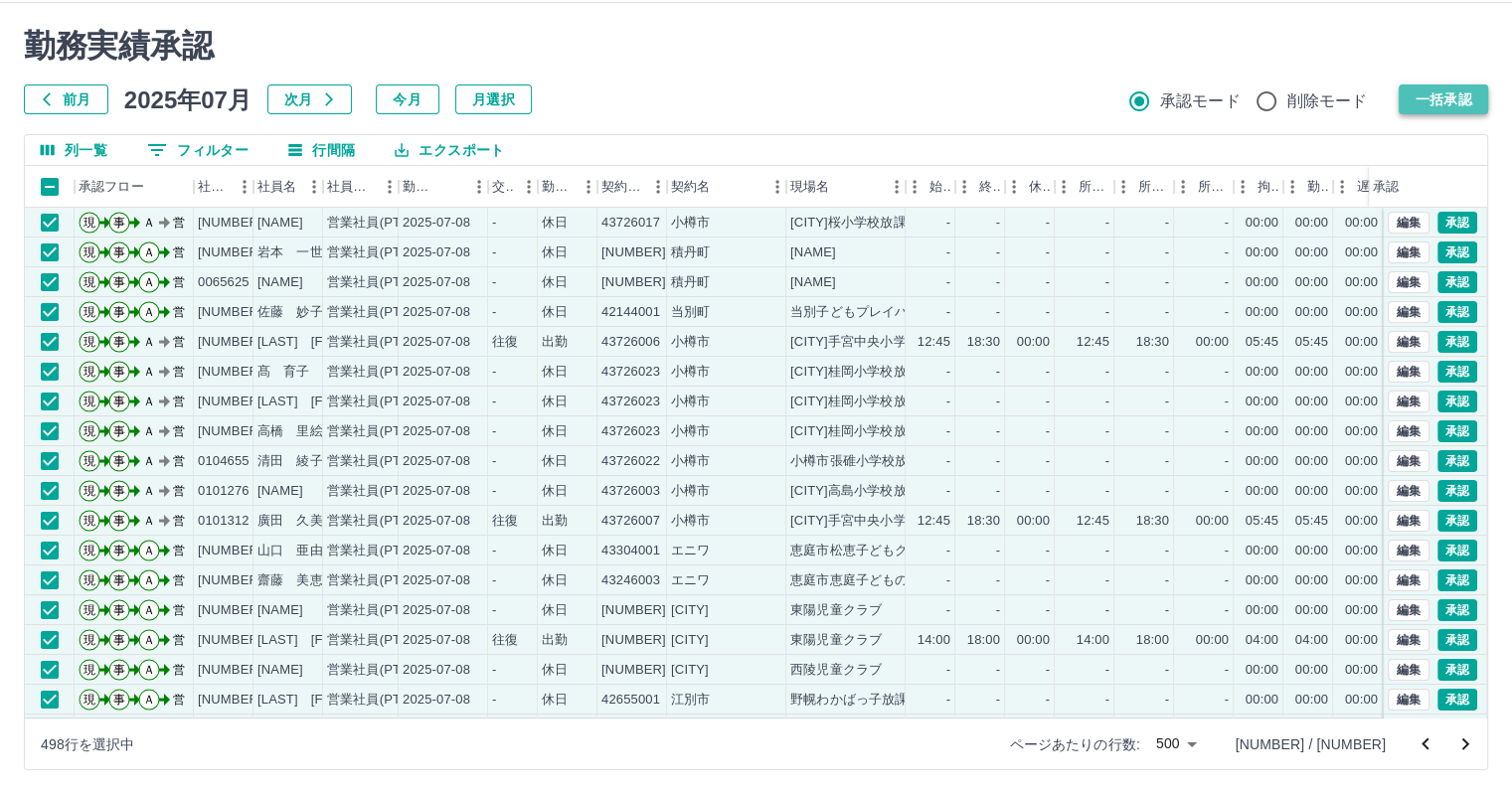 click on "一括承認" at bounding box center (1443, 99) 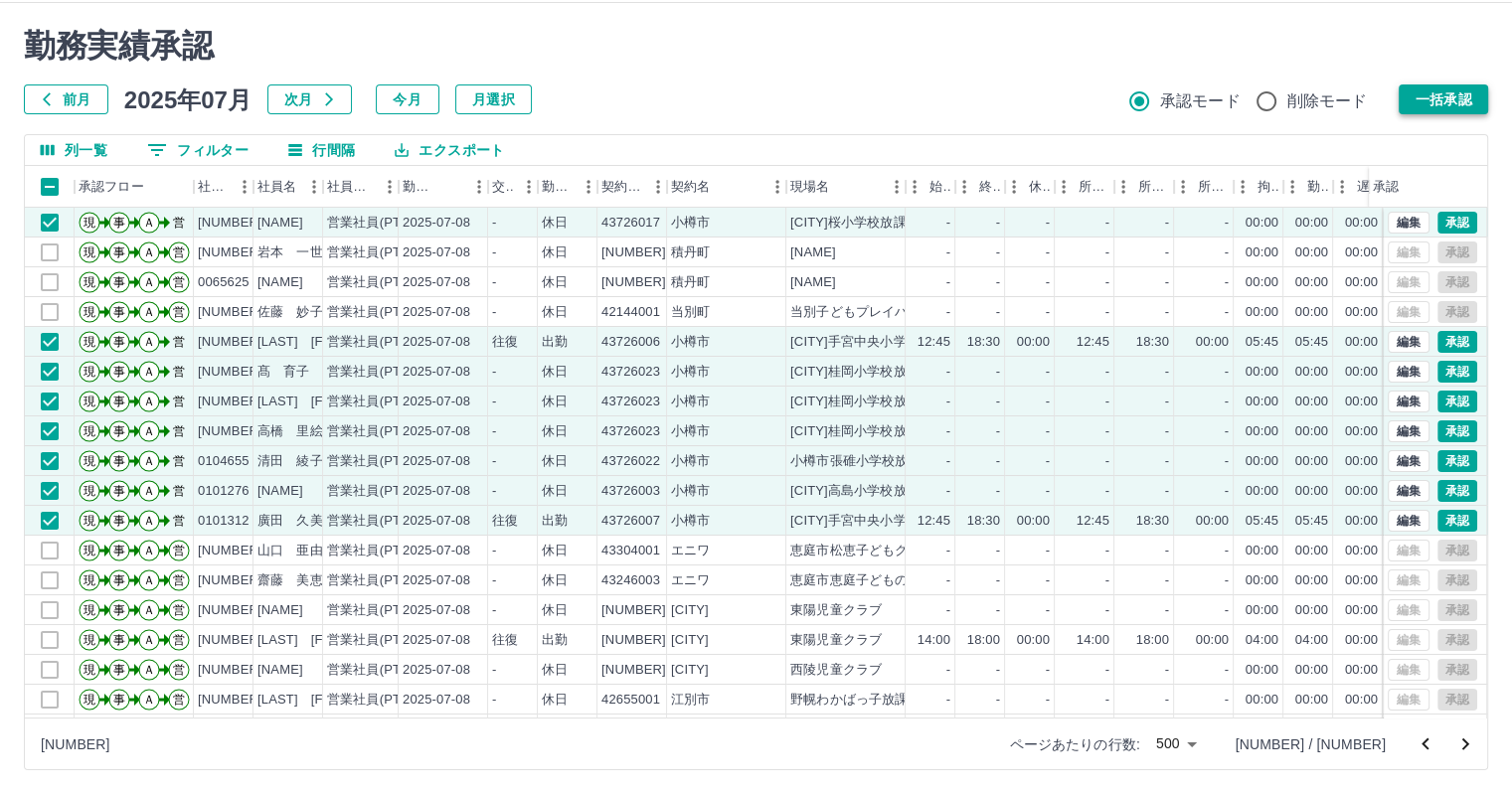 click on "一括承認" at bounding box center (1443, 99) 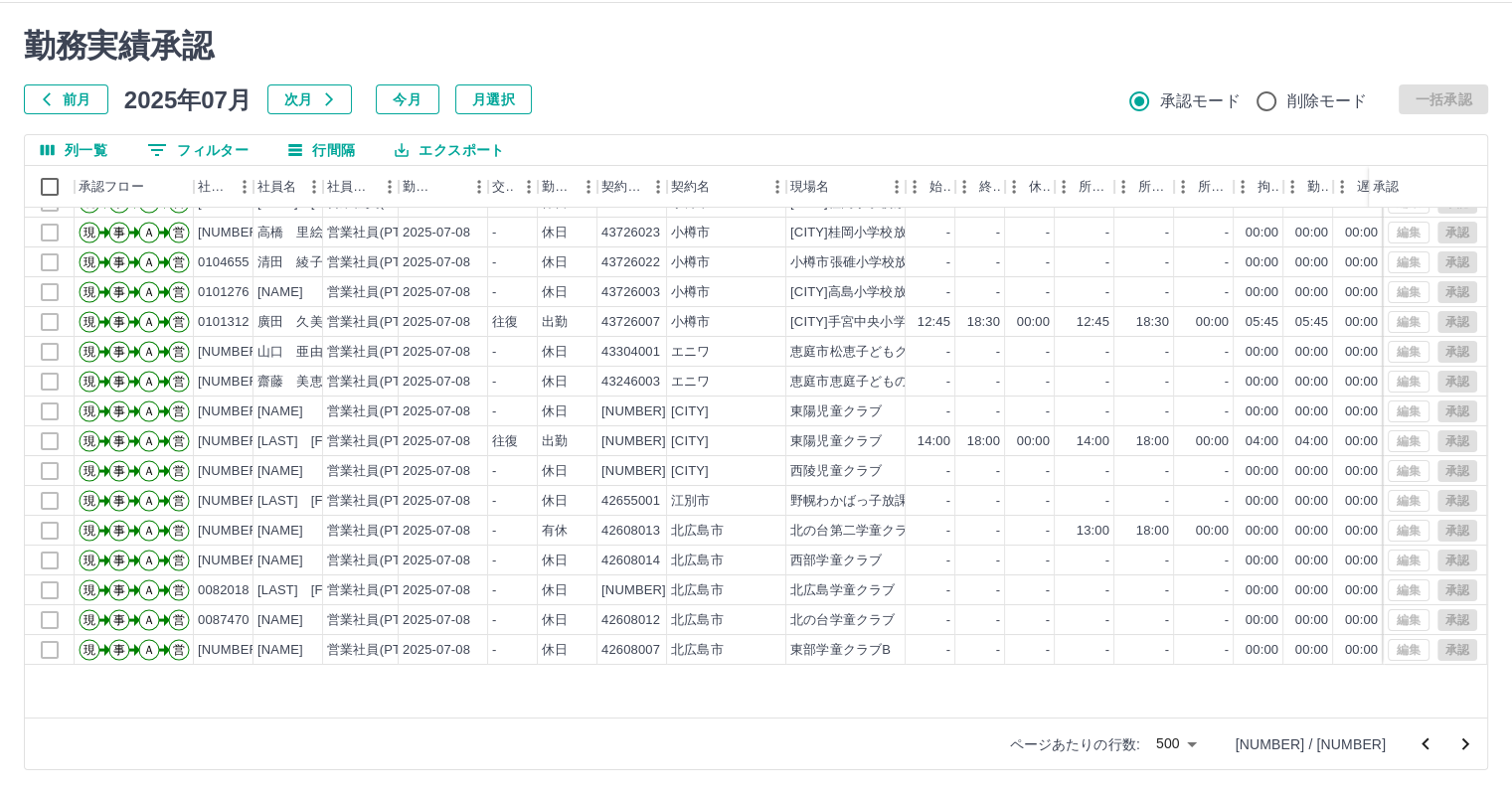 scroll, scrollTop: 0, scrollLeft: 0, axis: both 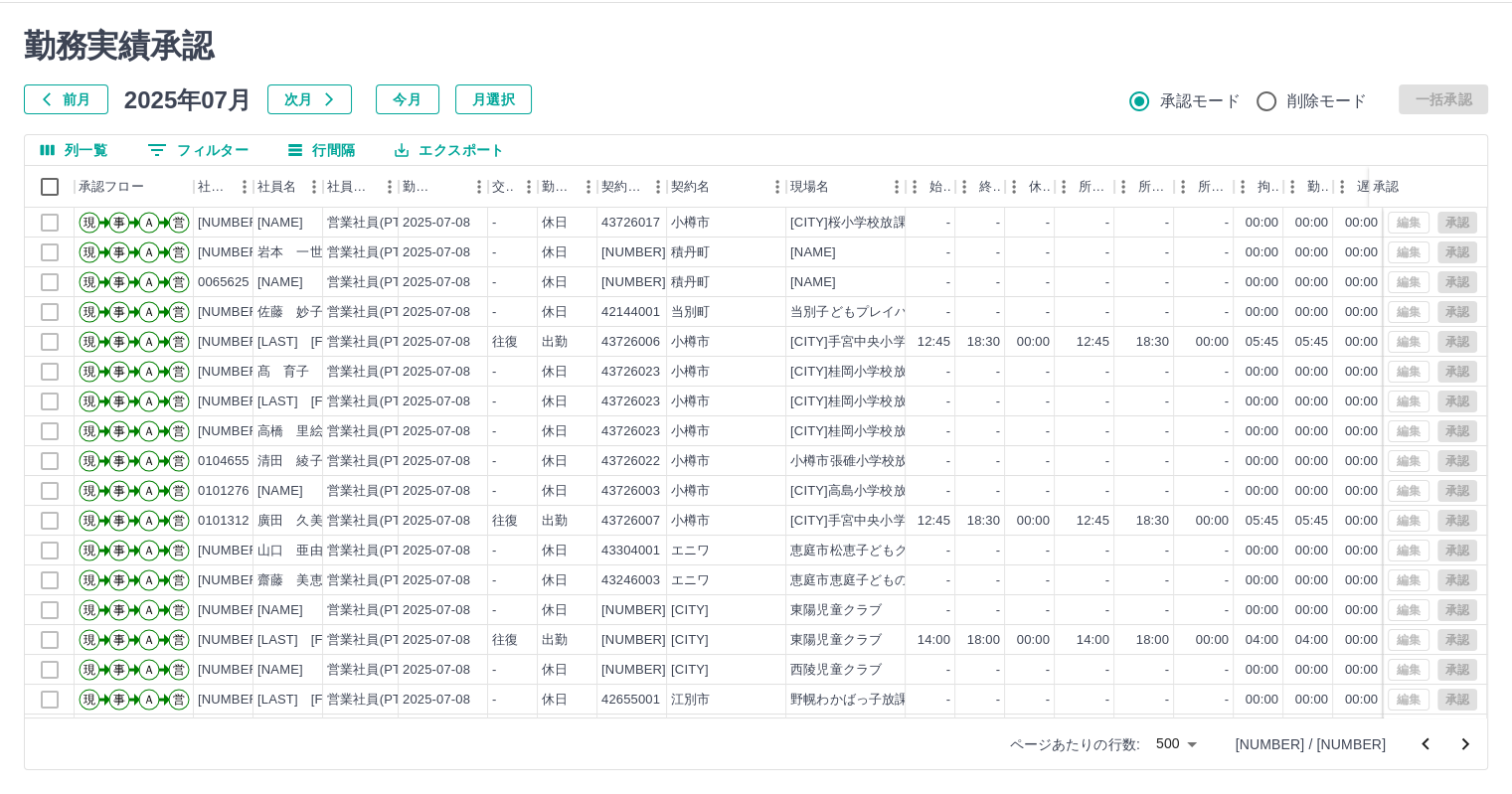 click 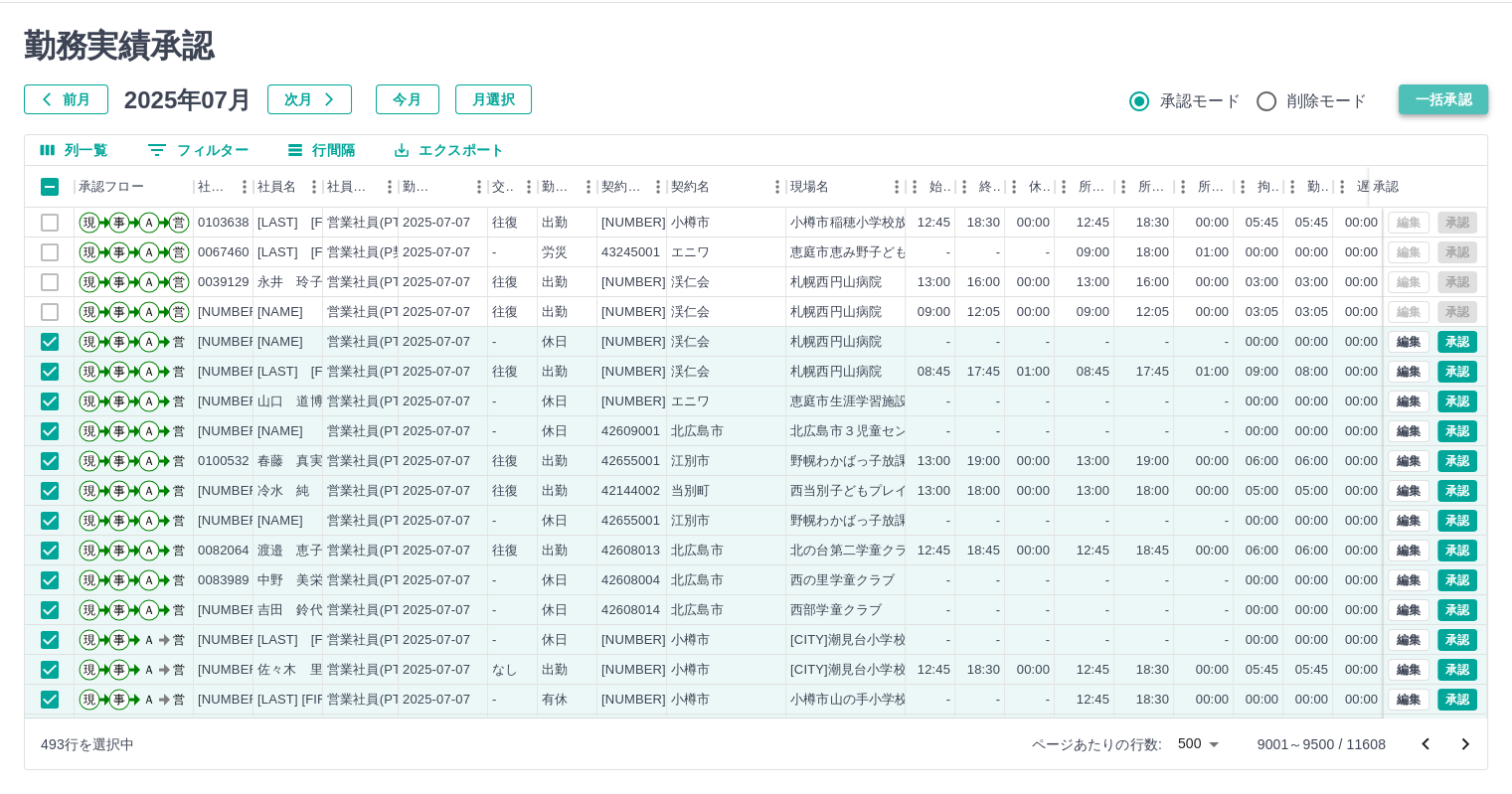 click on "一括承認" at bounding box center (1443, 99) 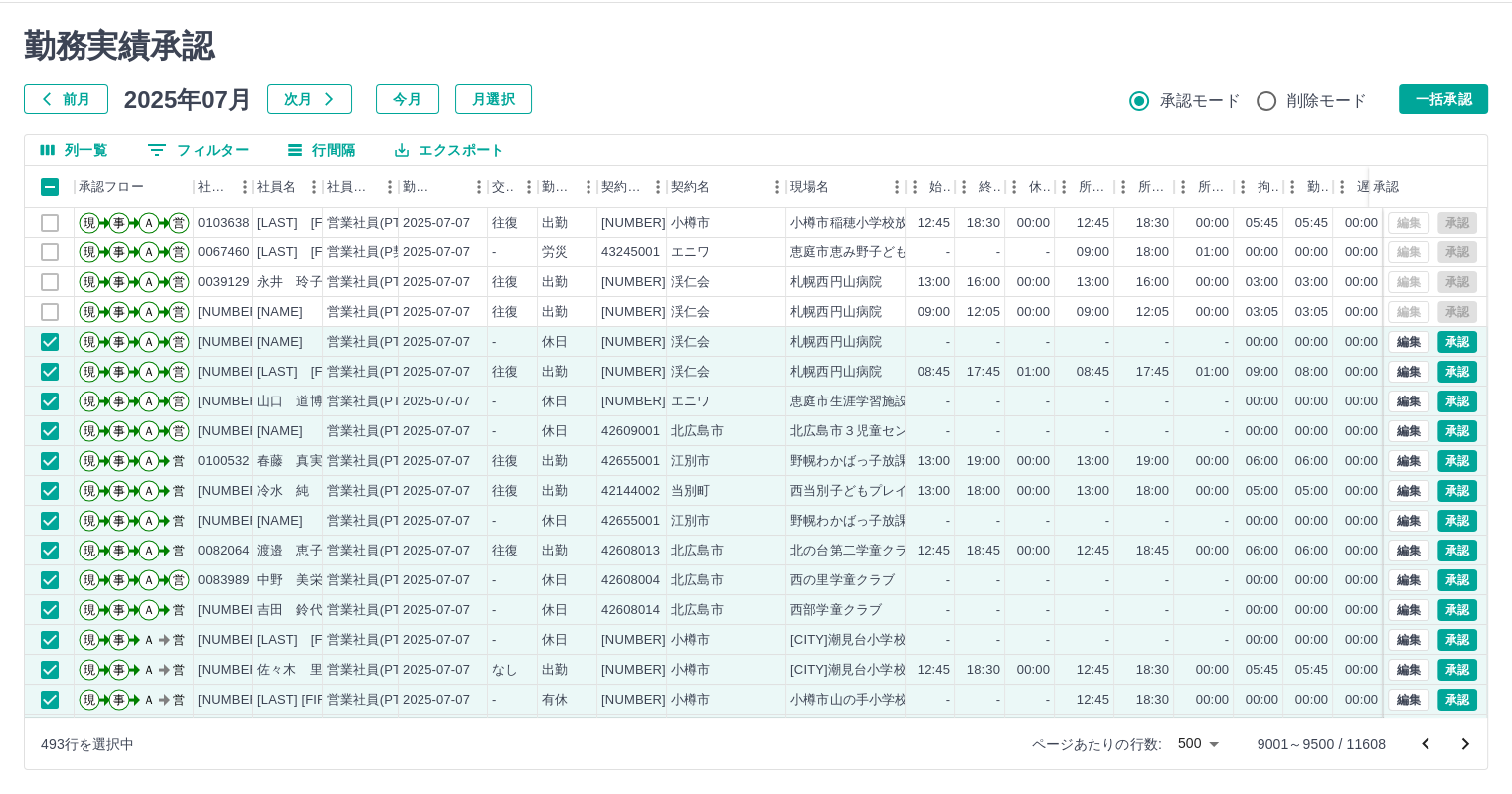 click at bounding box center [756, 397] 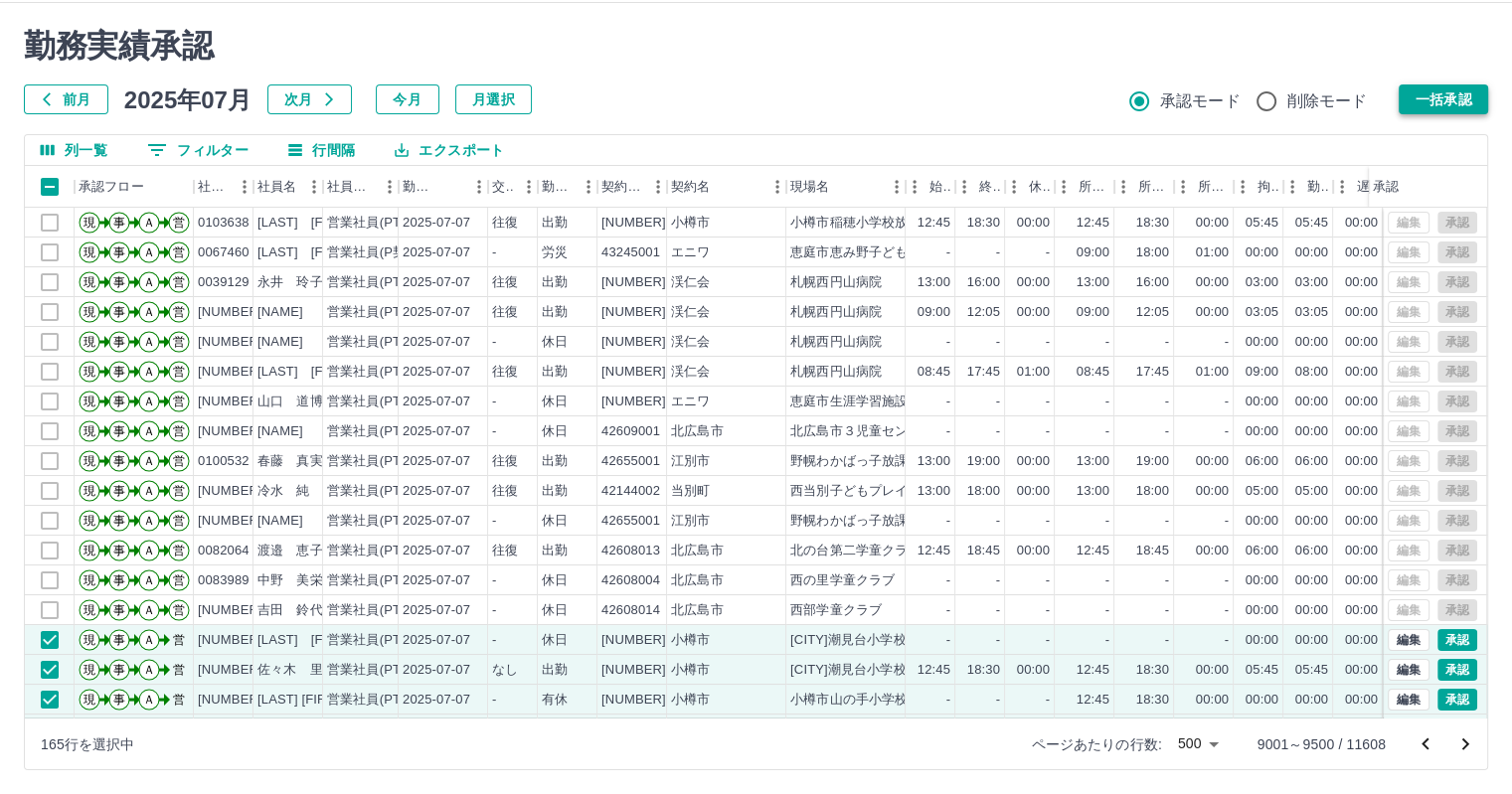click on "一括承認" at bounding box center (1443, 99) 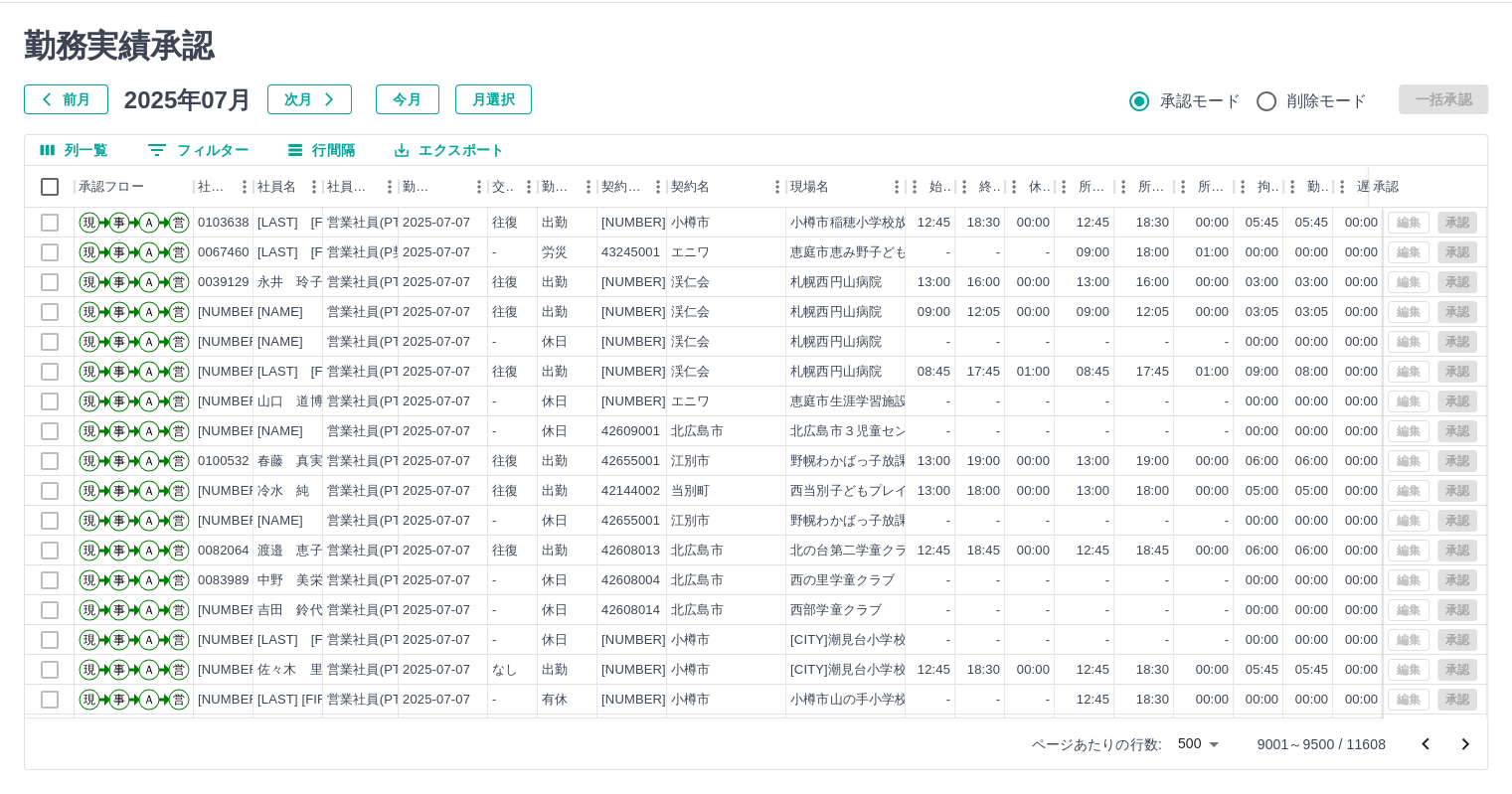 click at bounding box center (756, 397) 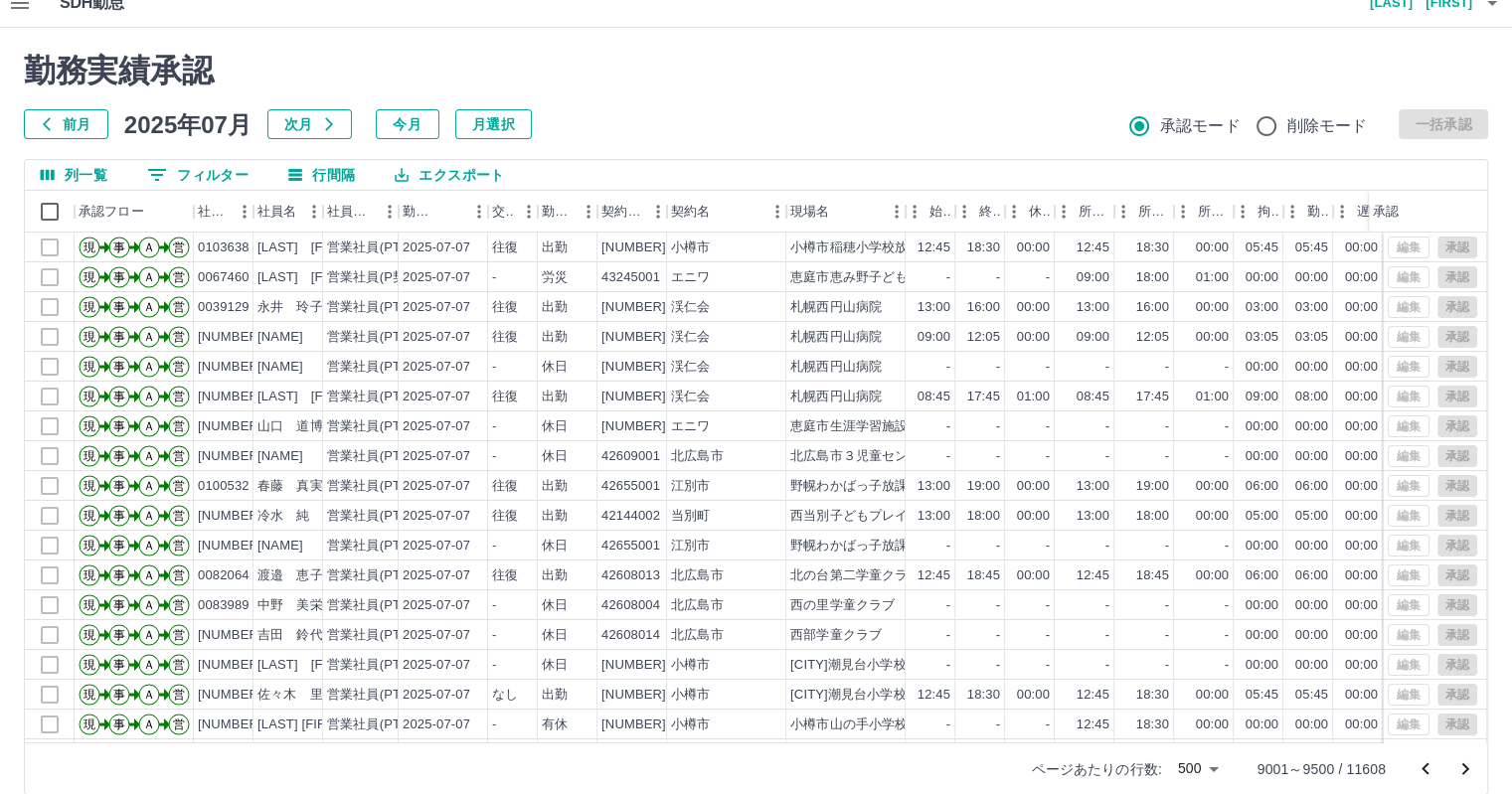 scroll, scrollTop: 0, scrollLeft: 0, axis: both 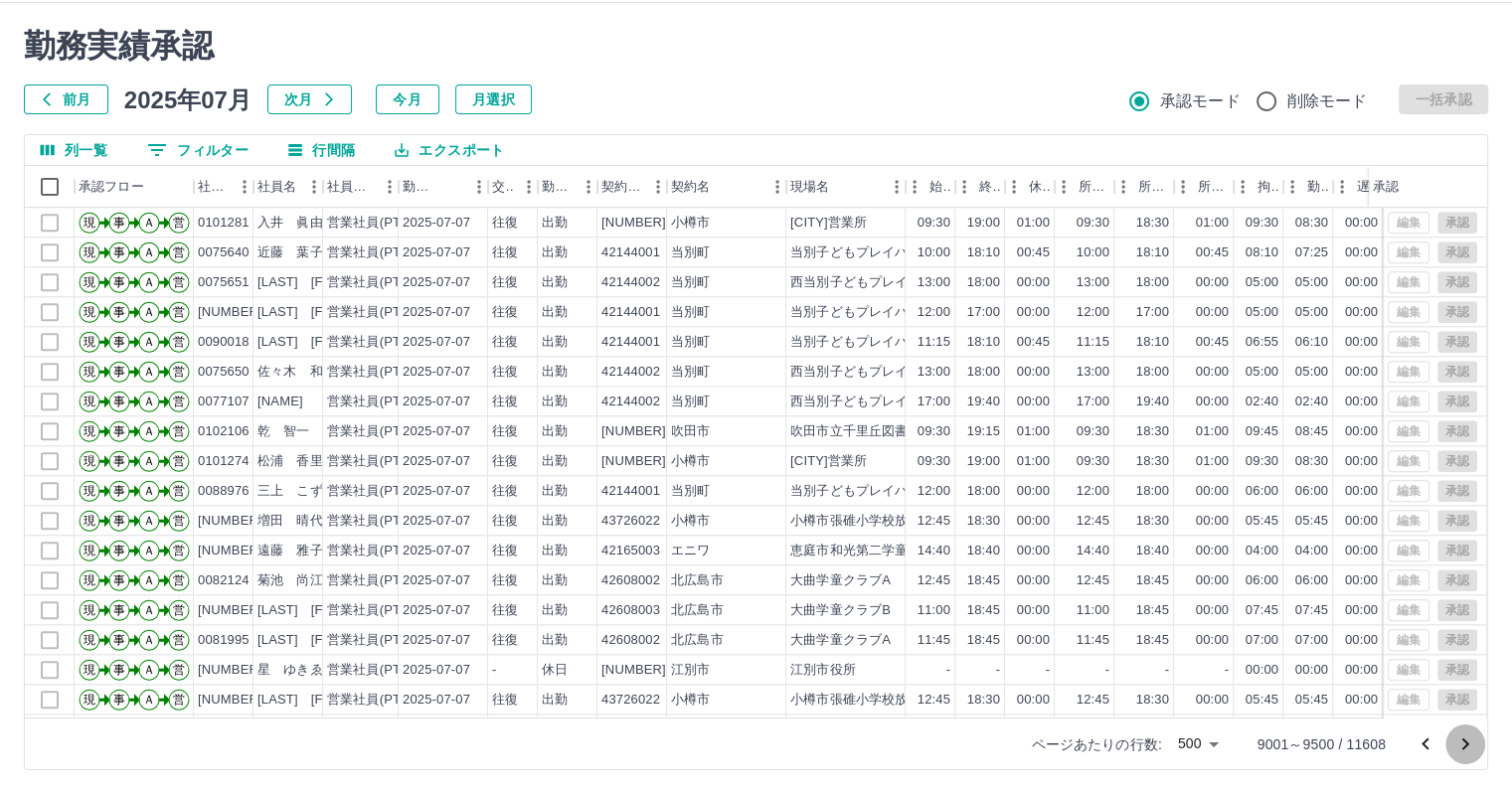 click 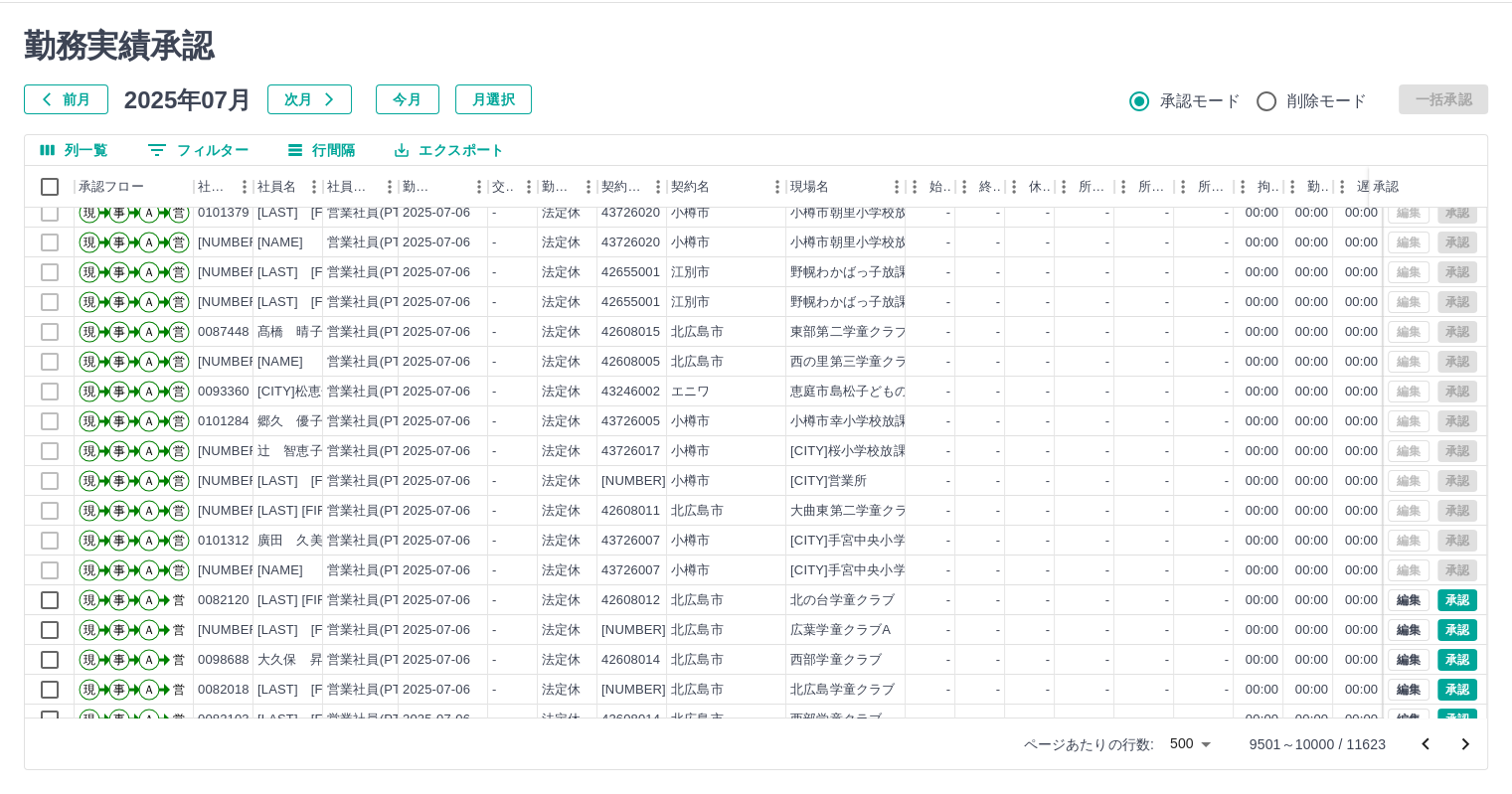 scroll, scrollTop: 0, scrollLeft: 0, axis: both 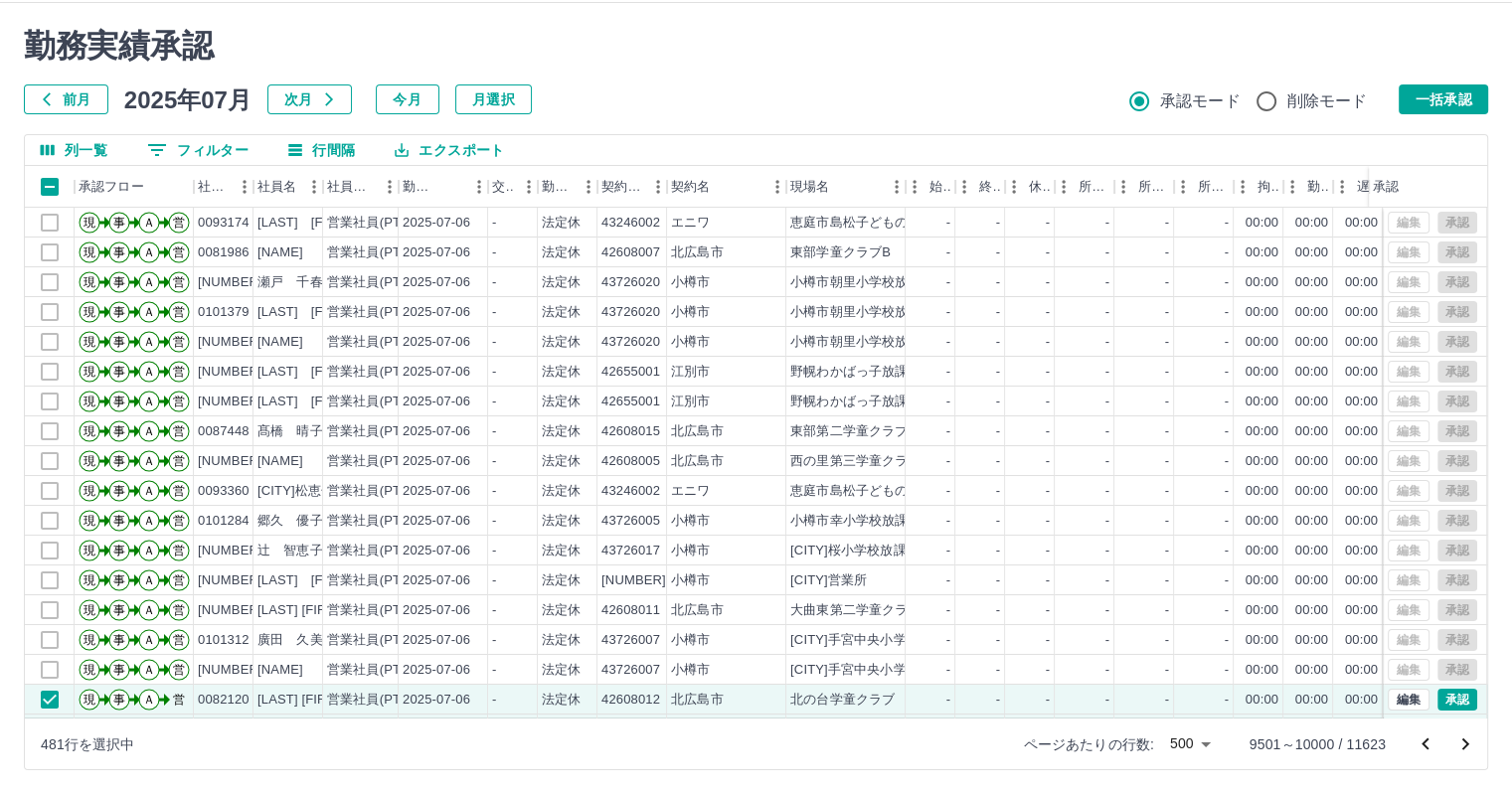 drag, startPoint x: 1442, startPoint y: 109, endPoint x: 1062, endPoint y: 306, distance: 428.0292 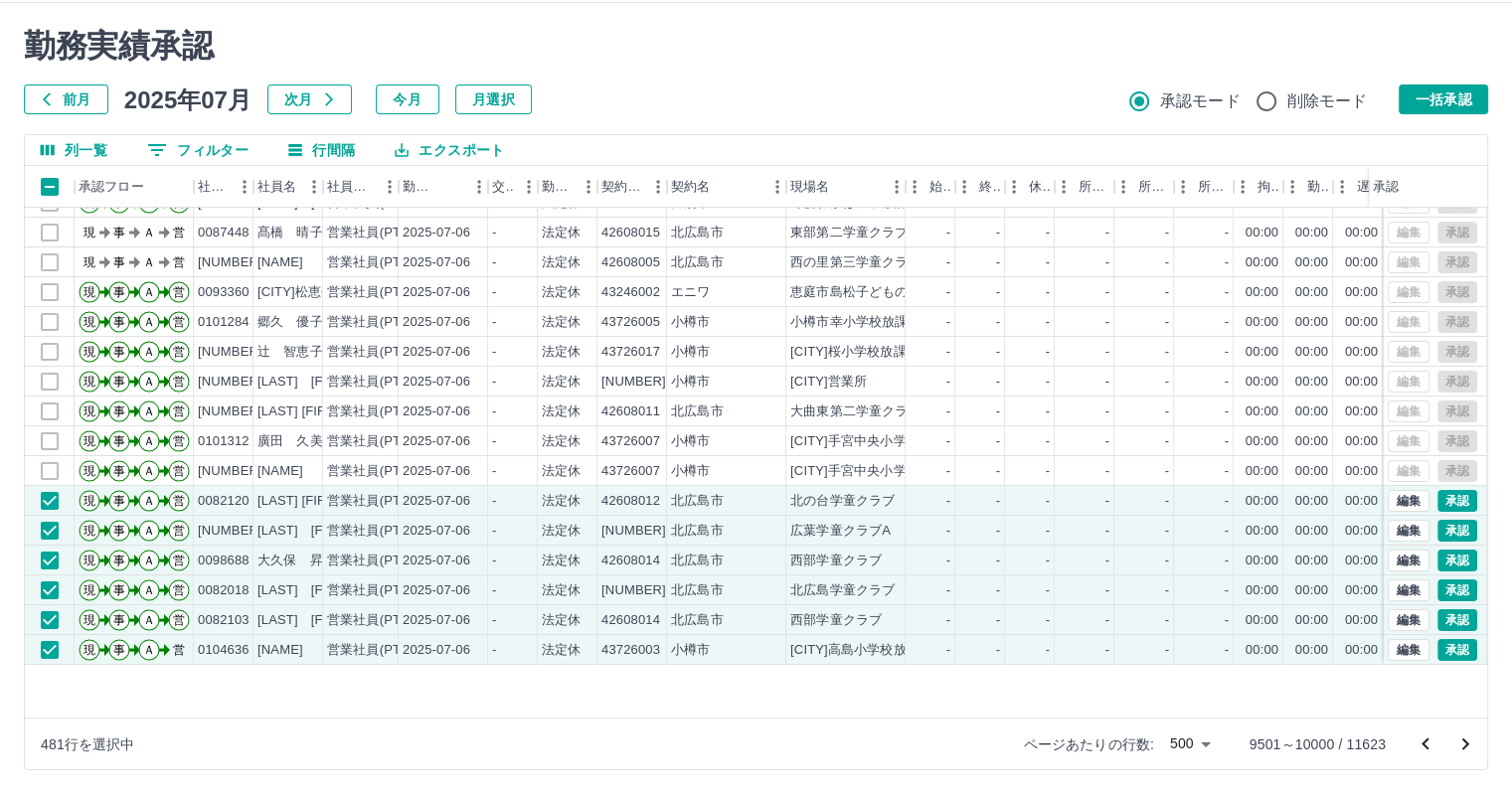 scroll, scrollTop: 0, scrollLeft: 0, axis: both 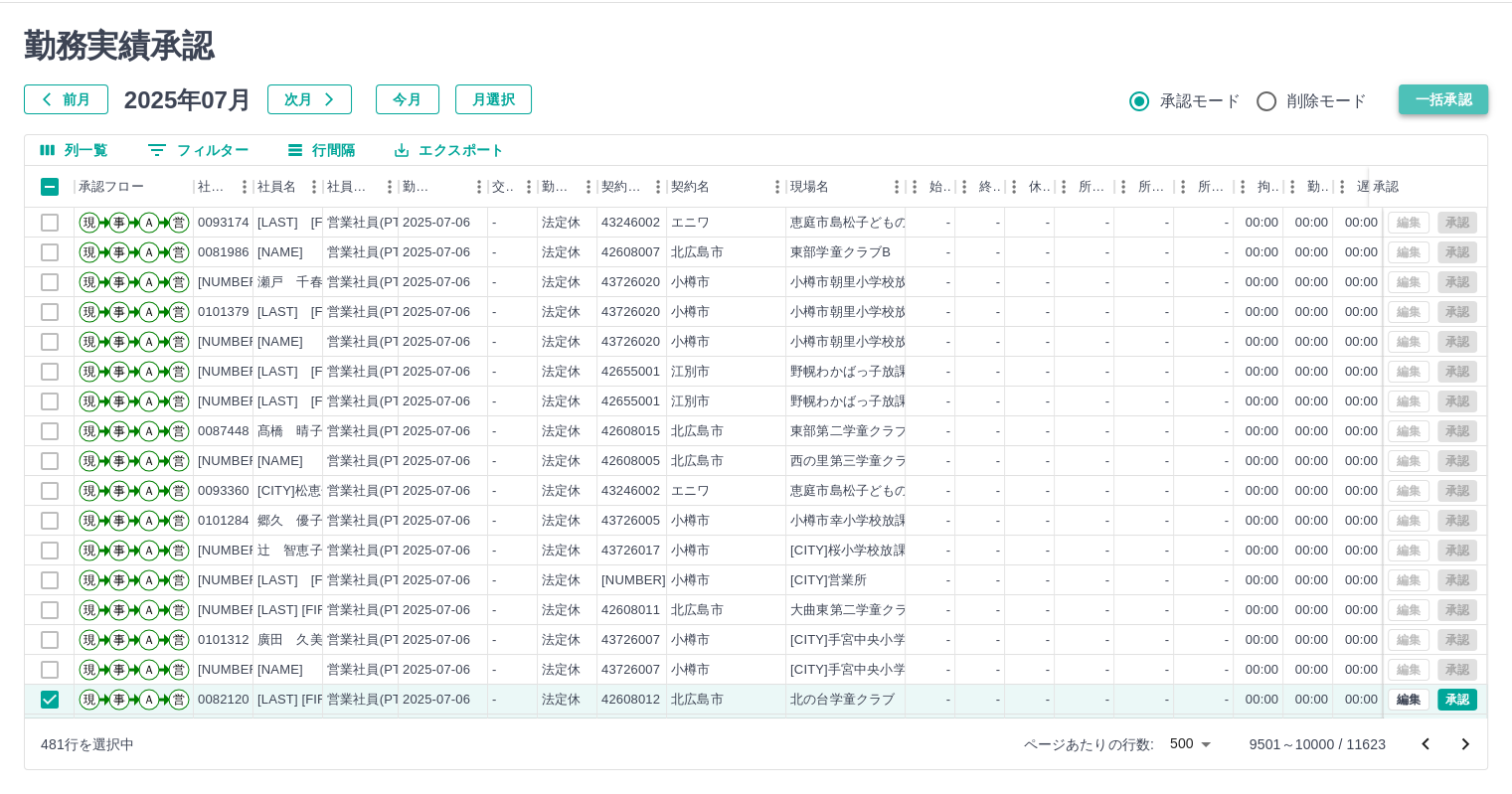 click on "一括承認" at bounding box center (1443, 99) 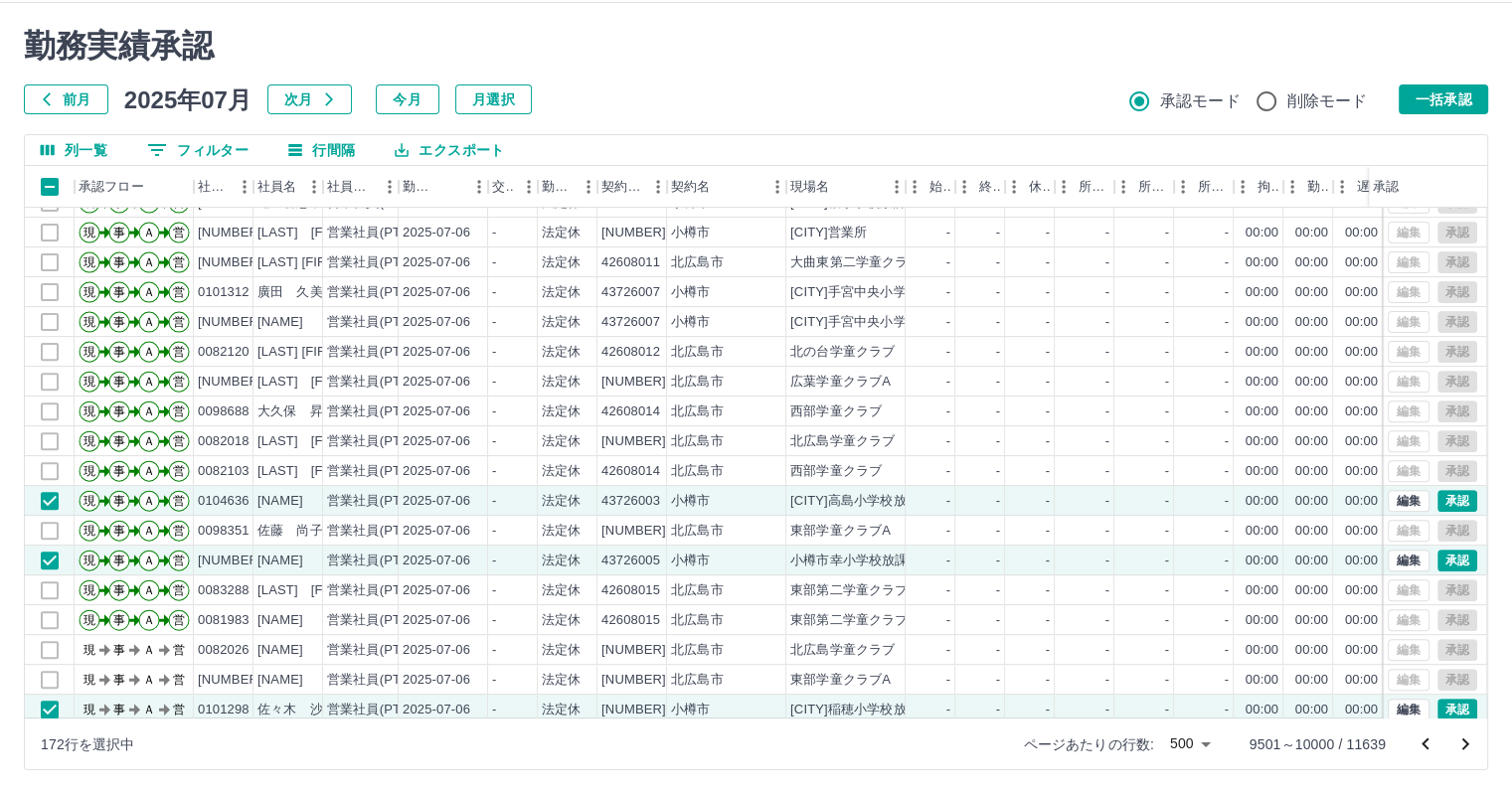 scroll, scrollTop: 894, scrollLeft: 0, axis: vertical 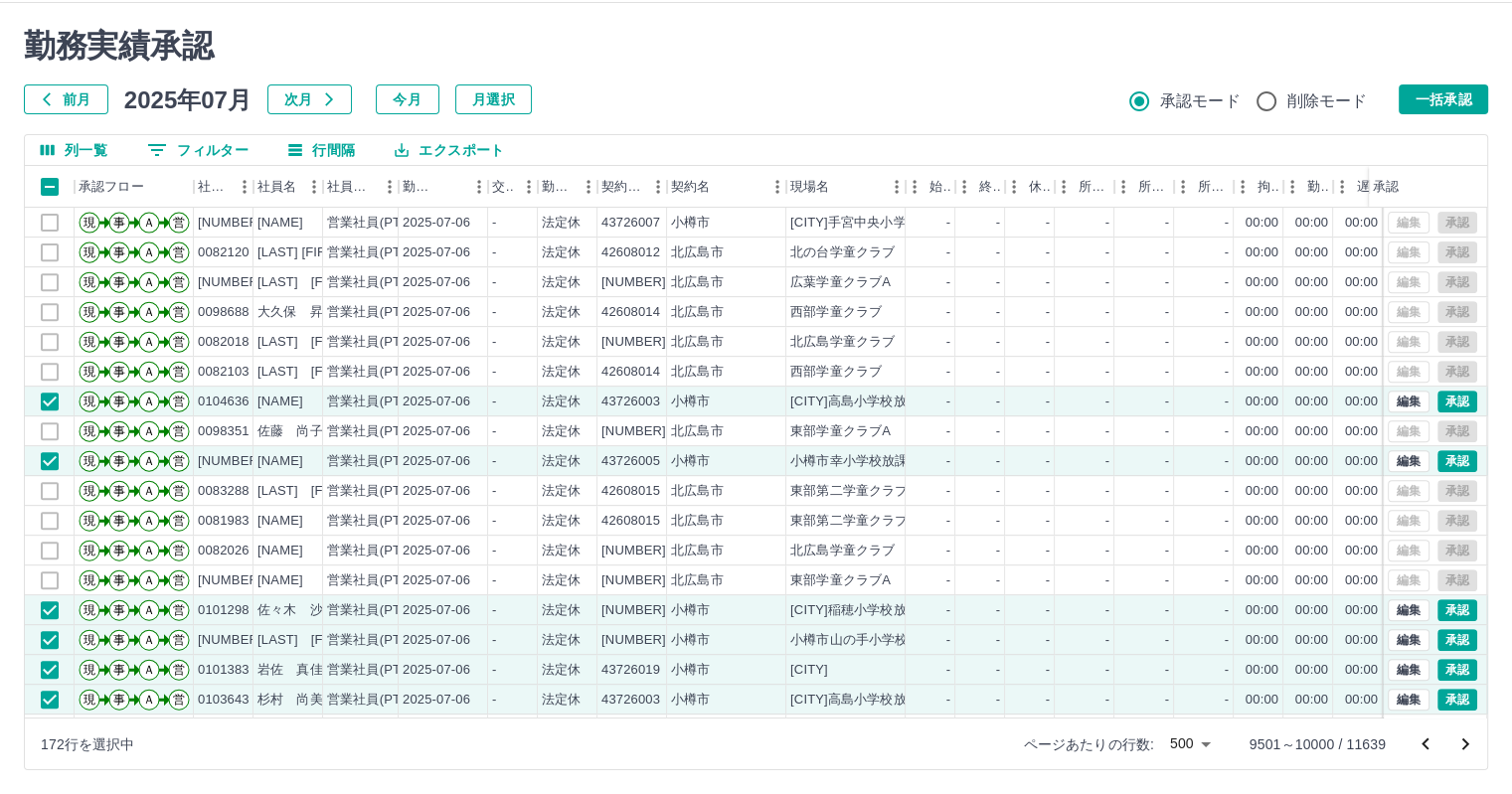 click 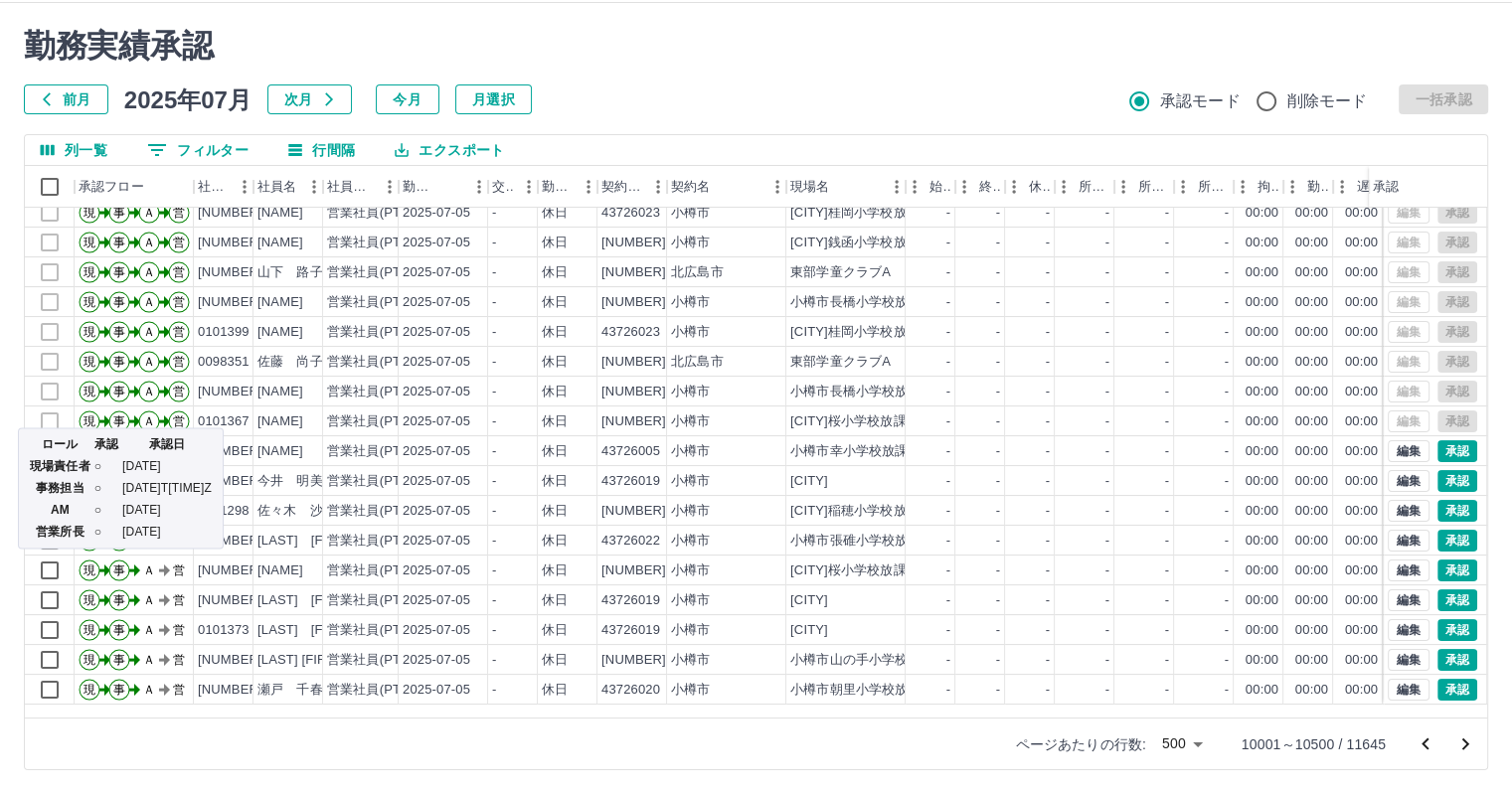 scroll, scrollTop: 99, scrollLeft: 0, axis: vertical 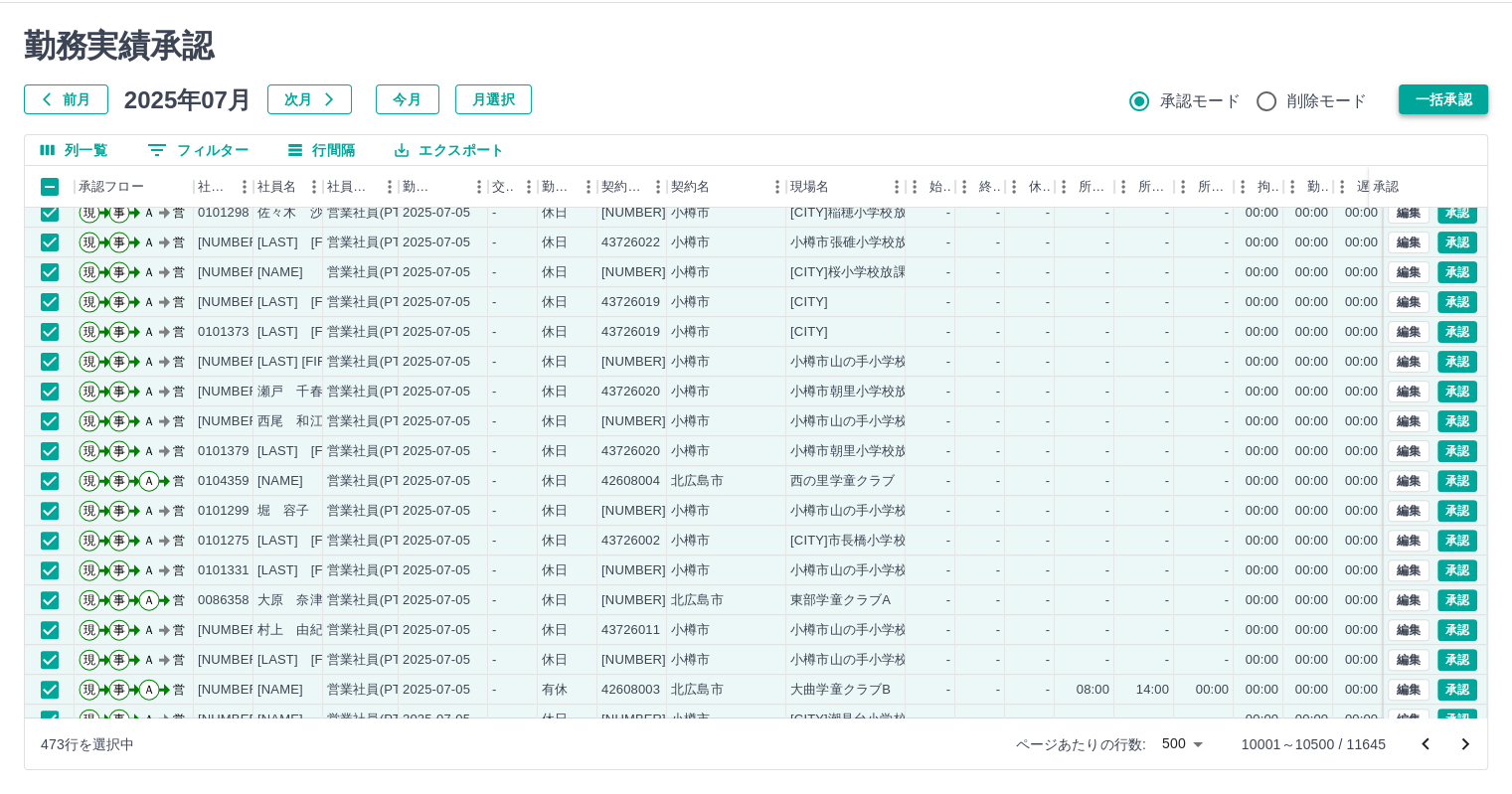 click on "一括承認" at bounding box center (1443, 99) 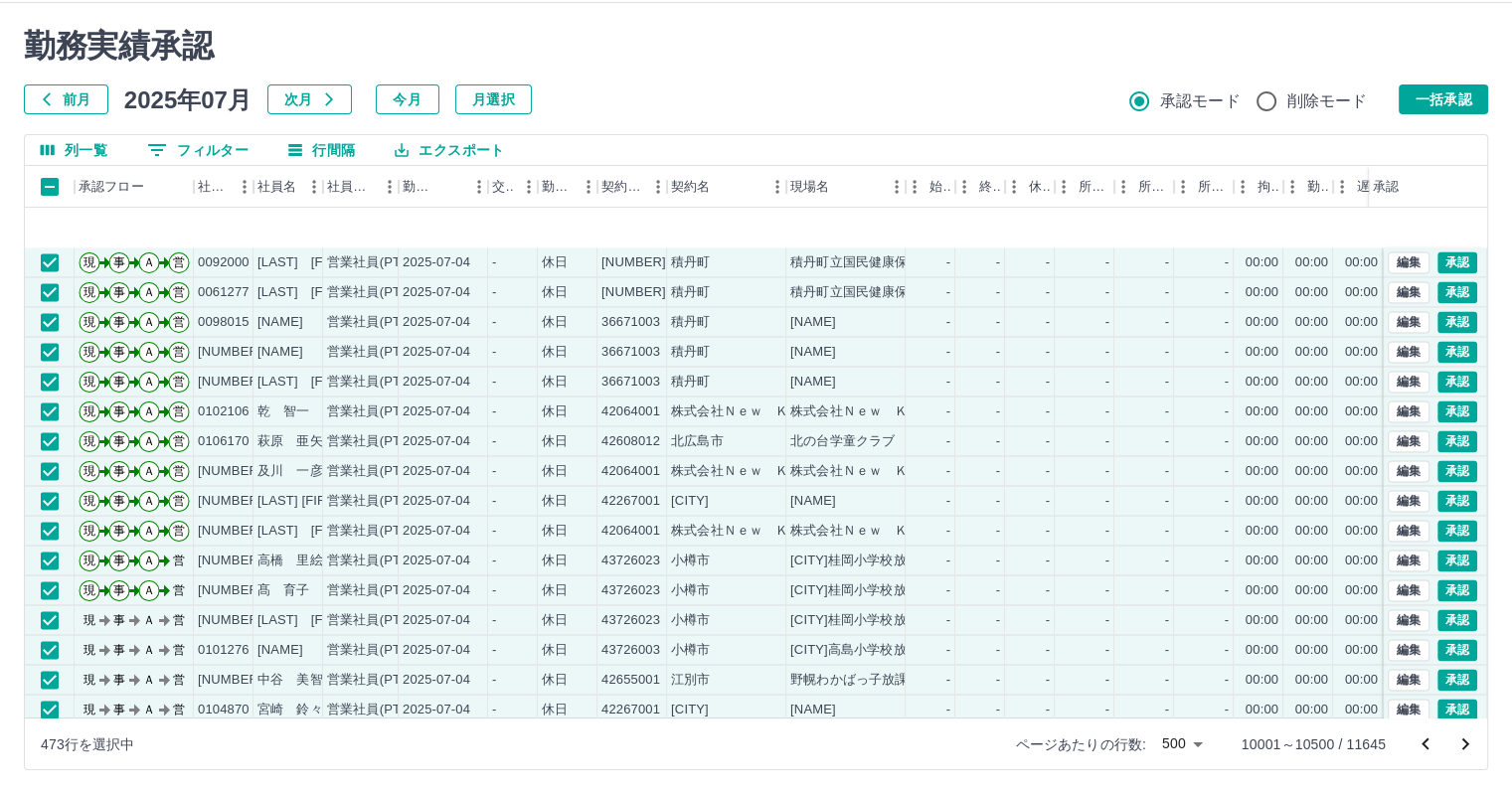 scroll, scrollTop: 3379, scrollLeft: 0, axis: vertical 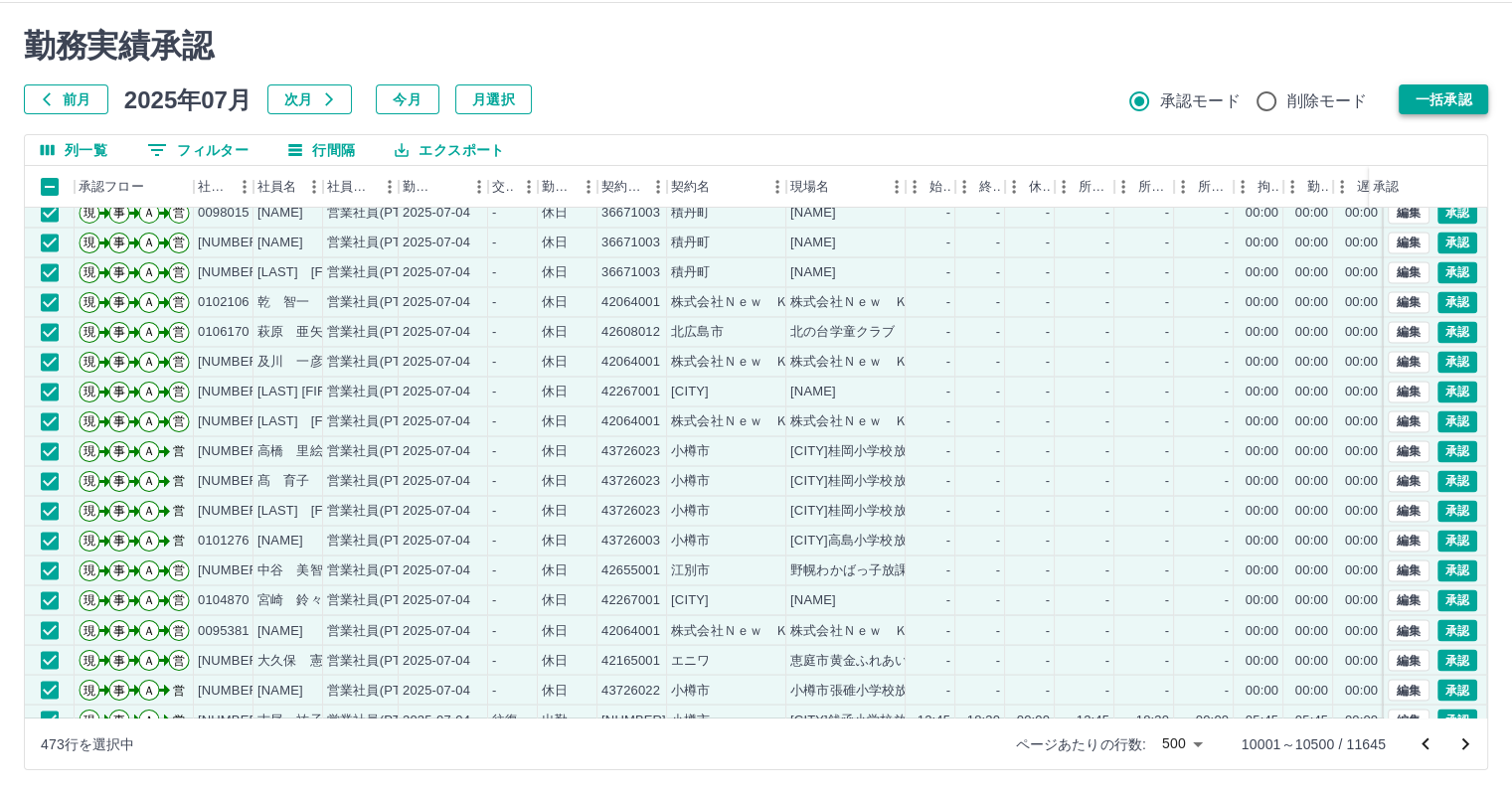 click on "一括承認" at bounding box center [1443, 99] 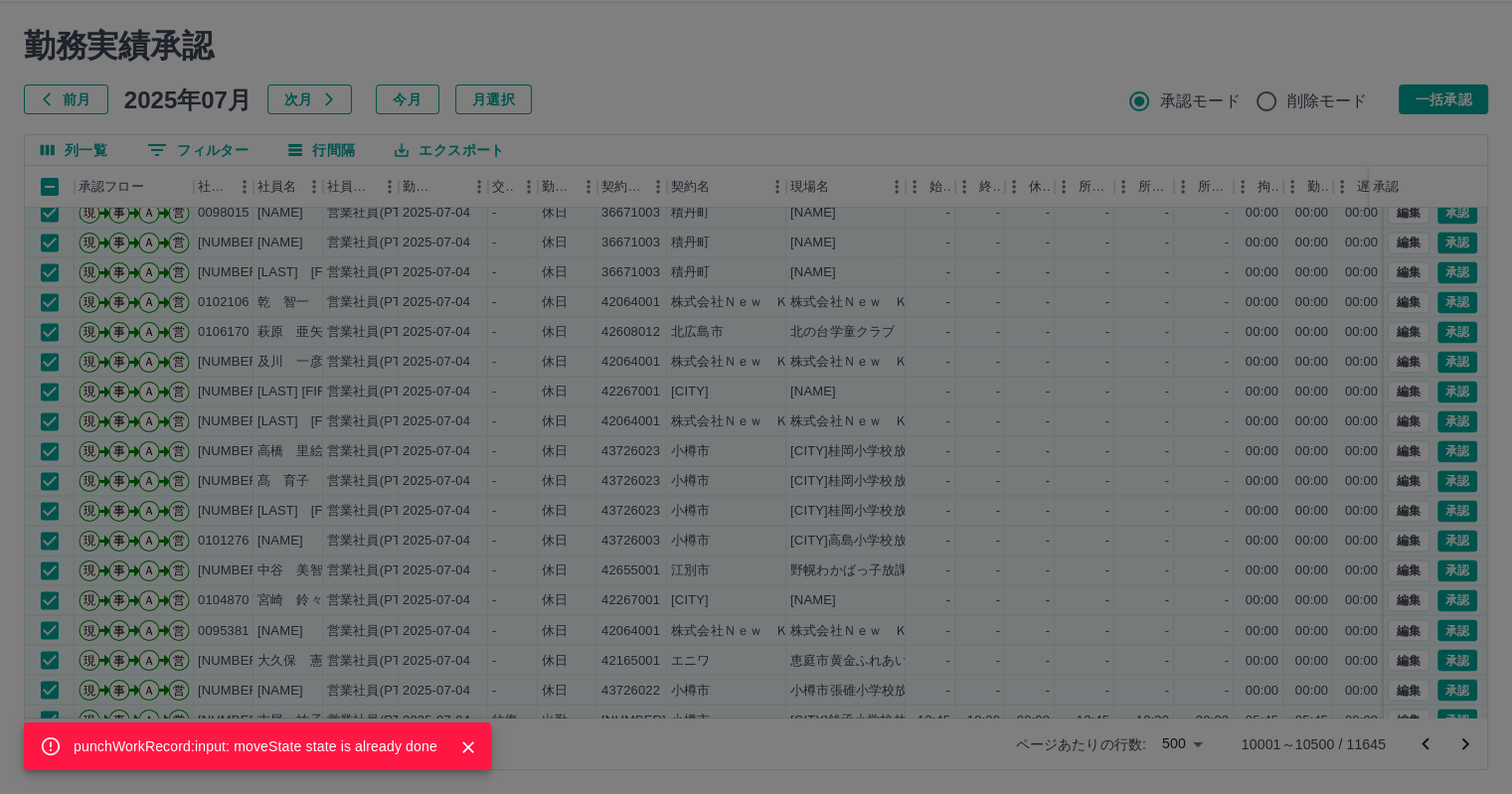click on "punchWorkRecord:input: moveState state is already done" at bounding box center (257, 746) 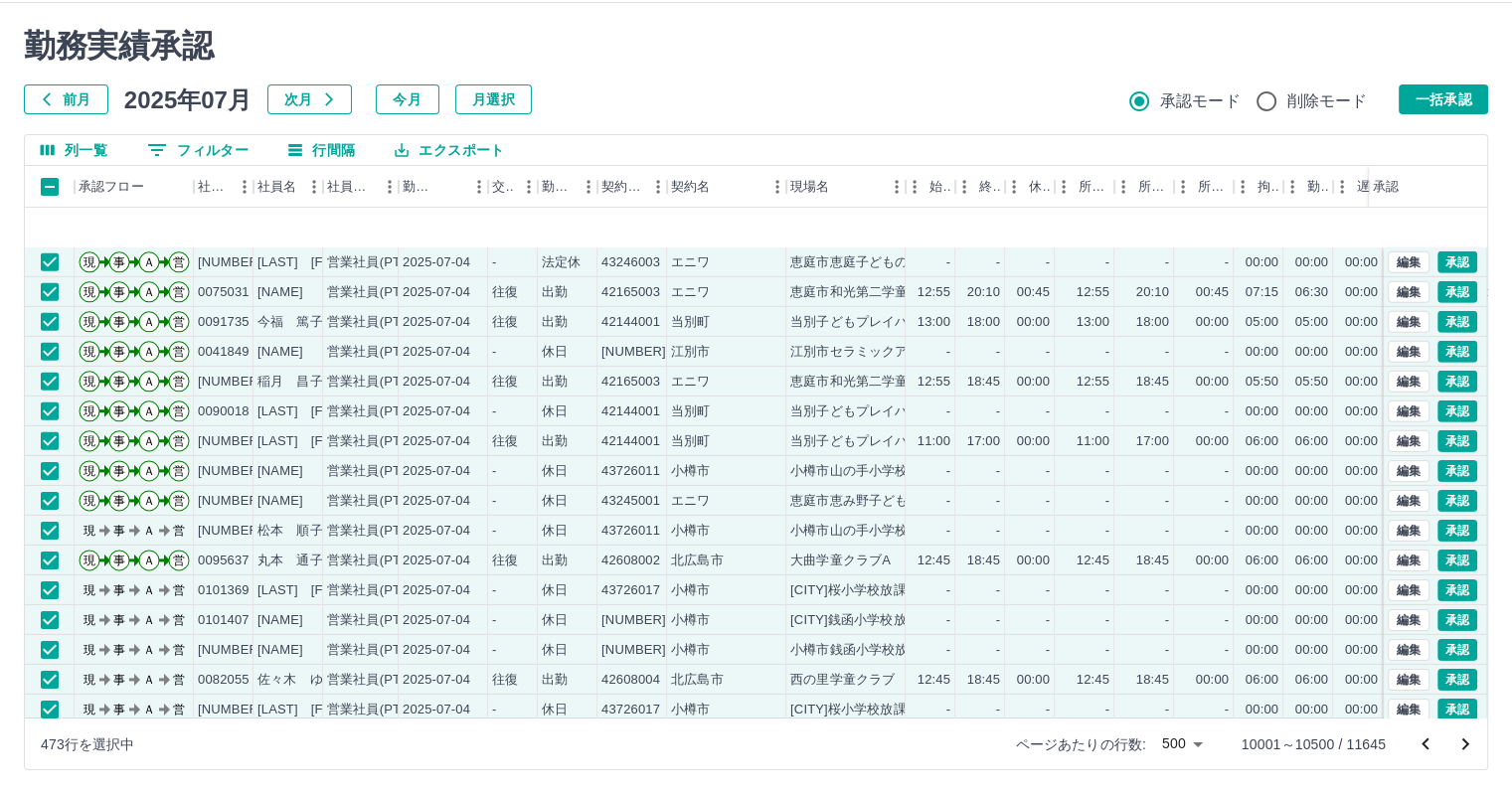 scroll, scrollTop: 6559, scrollLeft: 0, axis: vertical 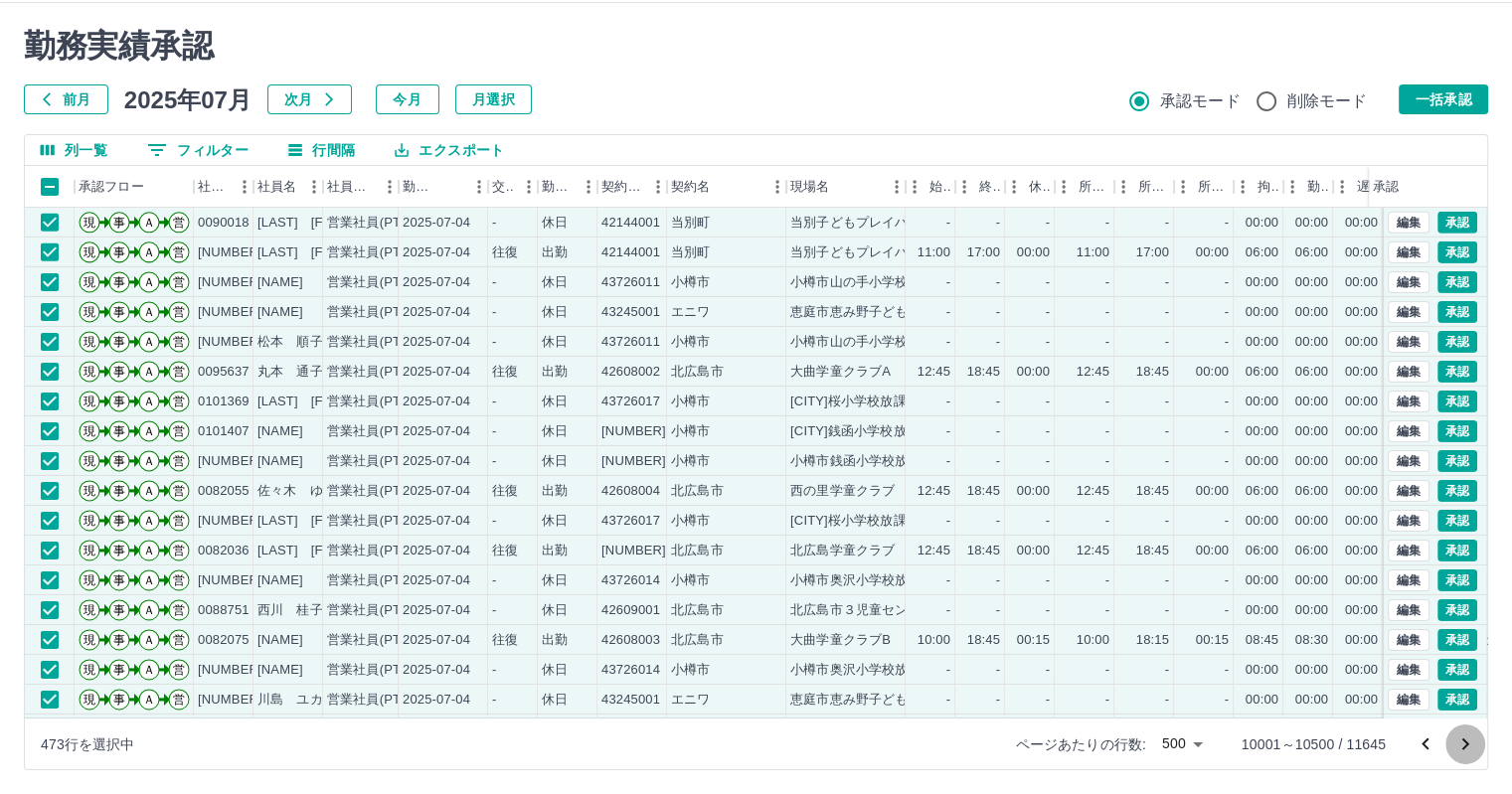 click 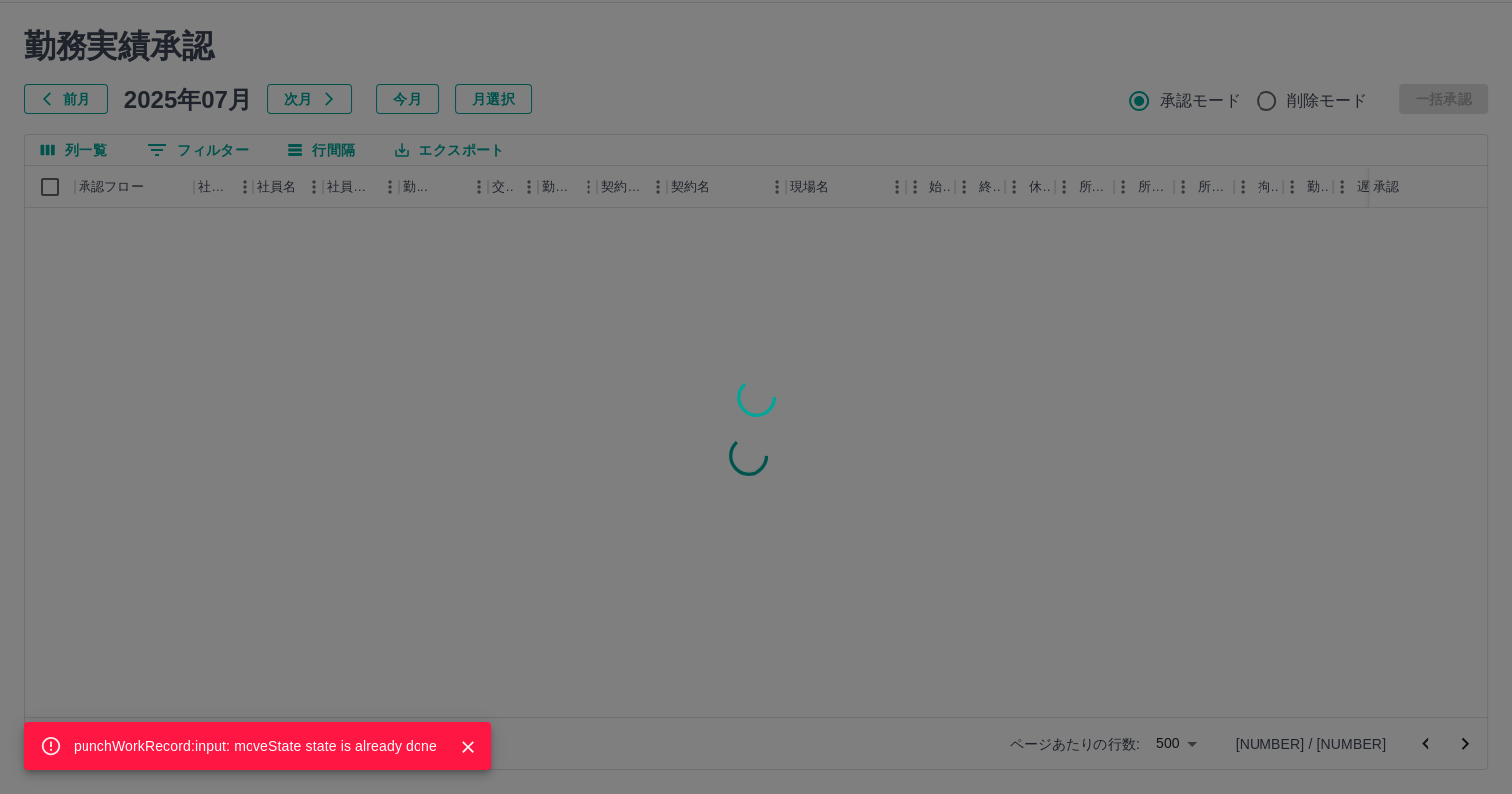 scroll, scrollTop: 0, scrollLeft: 0, axis: both 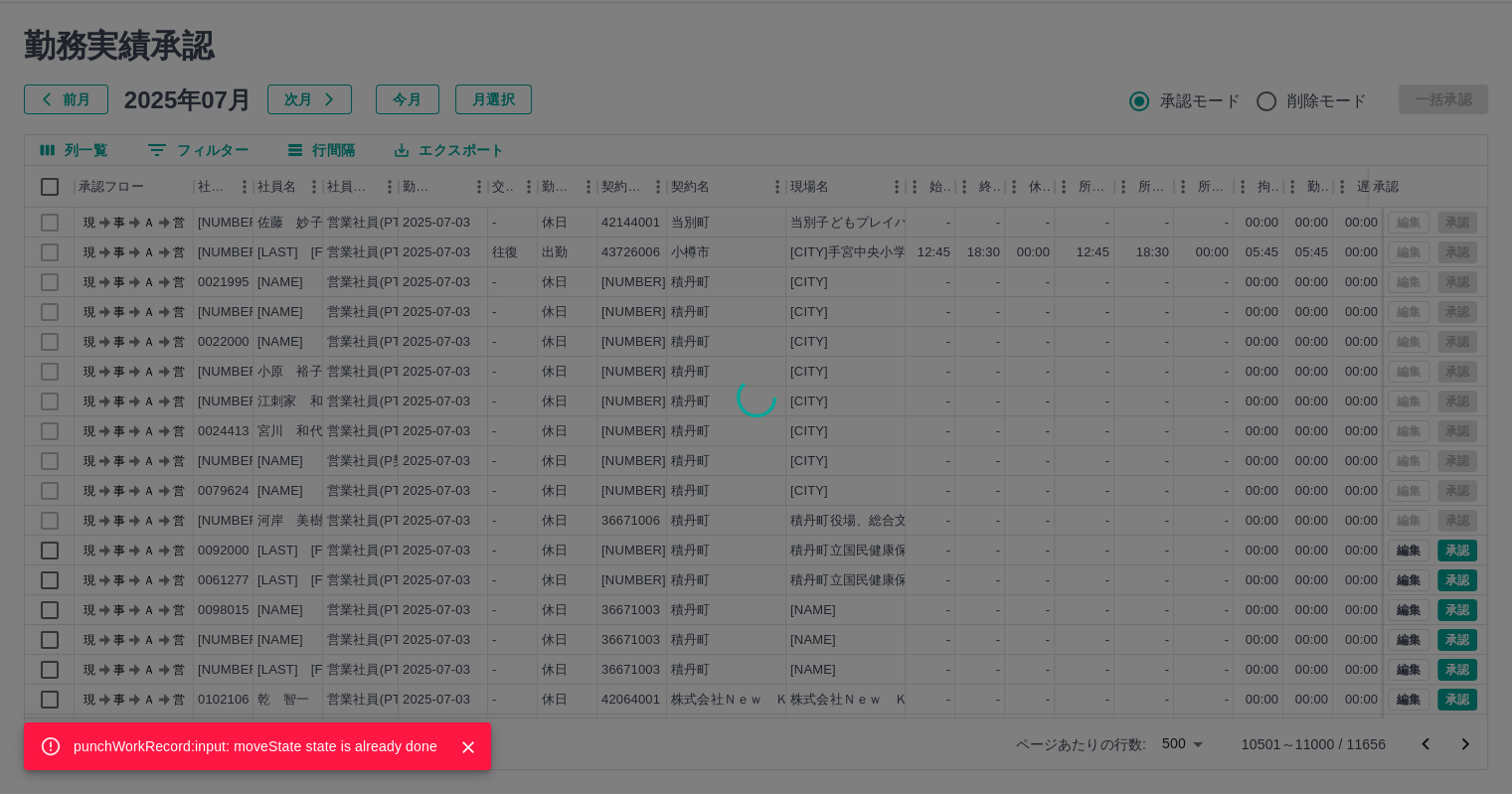click 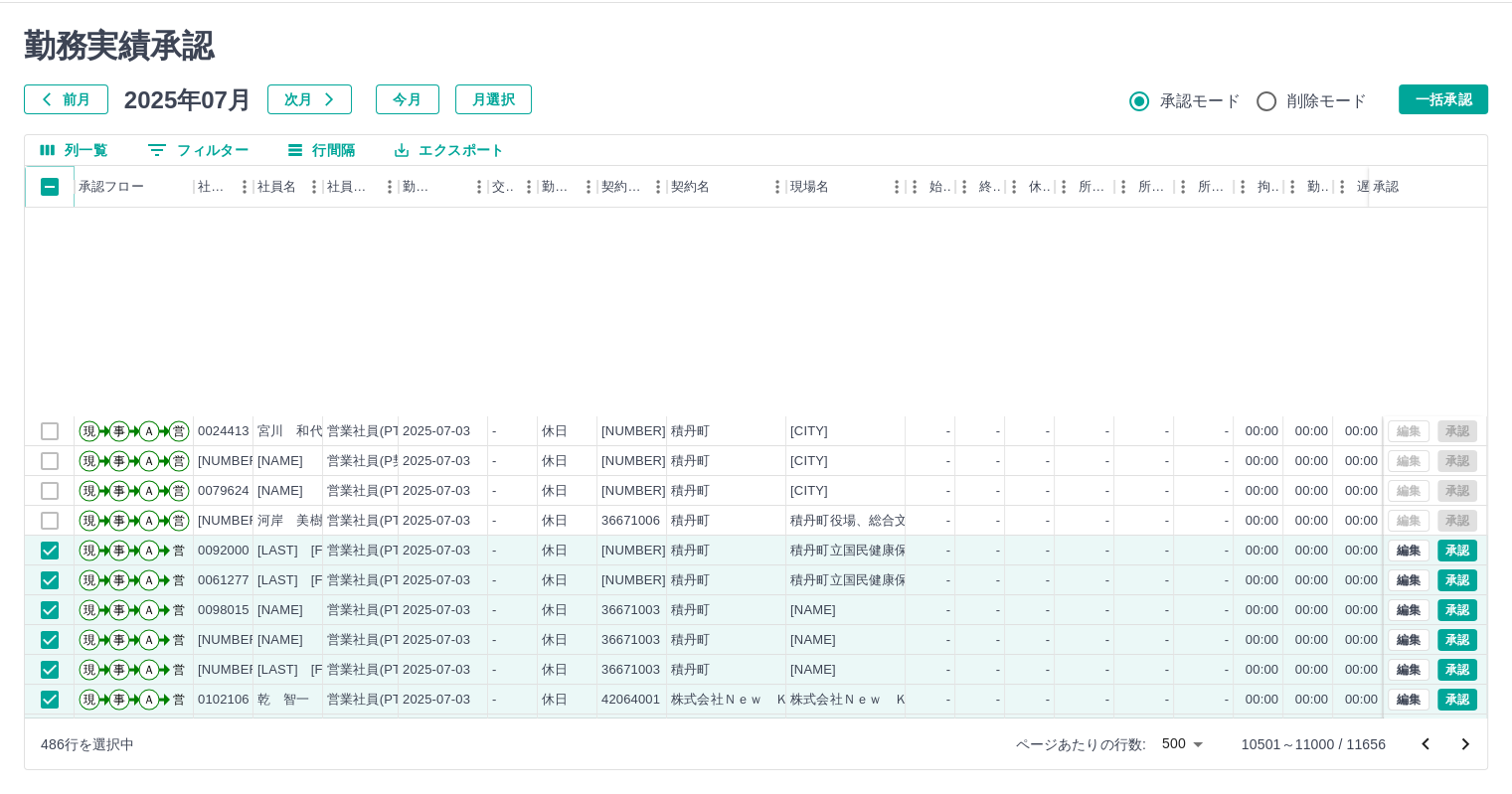 scroll, scrollTop: 298, scrollLeft: 0, axis: vertical 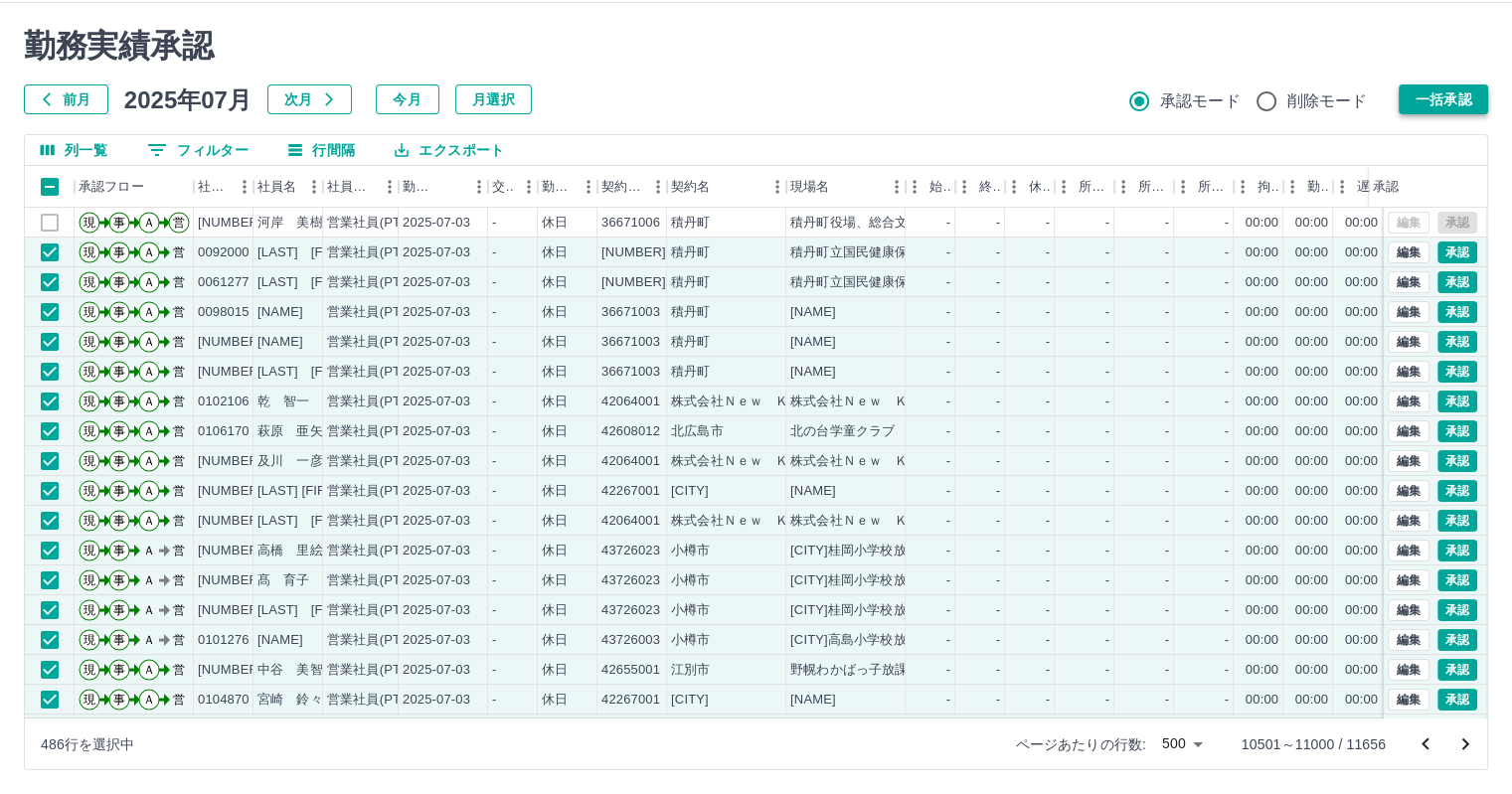 click on "一括承認" at bounding box center [1443, 99] 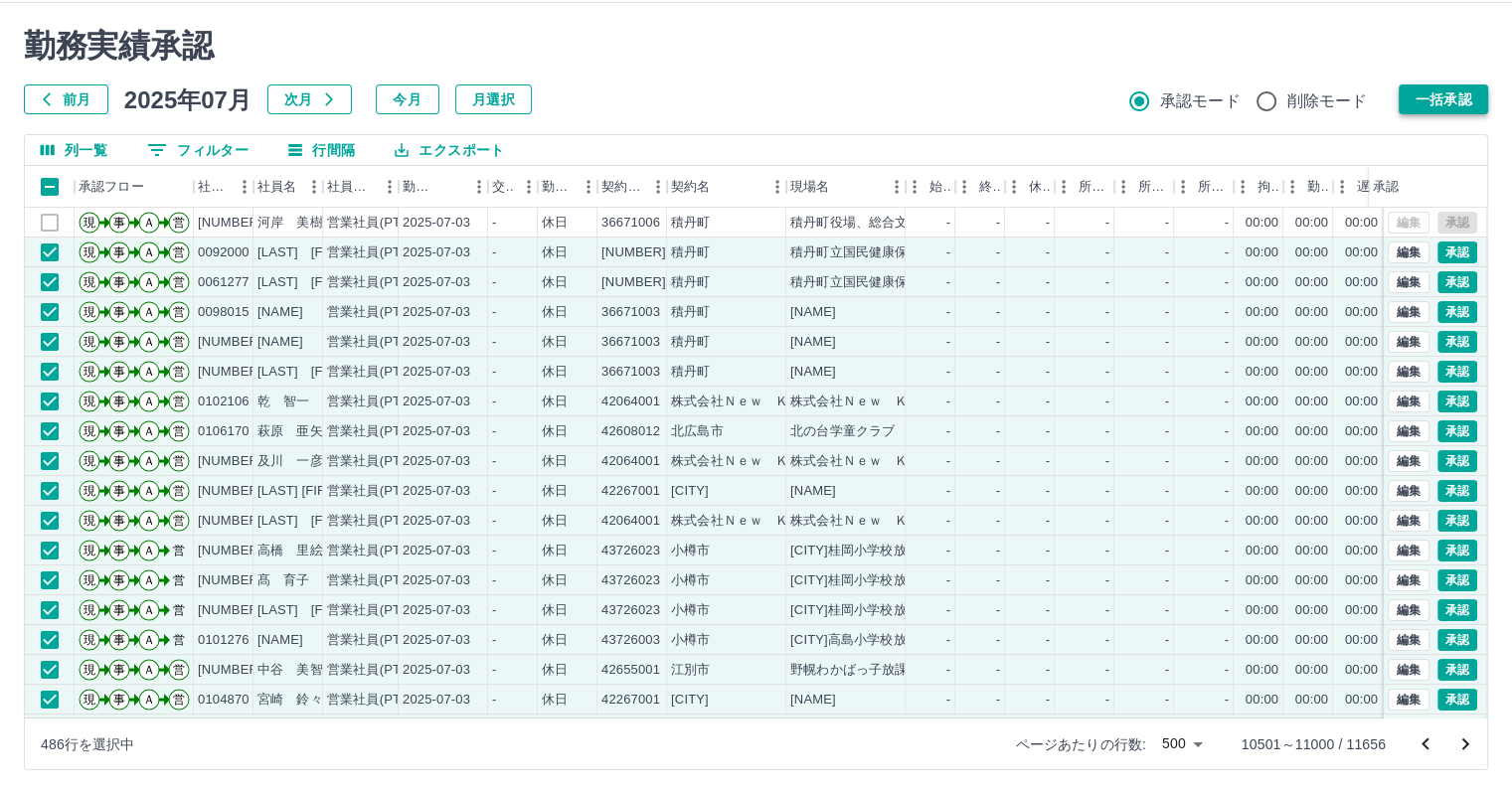 click on "一括承認" at bounding box center (1443, 99) 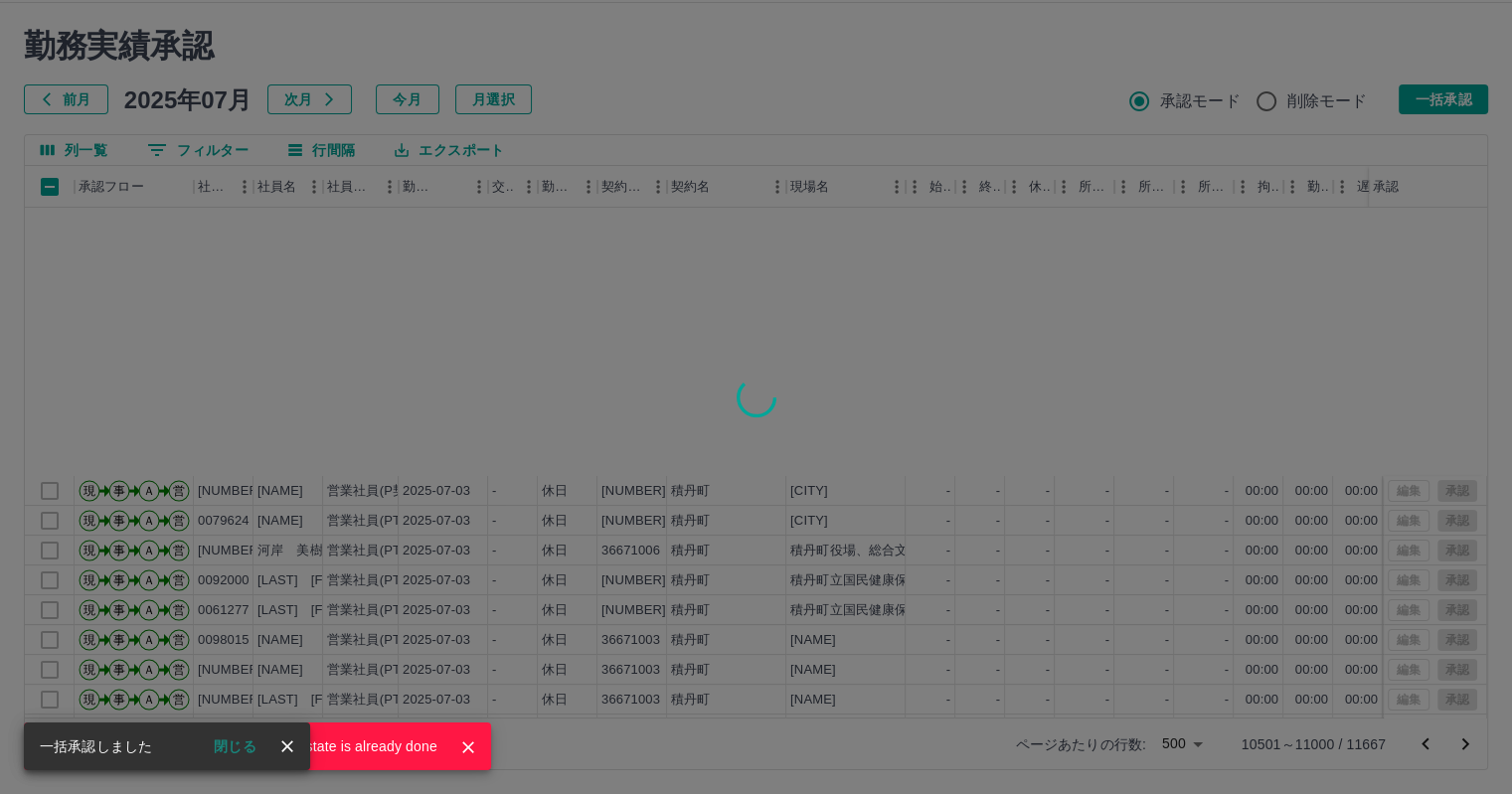 scroll, scrollTop: 626, scrollLeft: 0, axis: vertical 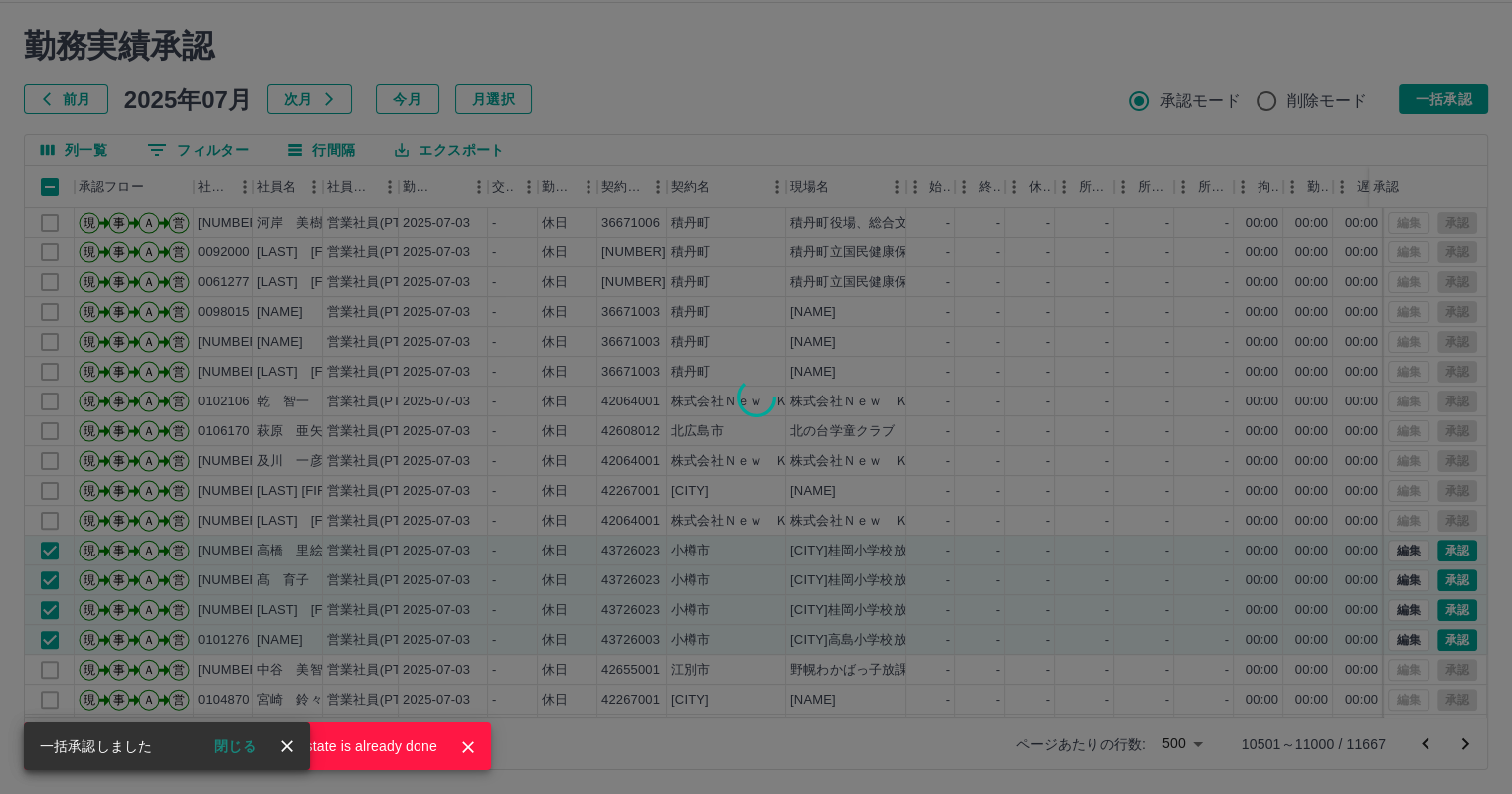 click 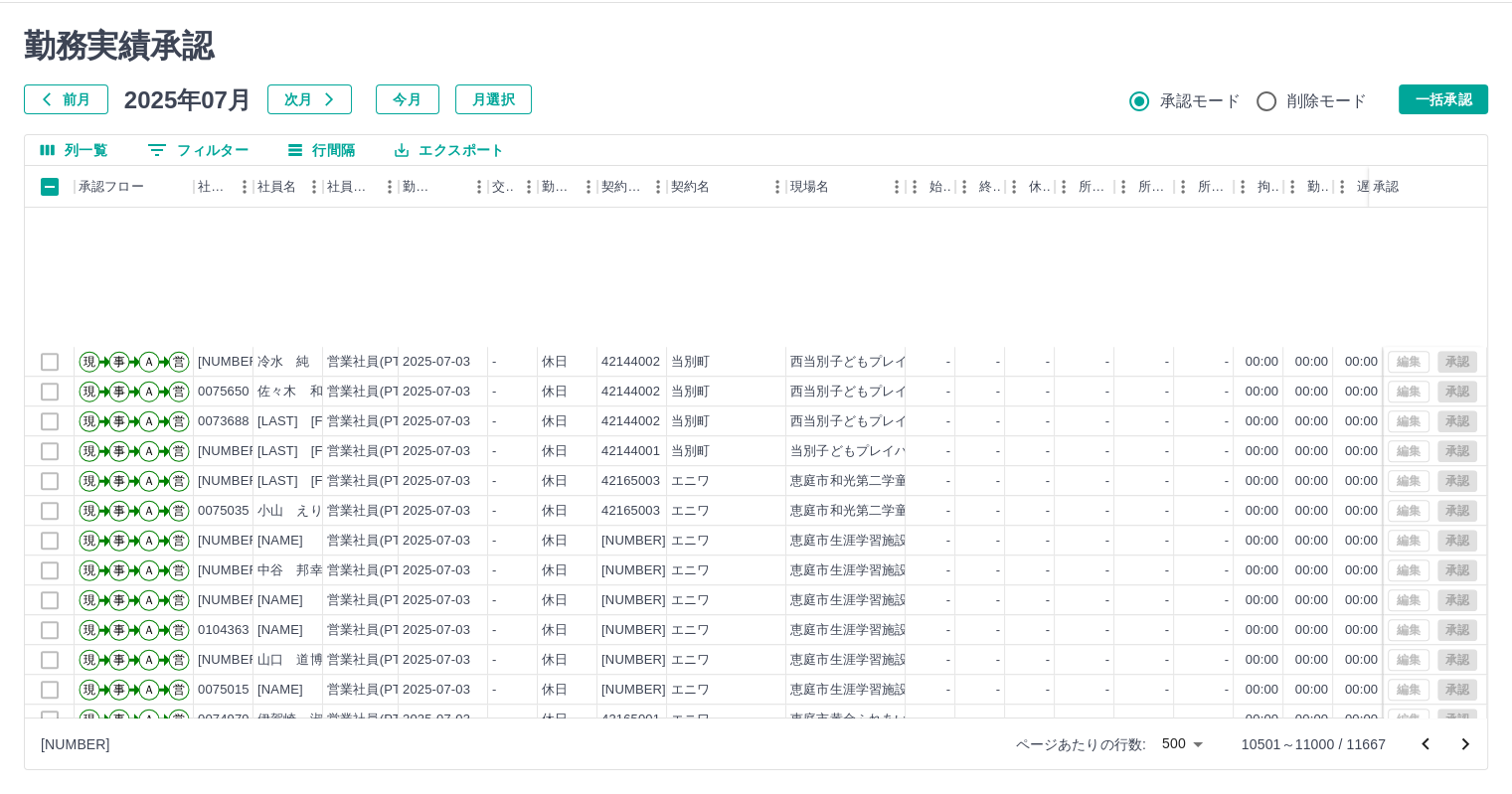 scroll, scrollTop: 1620, scrollLeft: 0, axis: vertical 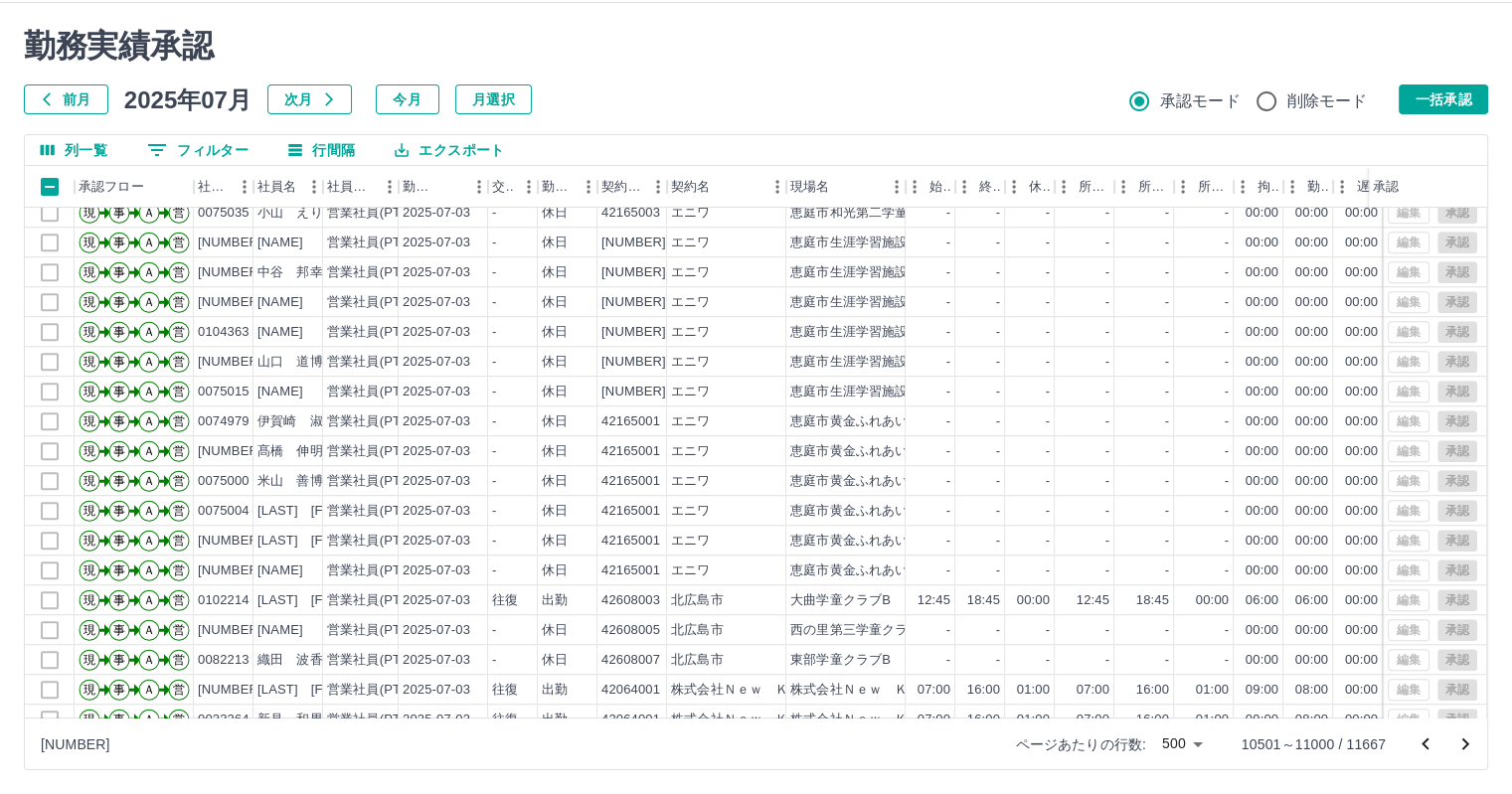 click 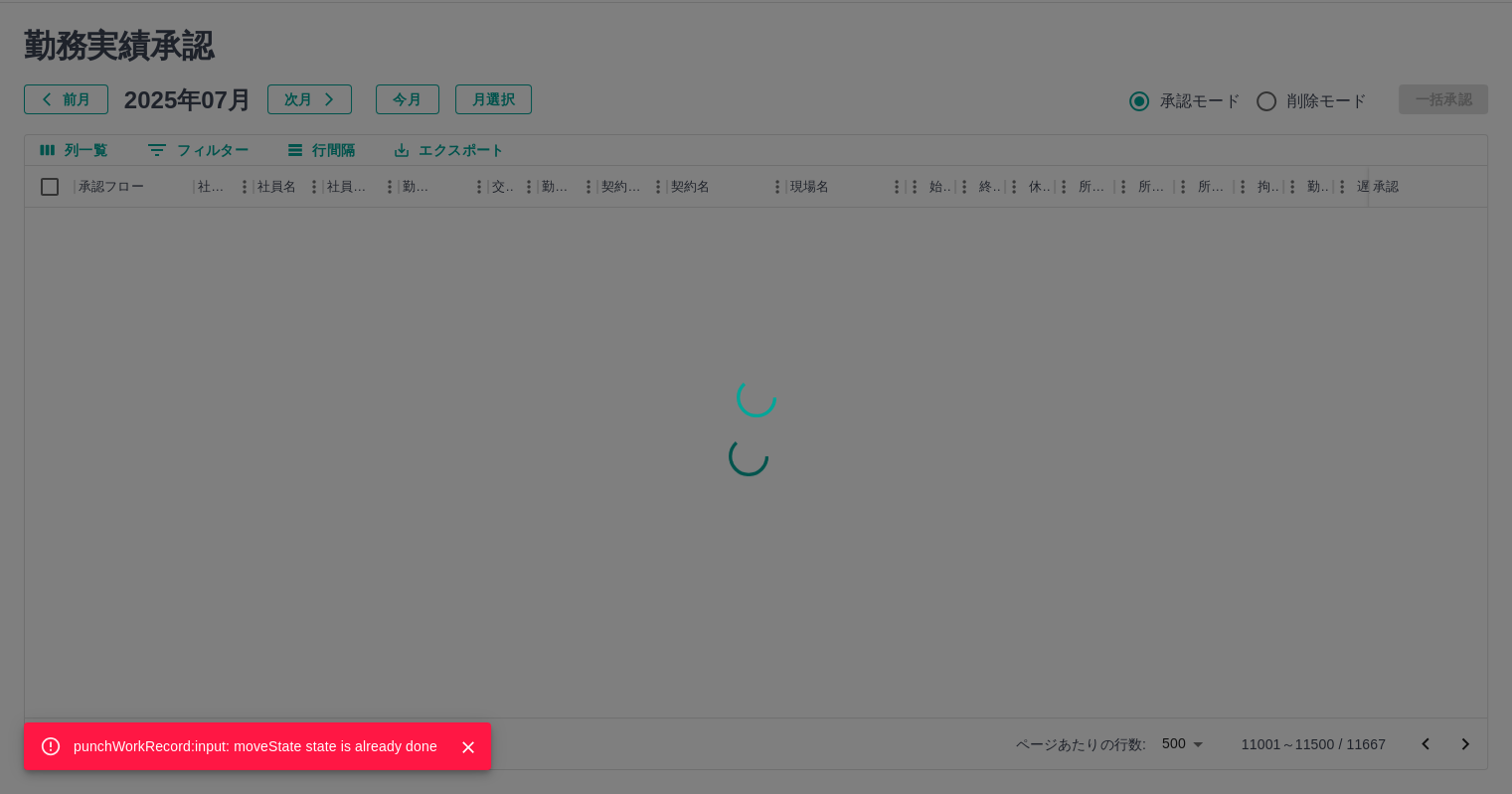 scroll, scrollTop: 0, scrollLeft: 0, axis: both 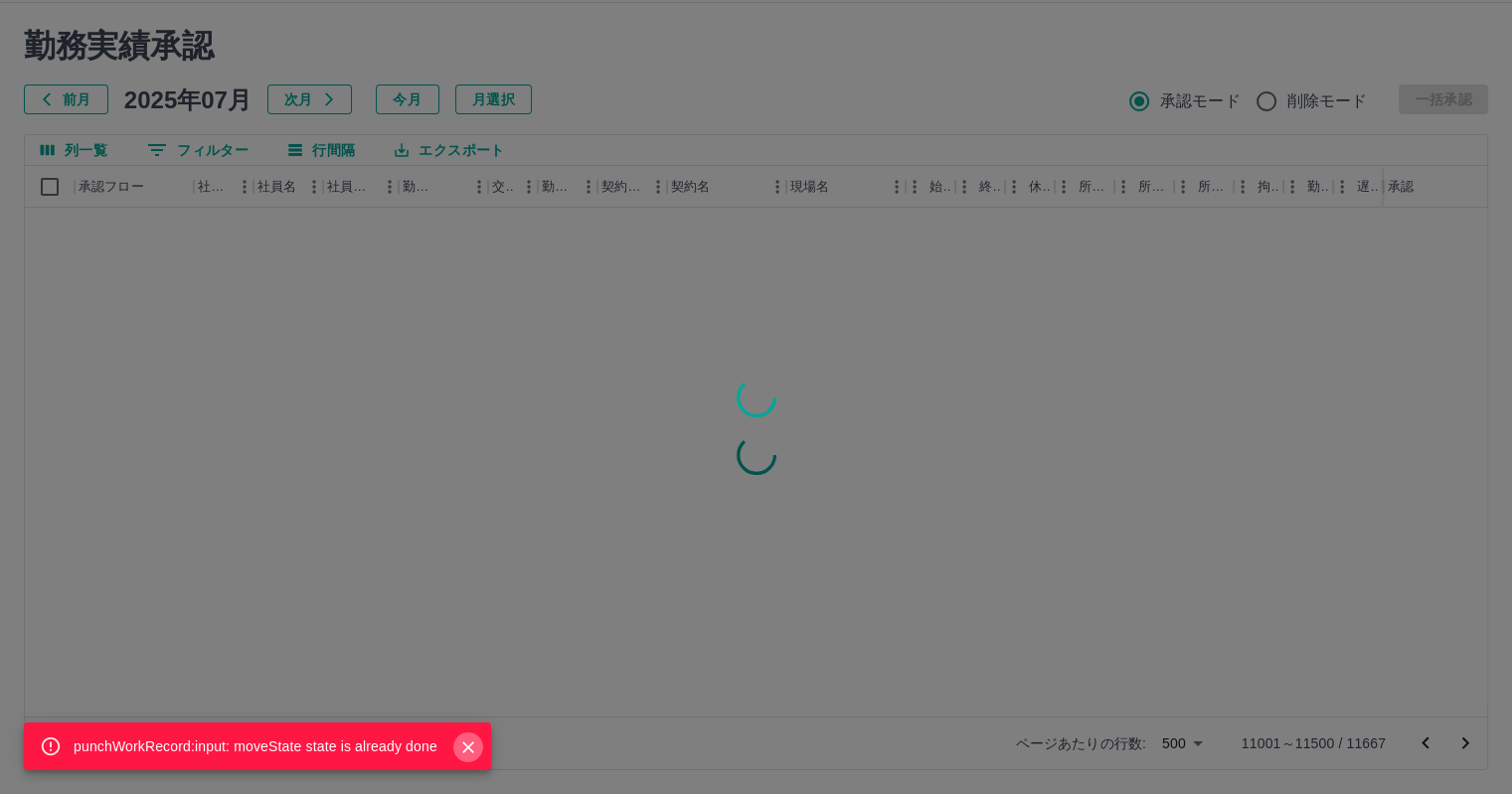 click 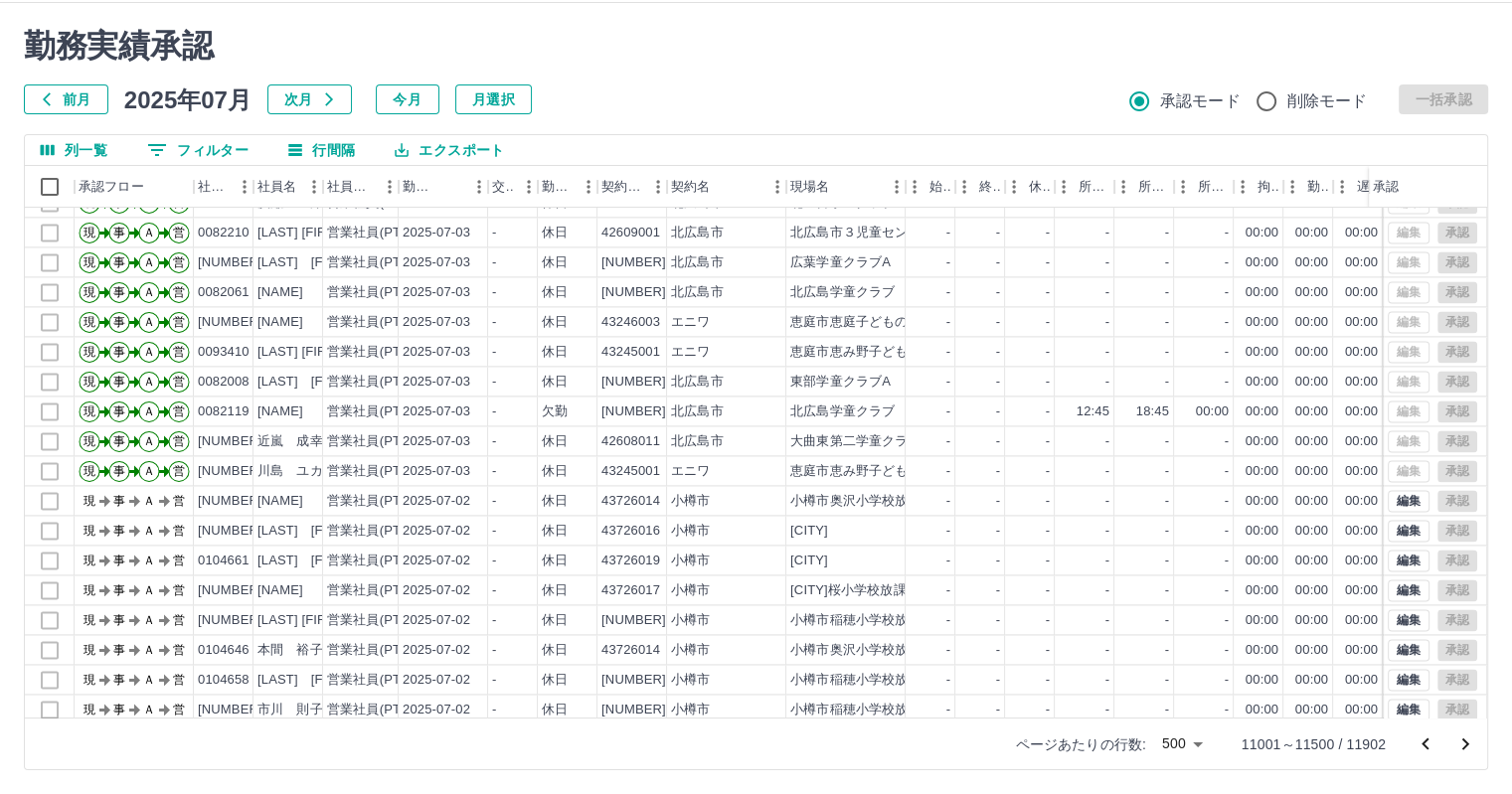 scroll, scrollTop: 3180, scrollLeft: 0, axis: vertical 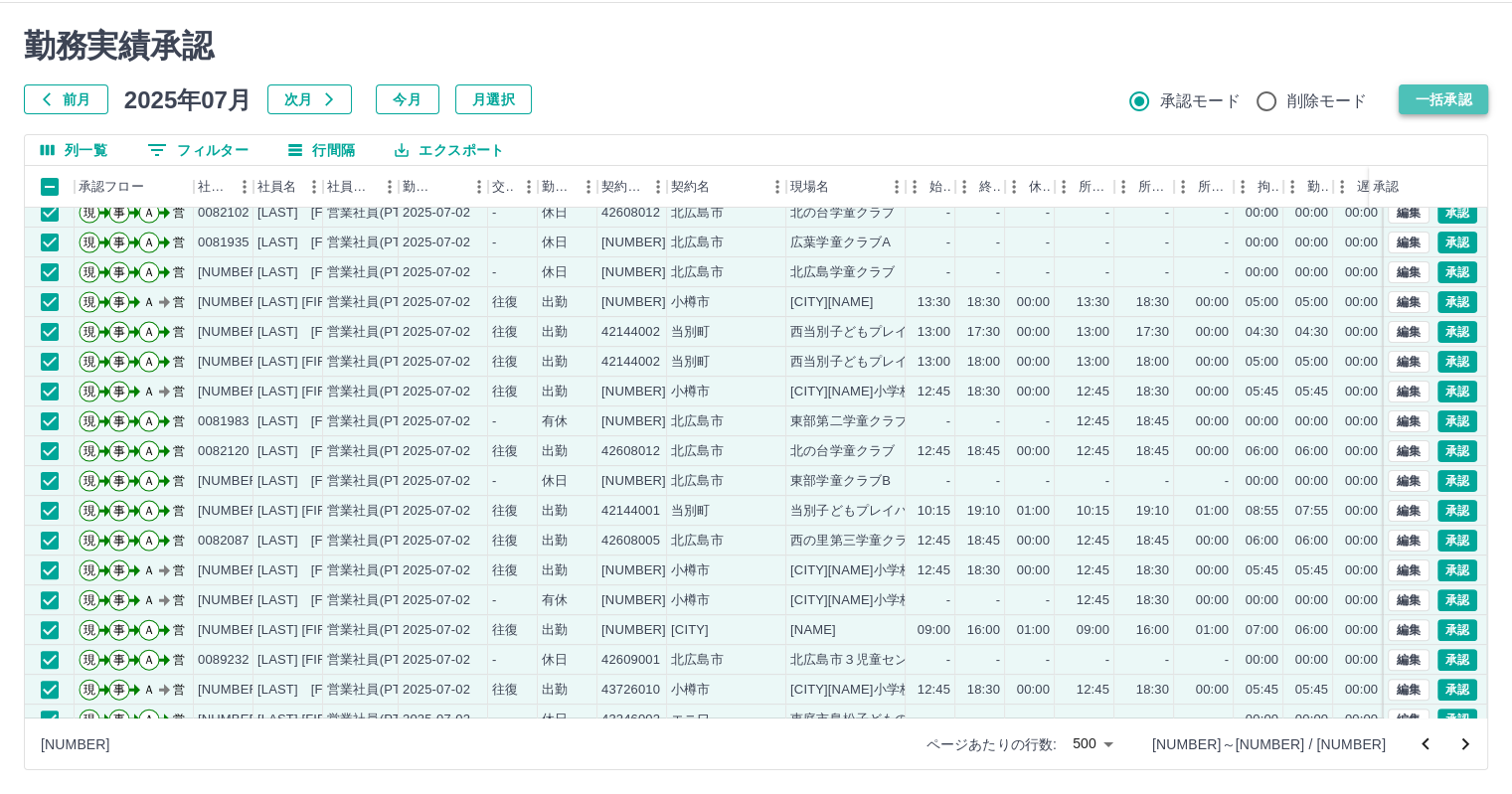 click on "一括承認" at bounding box center (1443, 99) 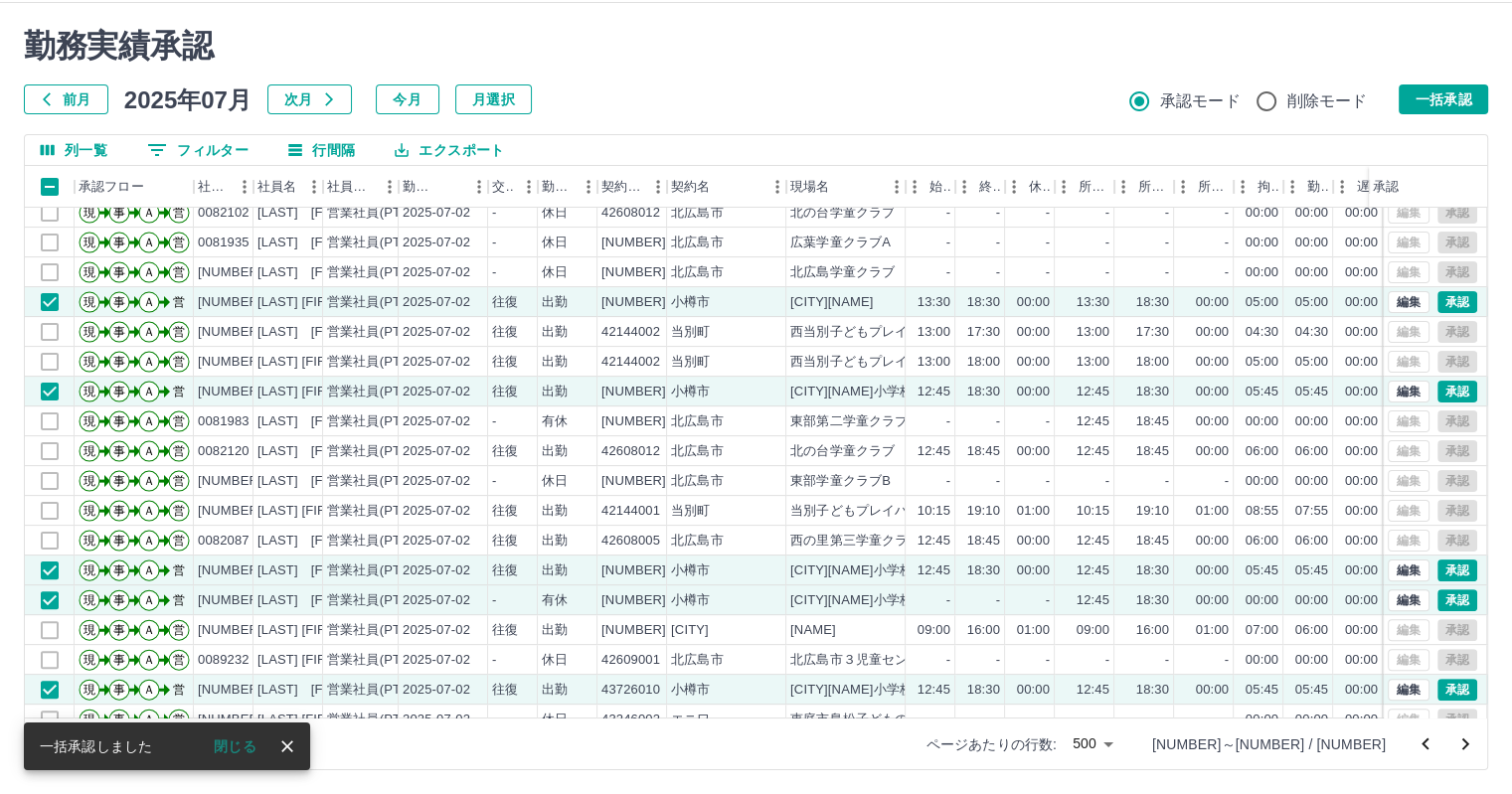 click on "勤務実績承認" at bounding box center [756, 46] 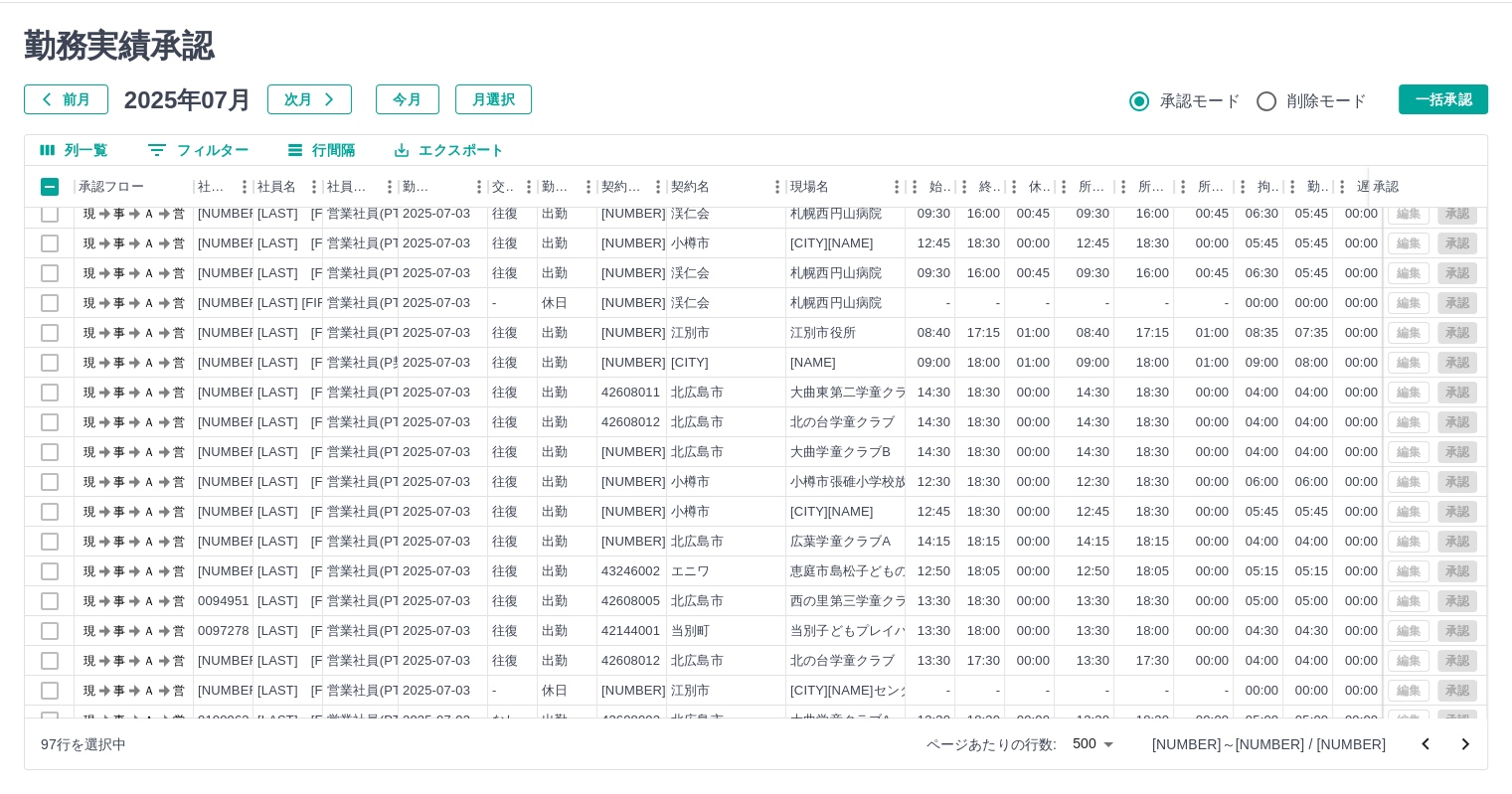 scroll, scrollTop: 0, scrollLeft: 0, axis: both 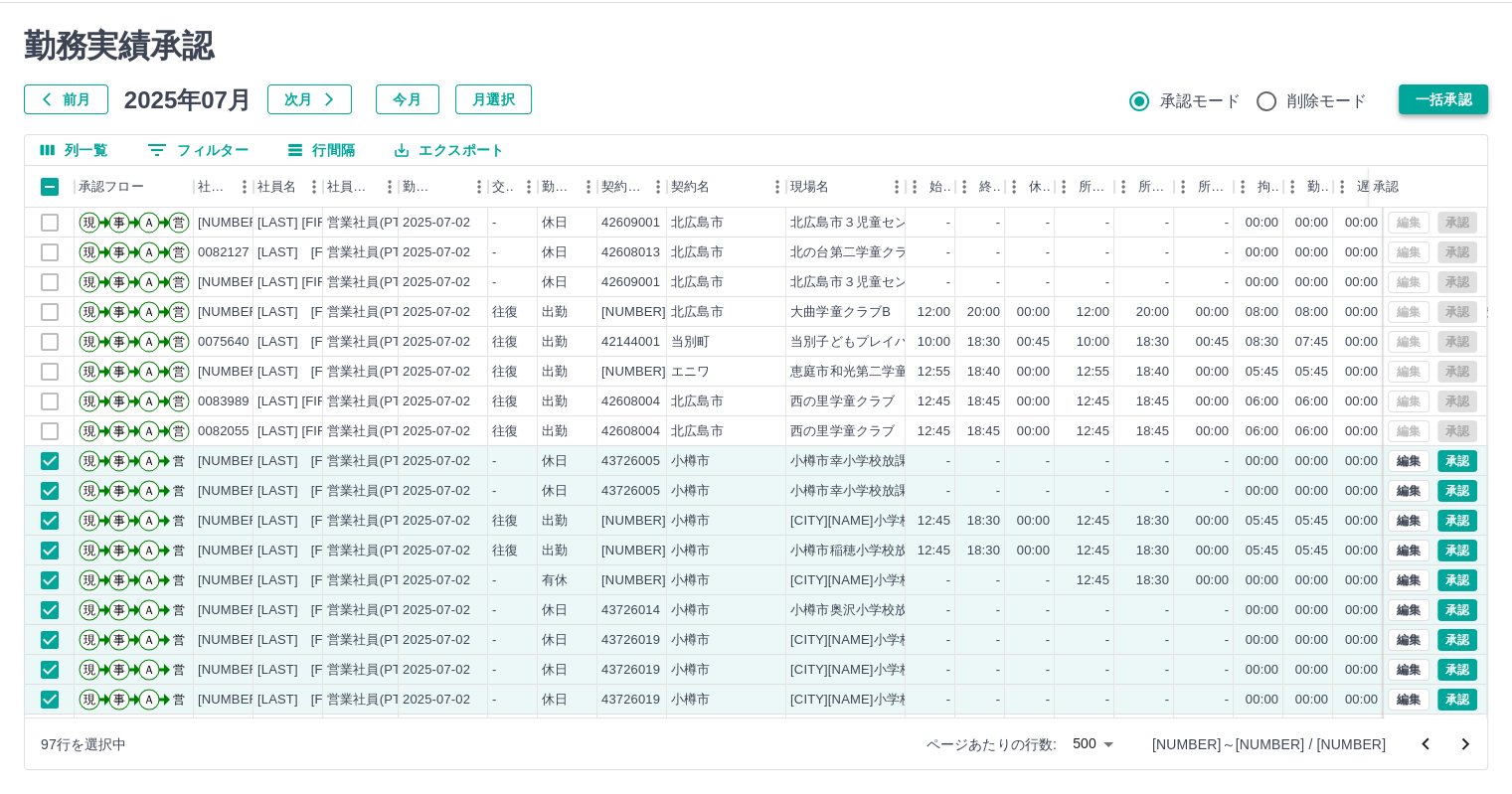 click on "一括承認" at bounding box center [1443, 99] 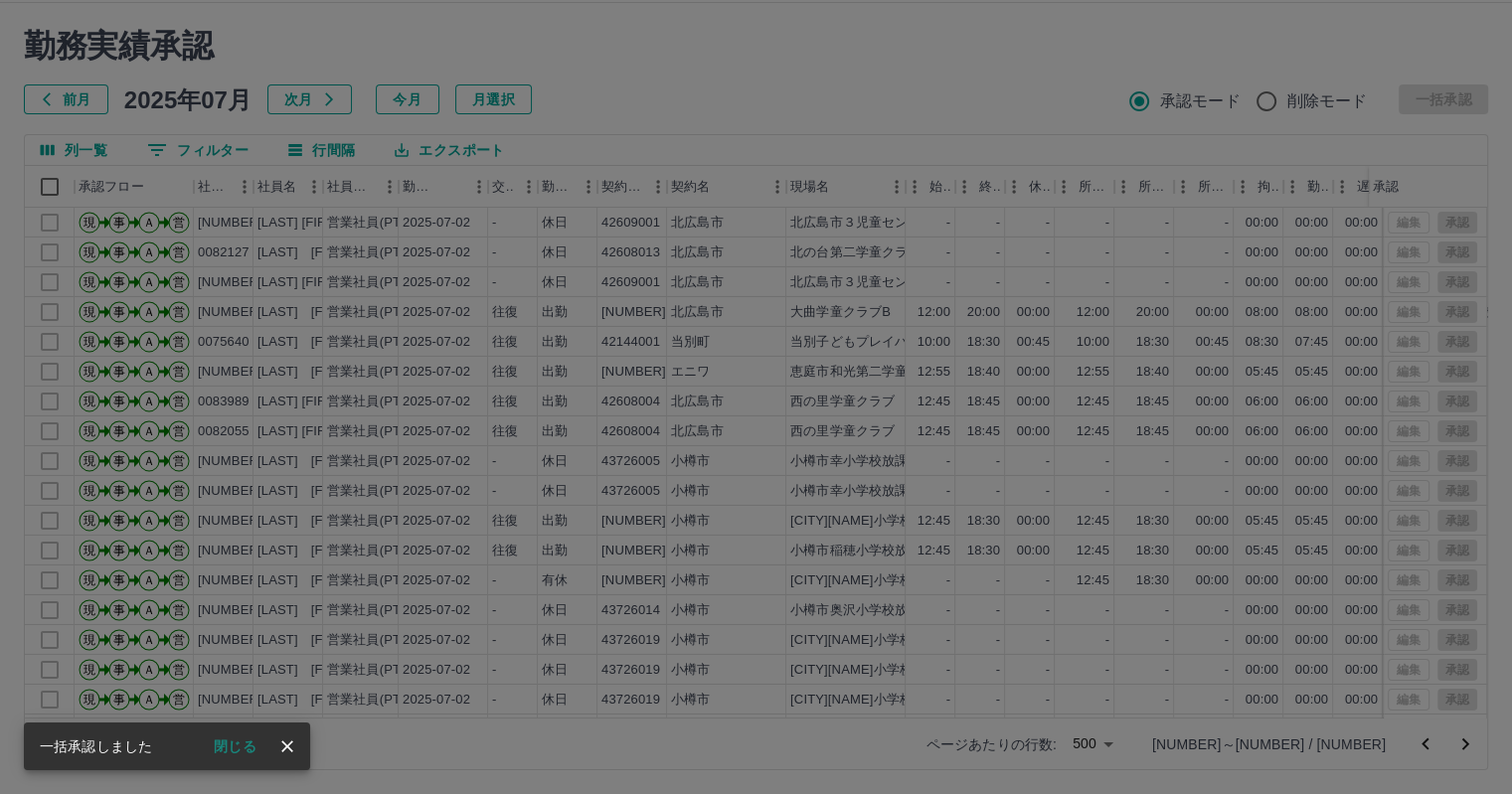 click 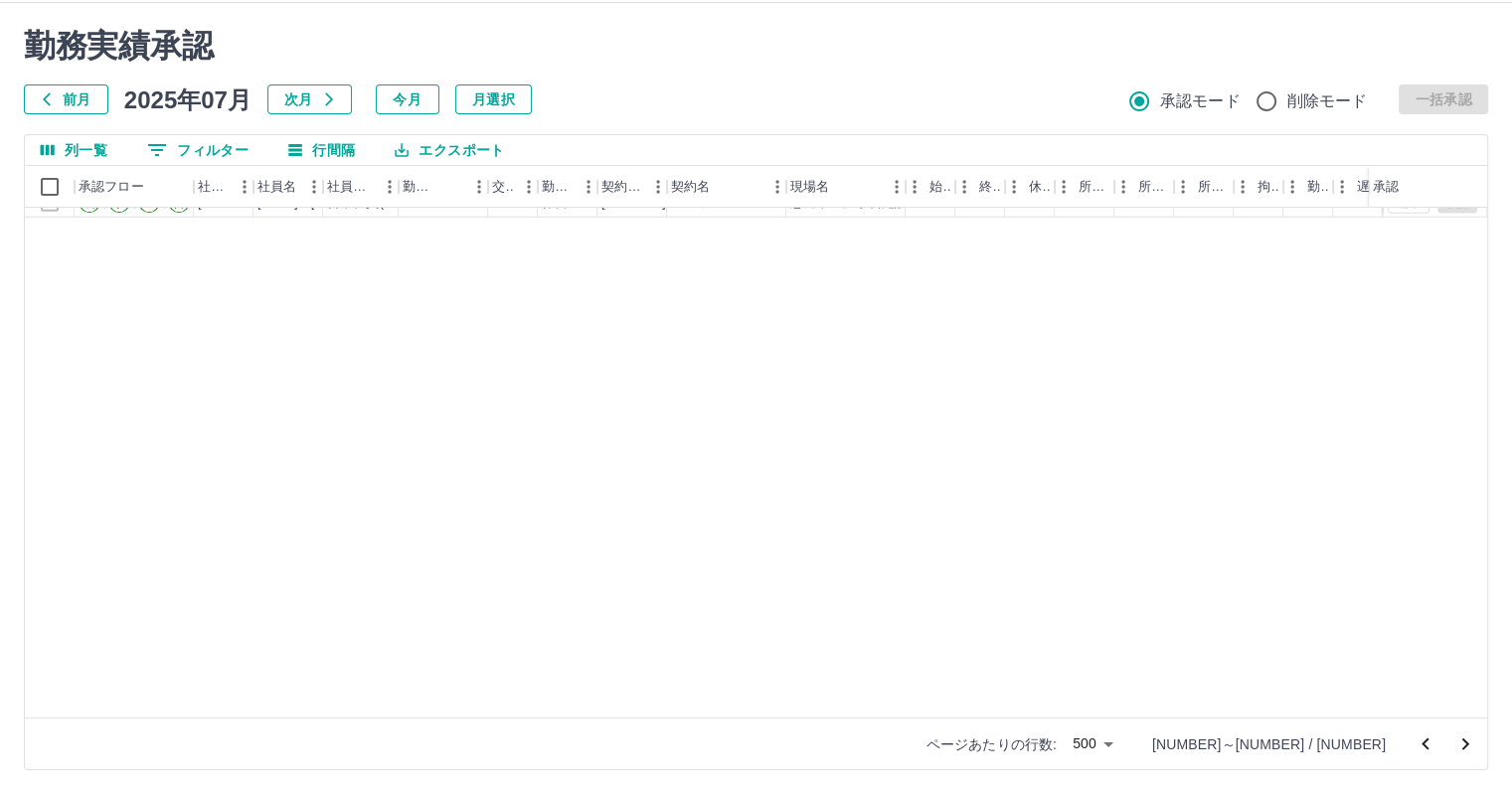 scroll, scrollTop: 4671, scrollLeft: 0, axis: vertical 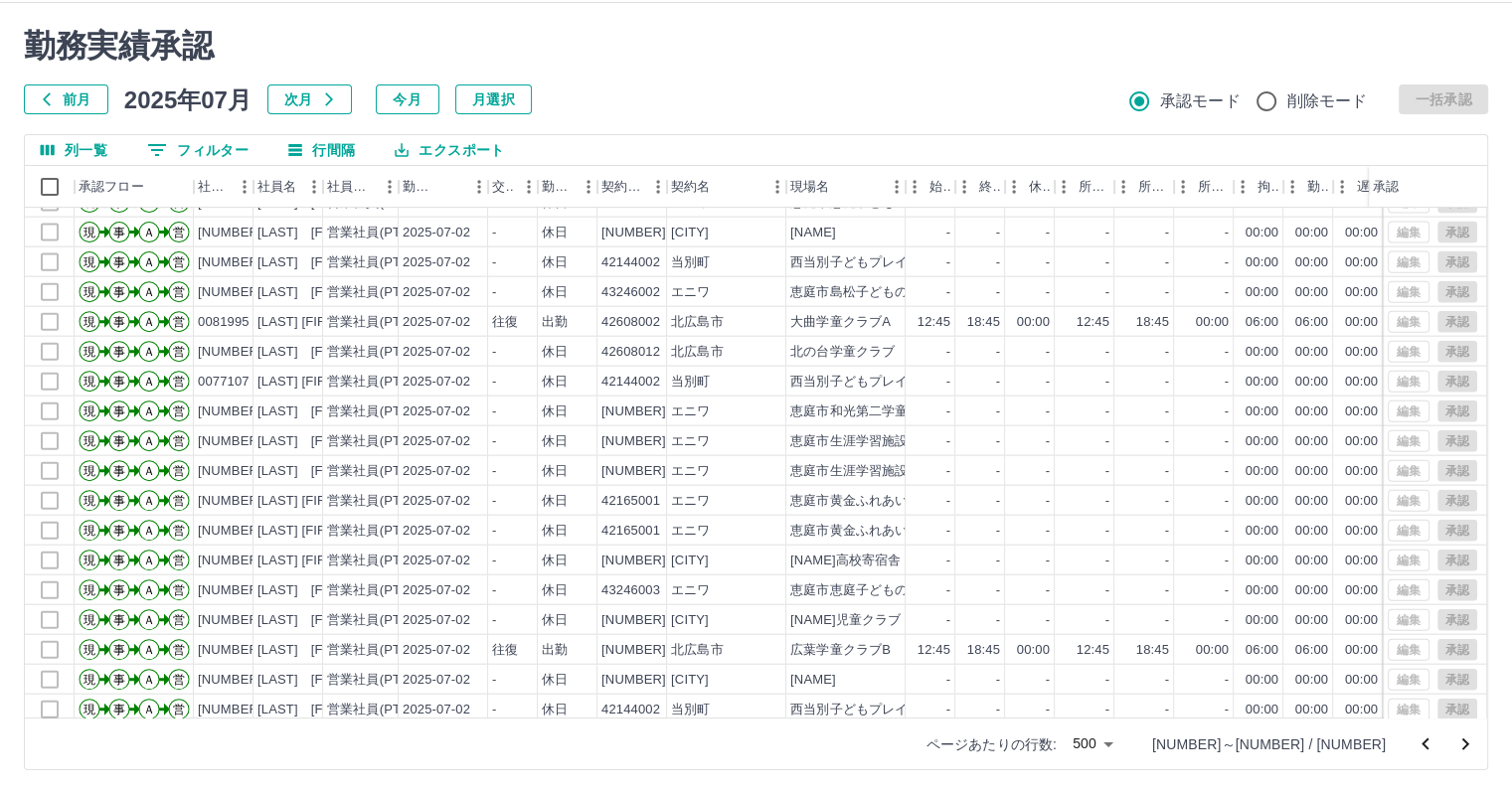 click 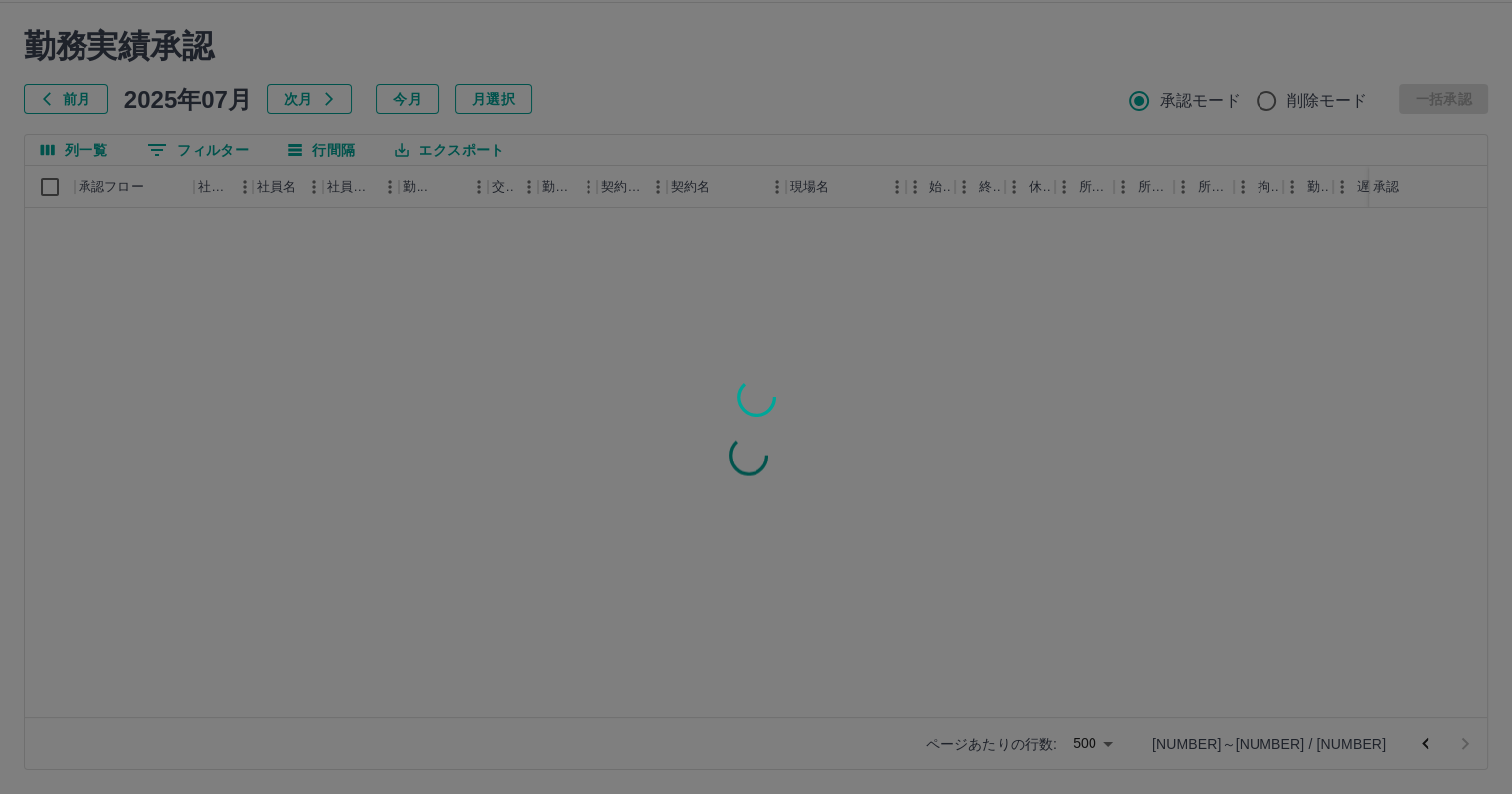 scroll, scrollTop: 0, scrollLeft: 0, axis: both 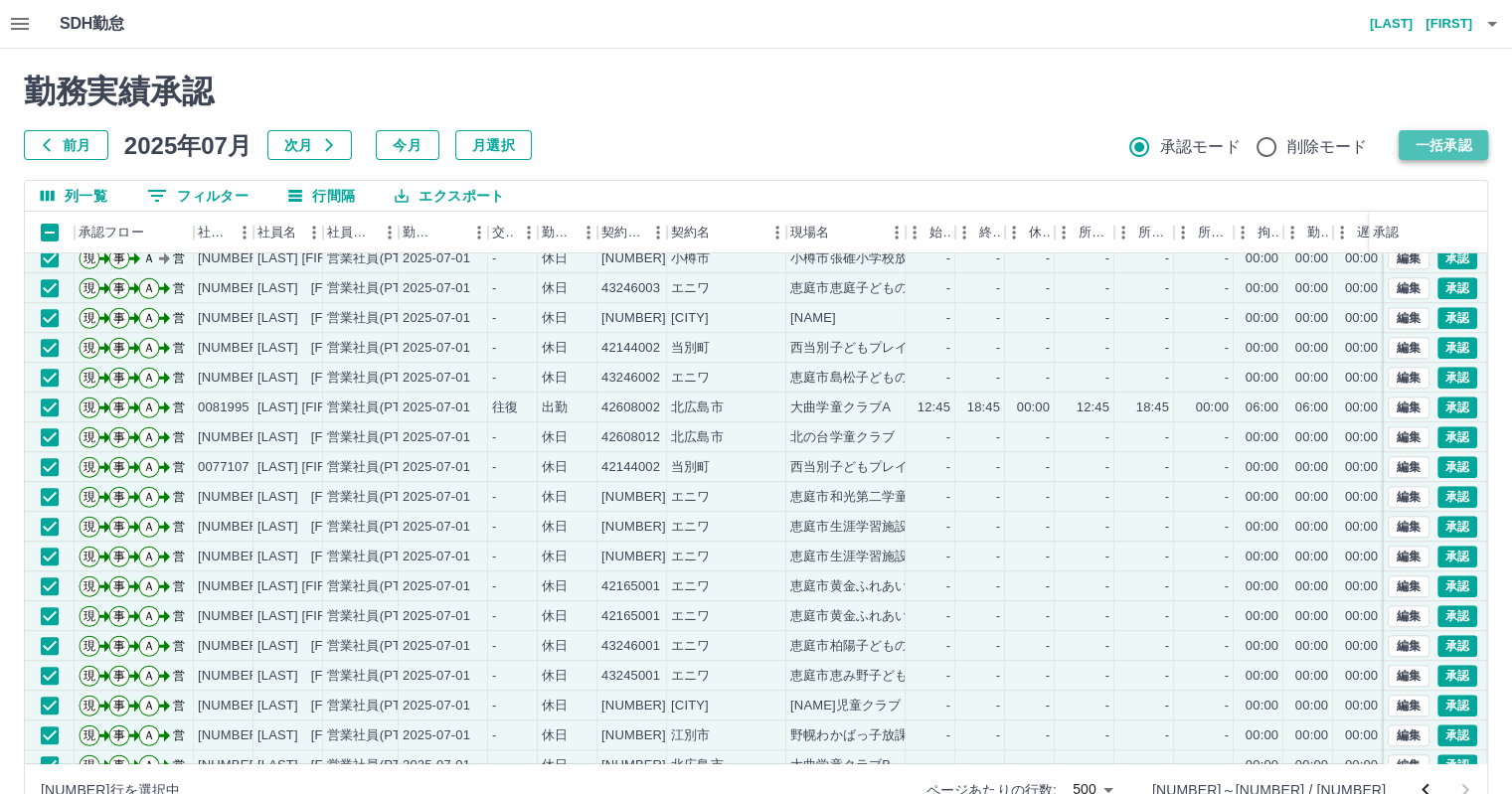 click on "一括承認" at bounding box center (1443, 145) 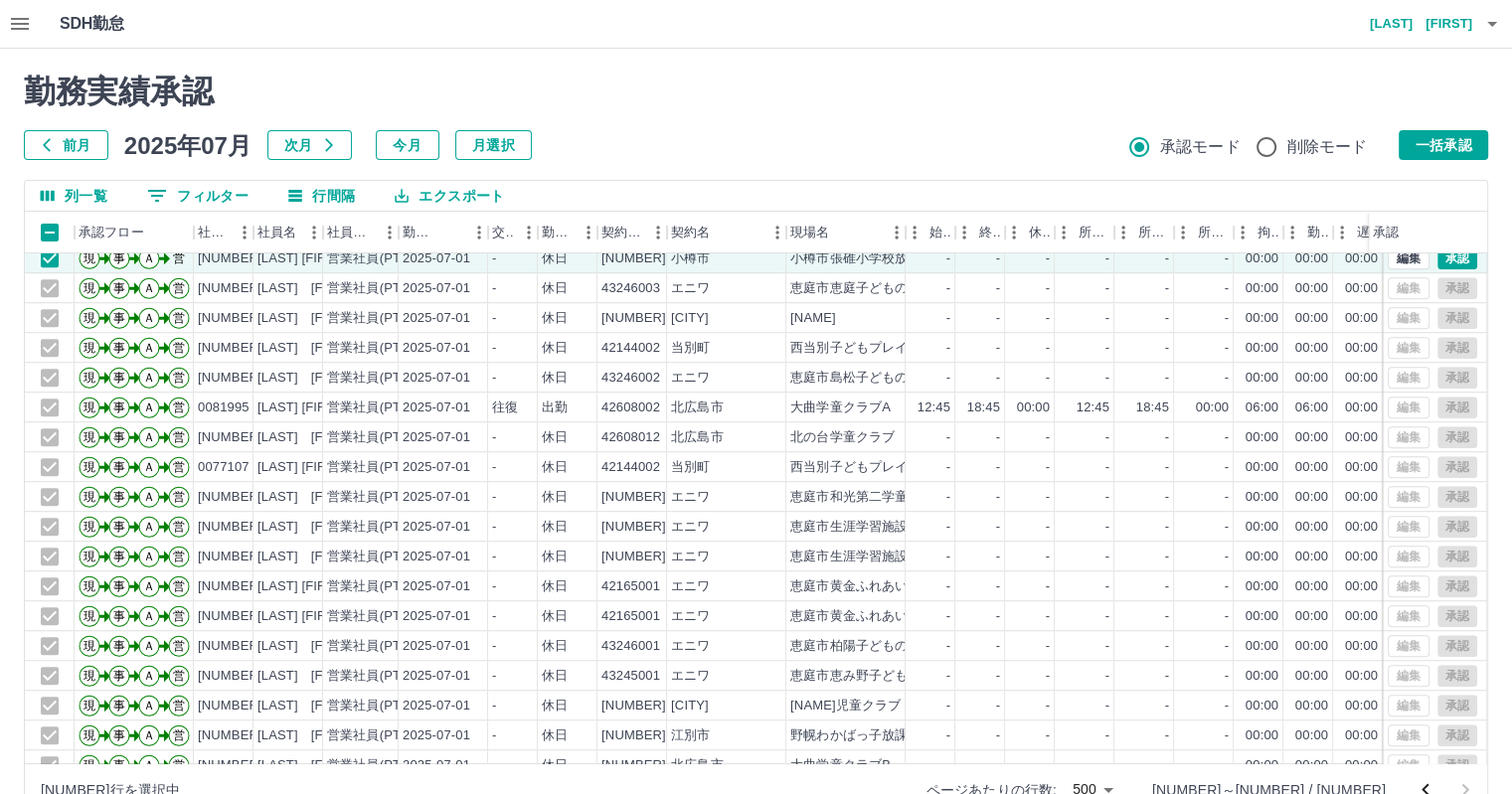 scroll, scrollTop: 46, scrollLeft: 0, axis: vertical 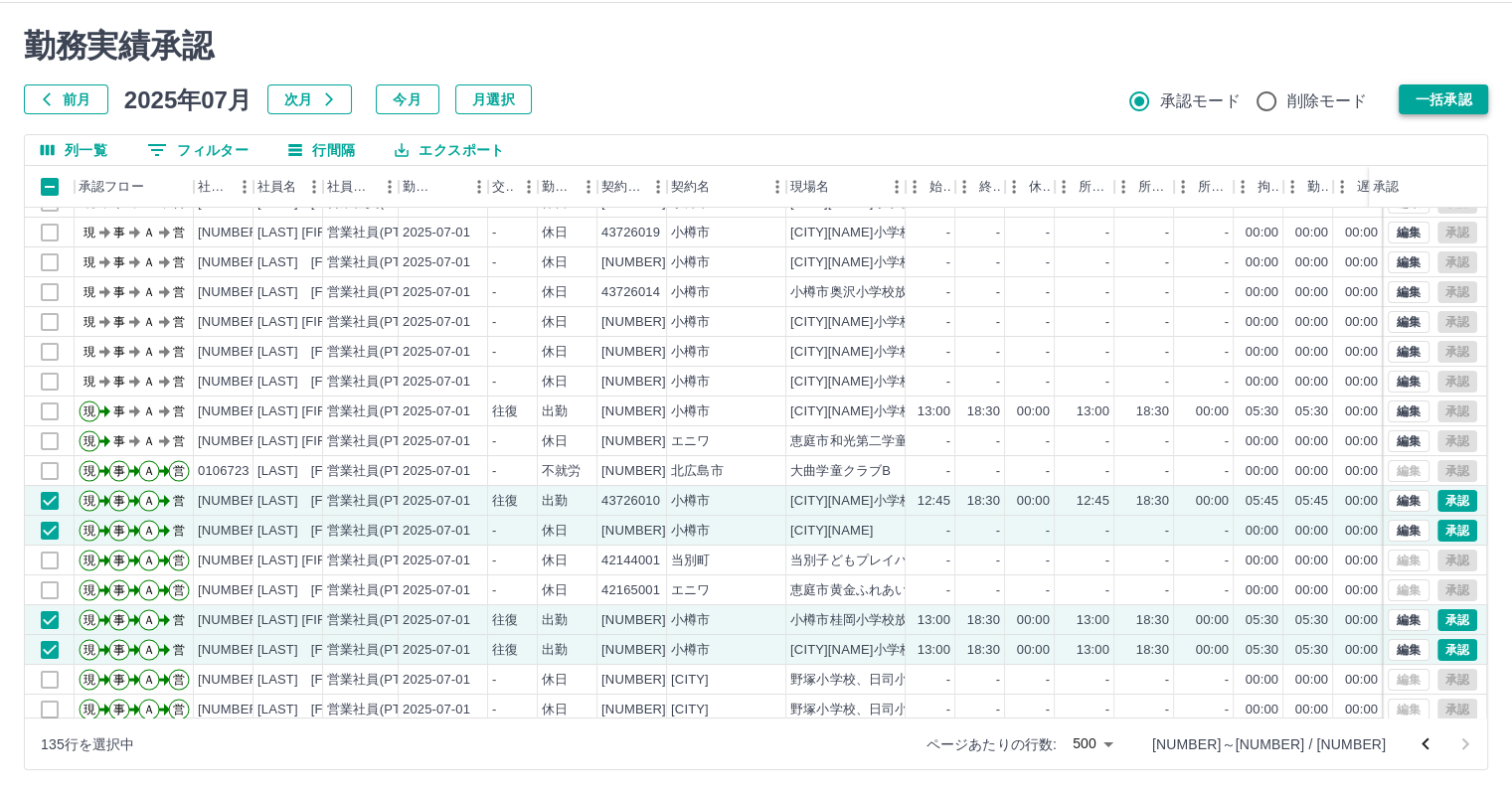 click on "一括承認" at bounding box center (1443, 99) 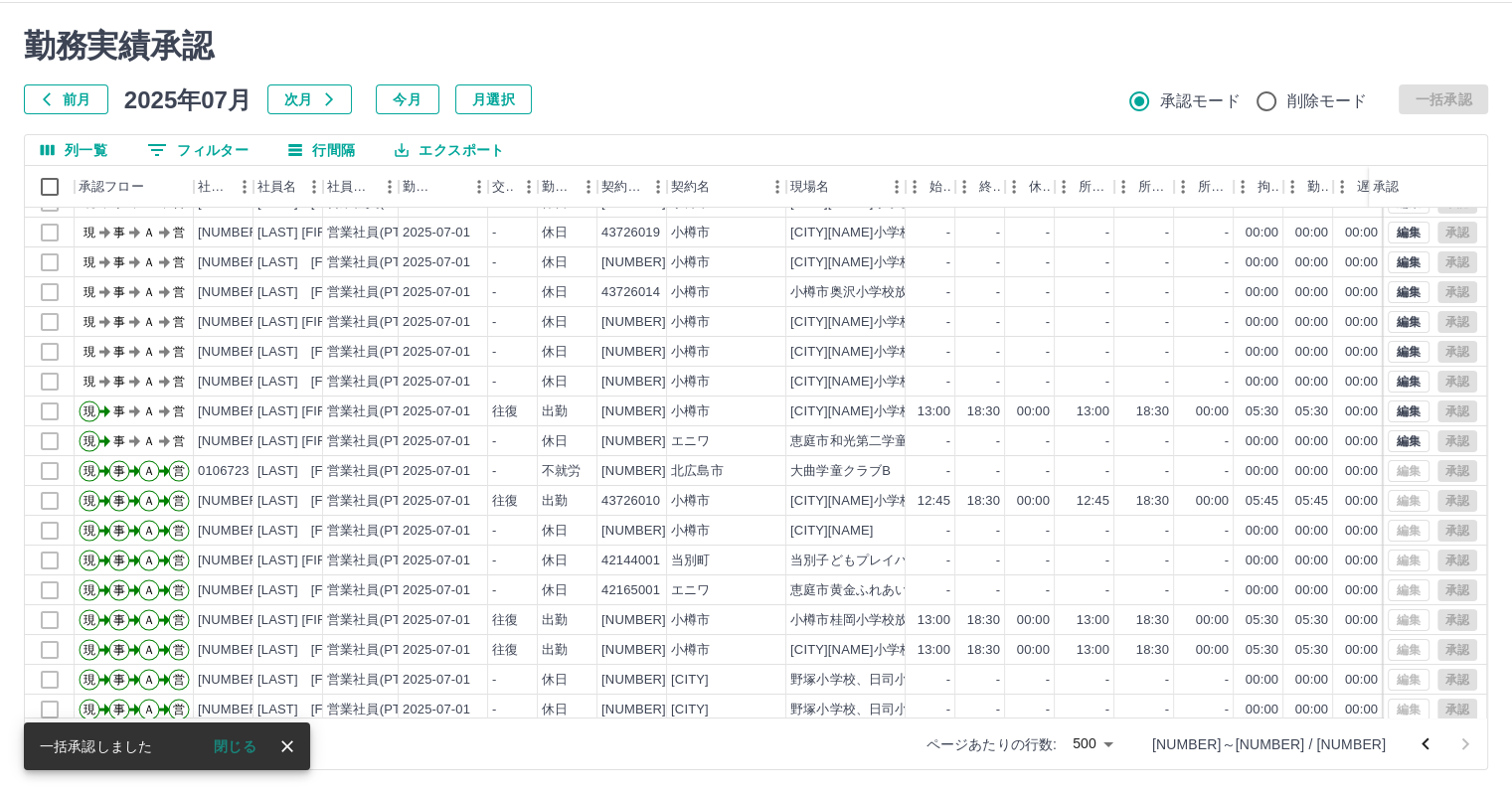 click on "勤務実績承認 前月 2025年07月 次月 今月 月選択 承認モード 削除モード 一括承認" at bounding box center [756, 71] 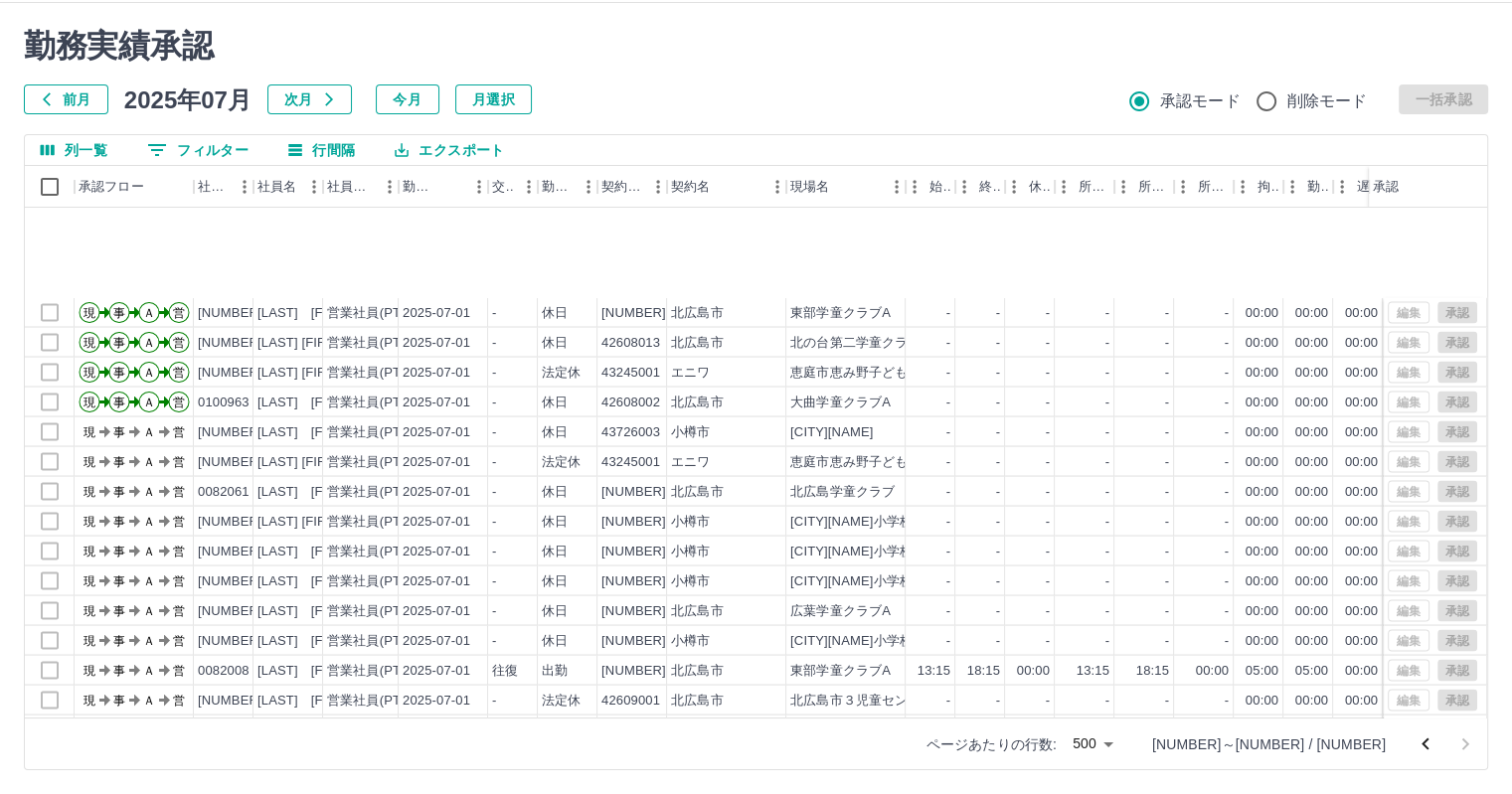 scroll, scrollTop: 11489, scrollLeft: 0, axis: vertical 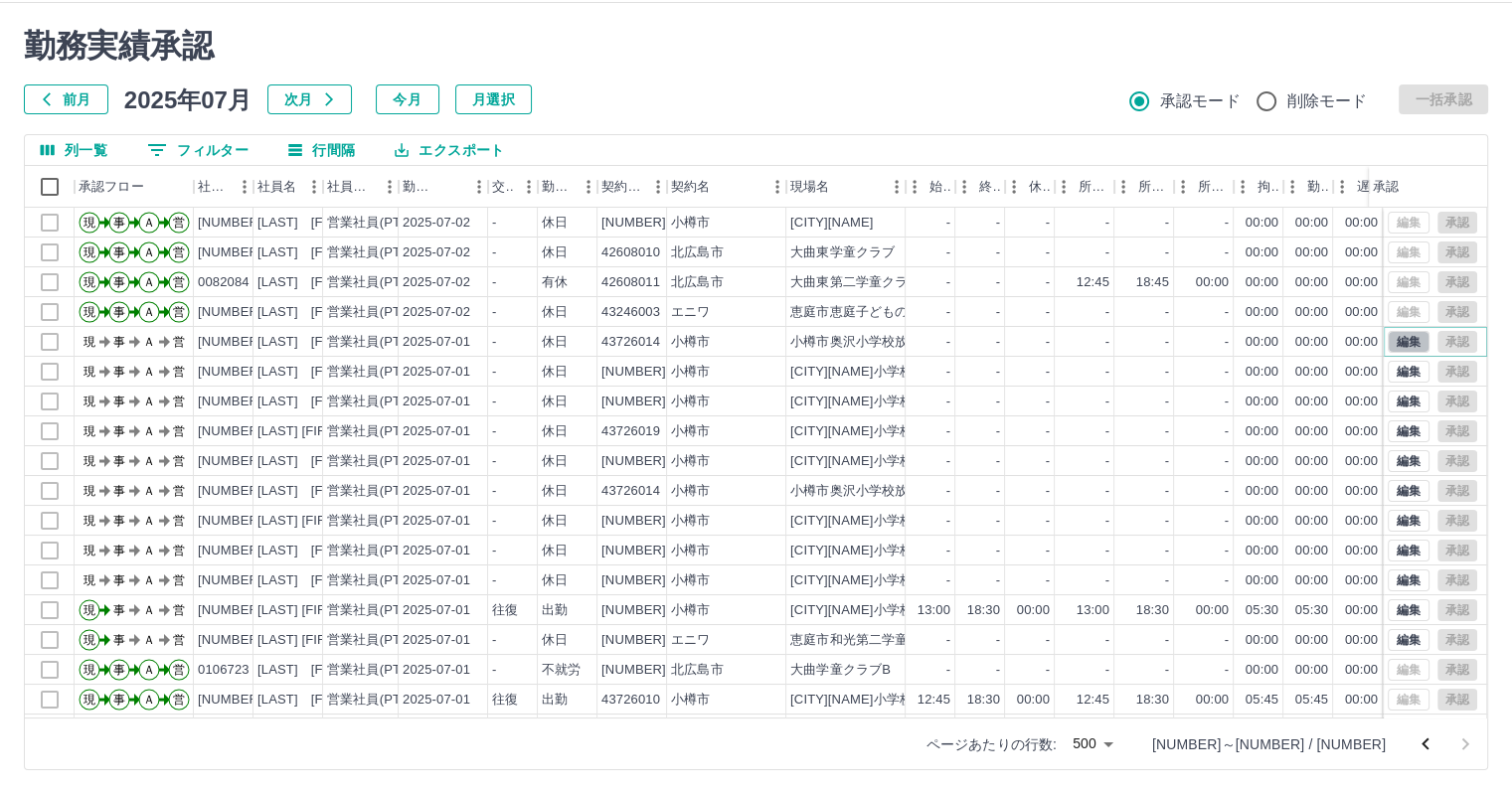 click on "編集" at bounding box center [1409, 342] 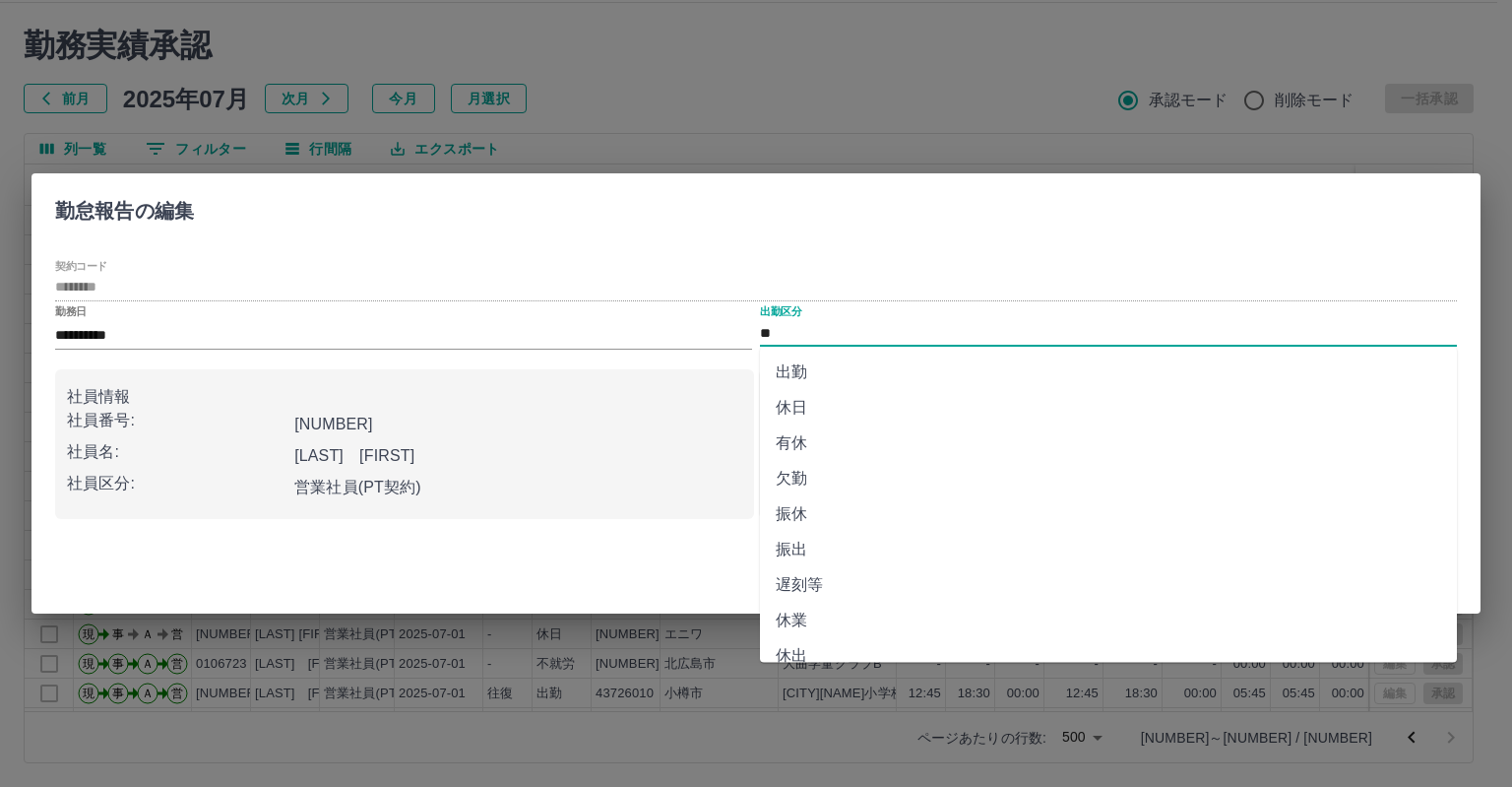 click on "**" at bounding box center (1108, 333) 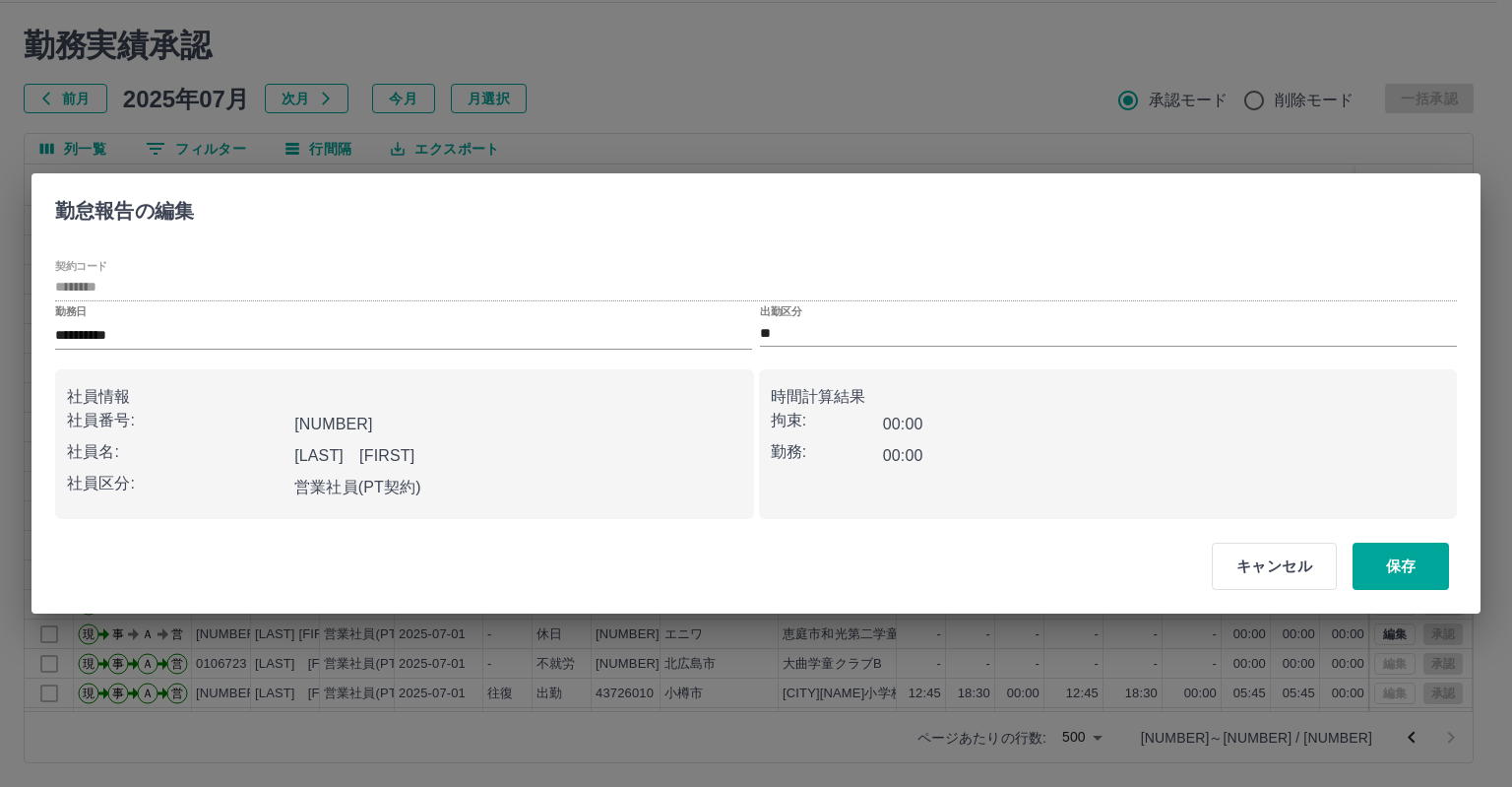 click on "**********" at bounding box center [404, 327] 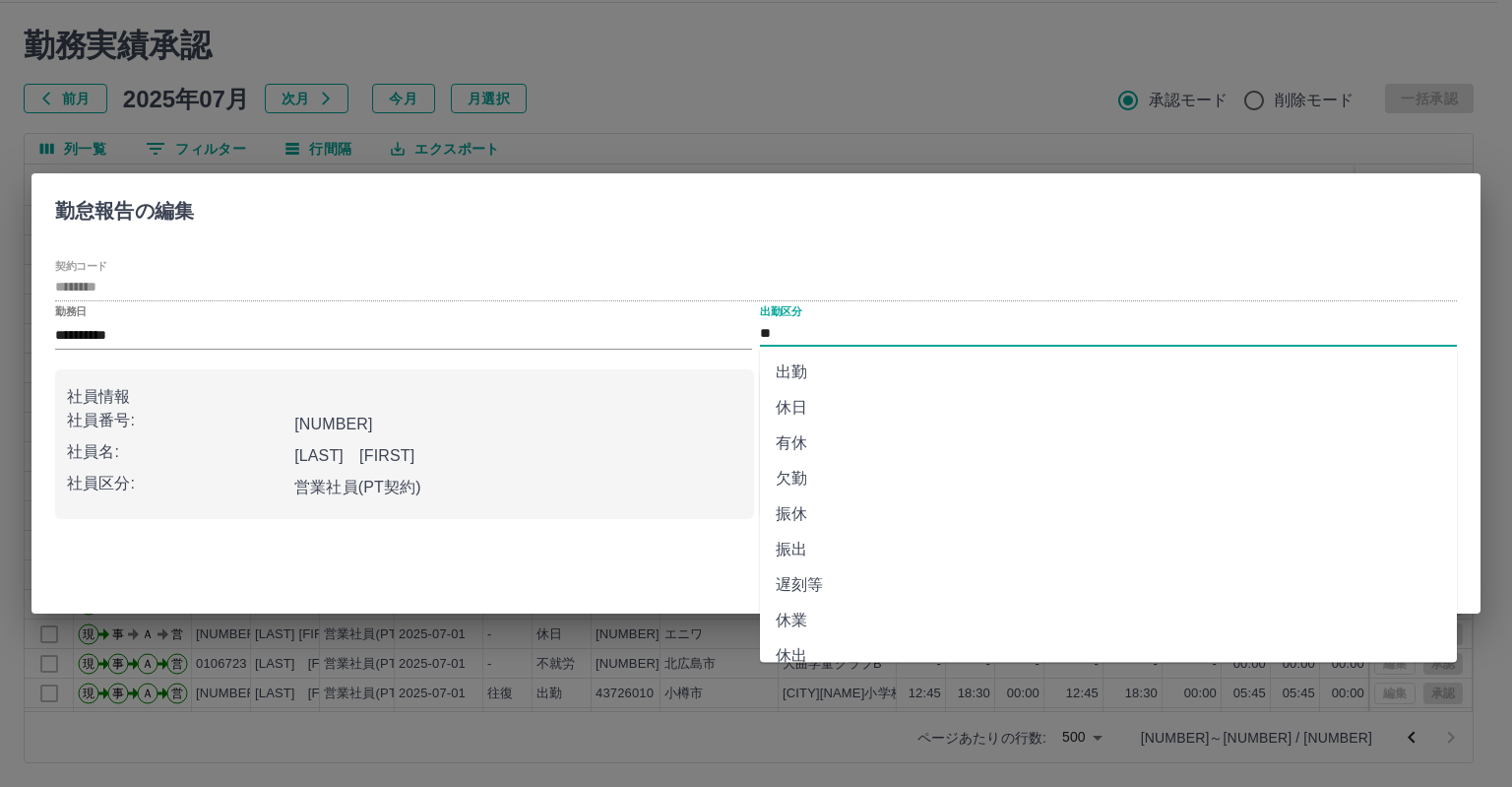 click on "**" at bounding box center (1108, 333) 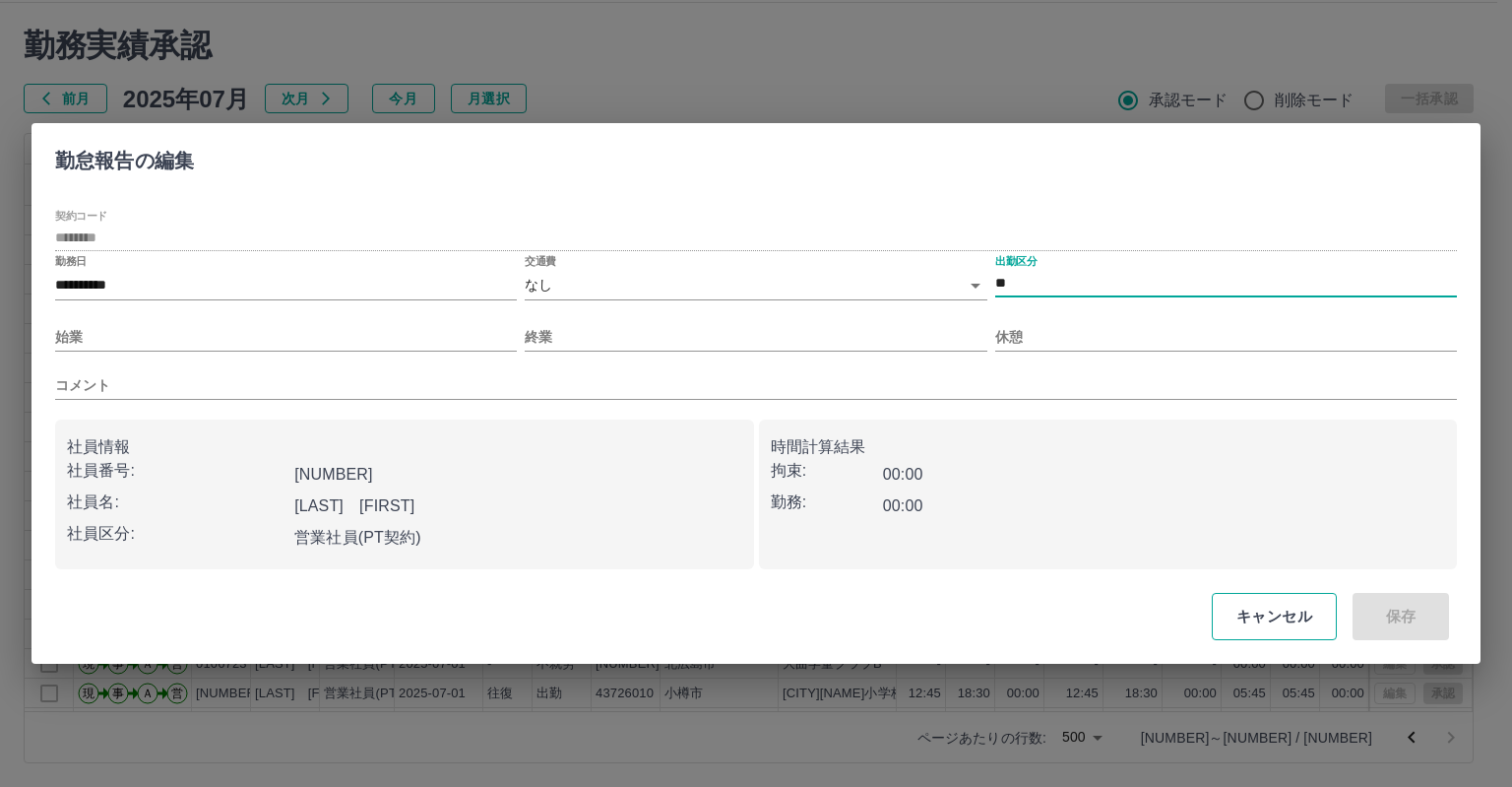 click on "キャンセル" at bounding box center [1274, 617] 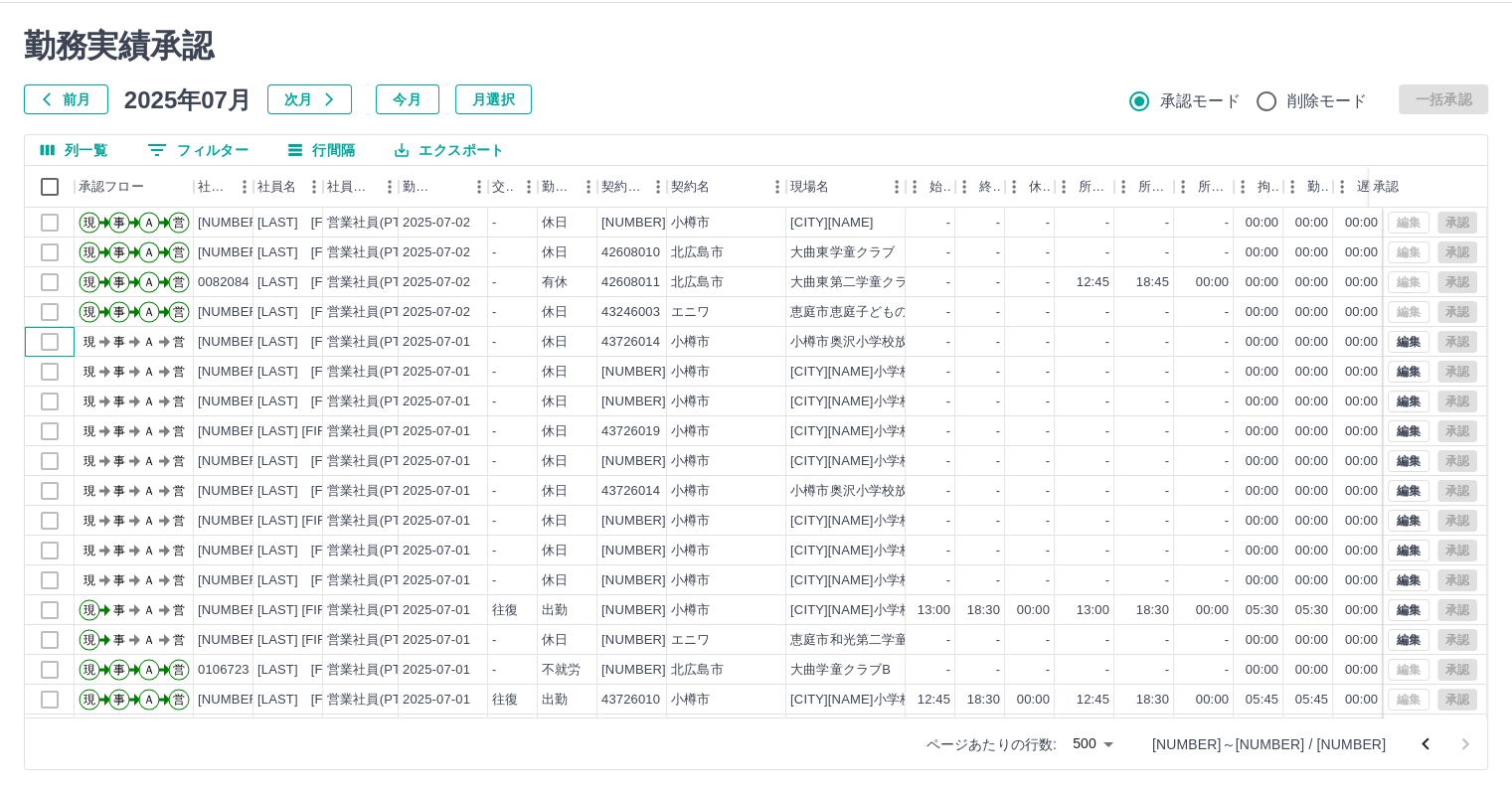 click at bounding box center [50, 342] 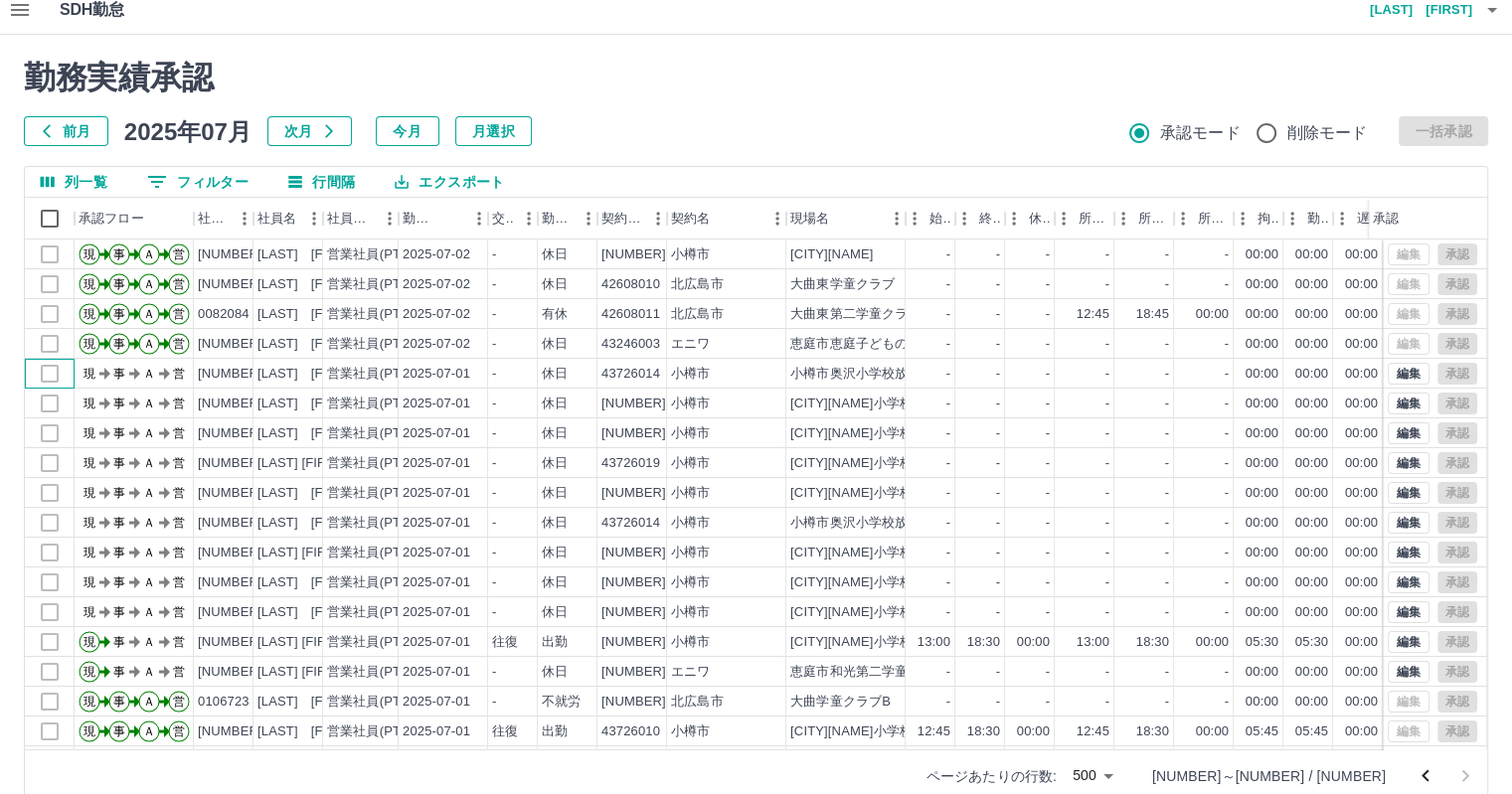 scroll, scrollTop: 0, scrollLeft: 0, axis: both 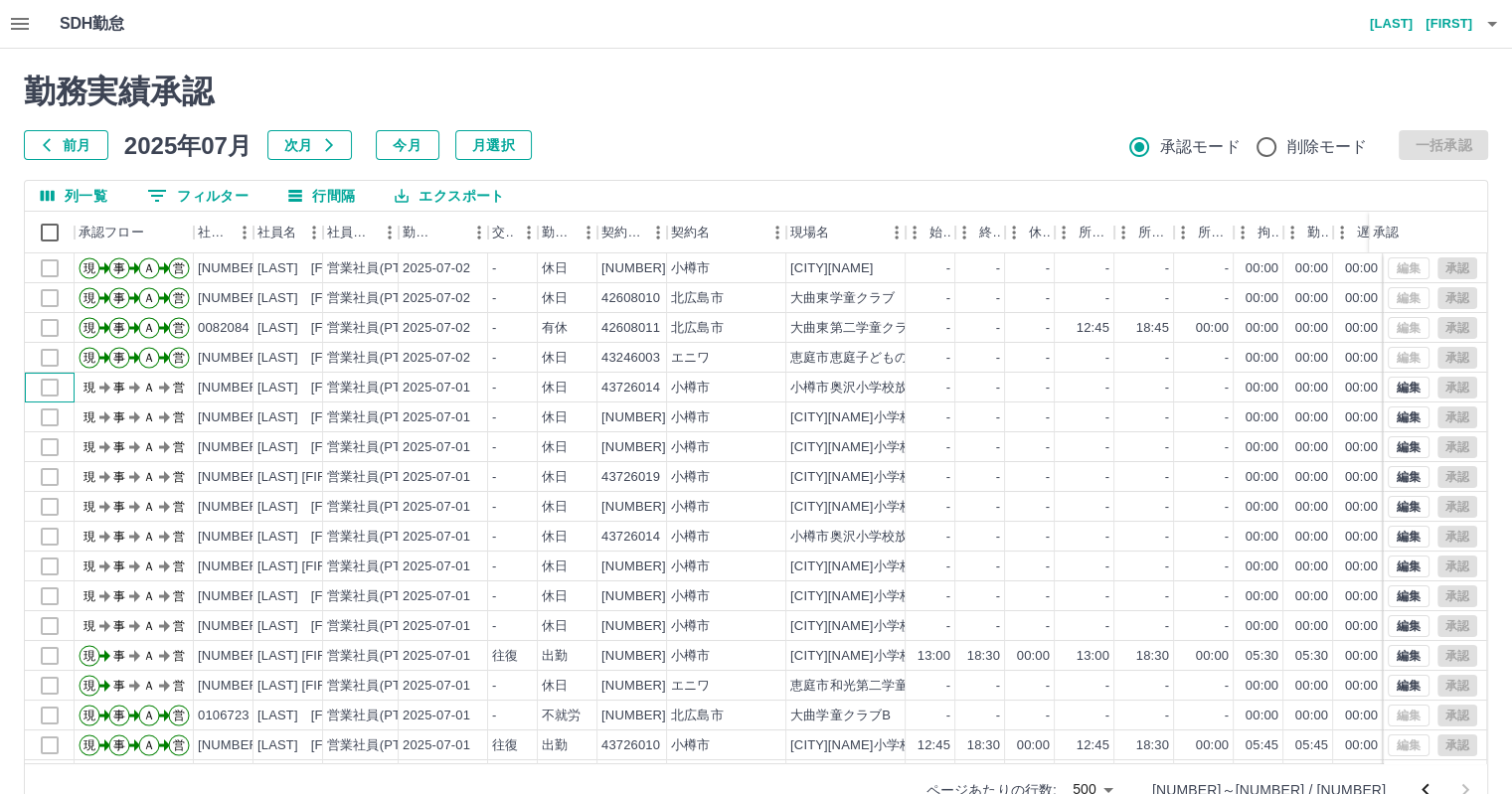 click at bounding box center [50, 388] 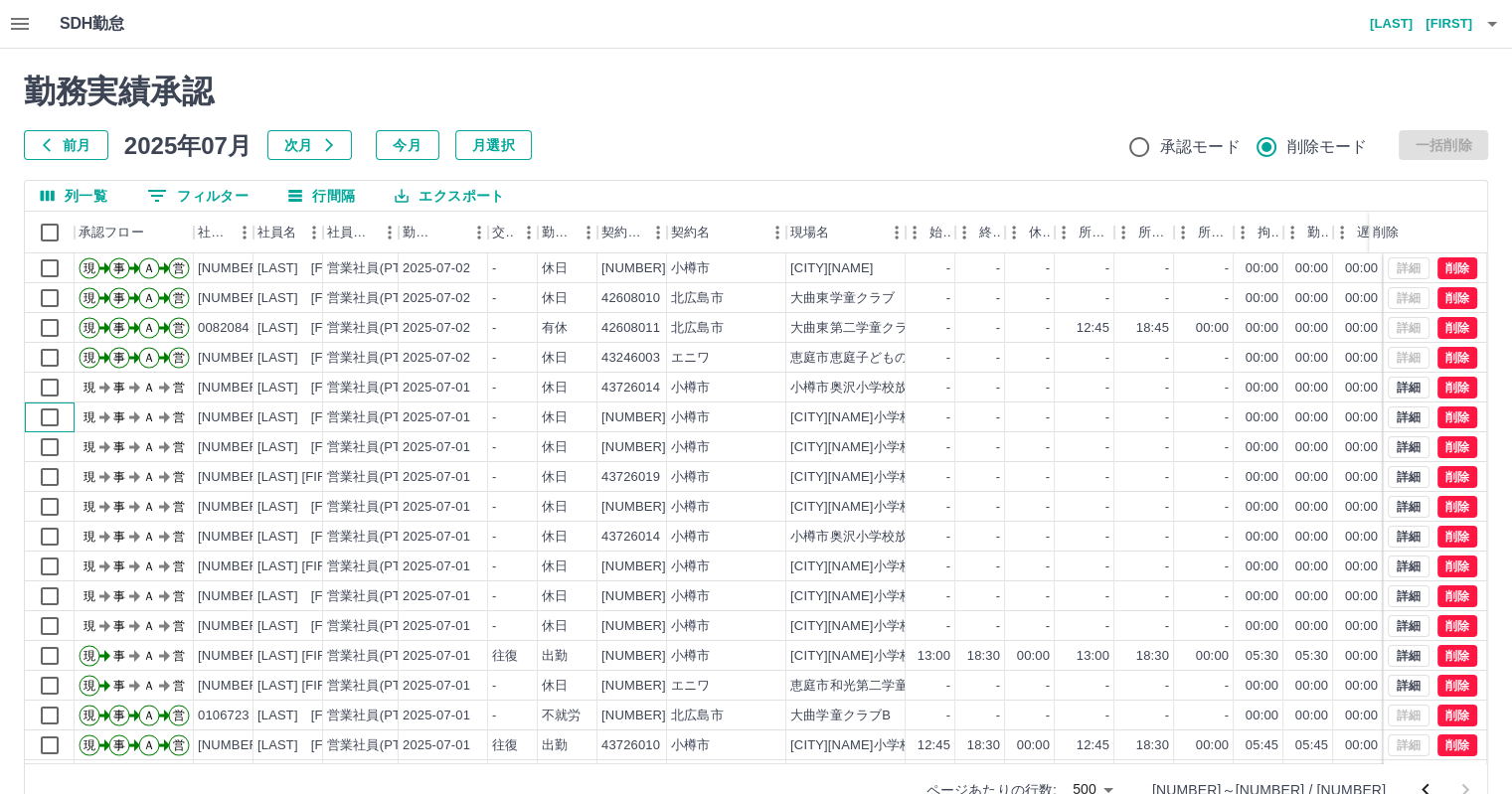 click at bounding box center [50, 417] 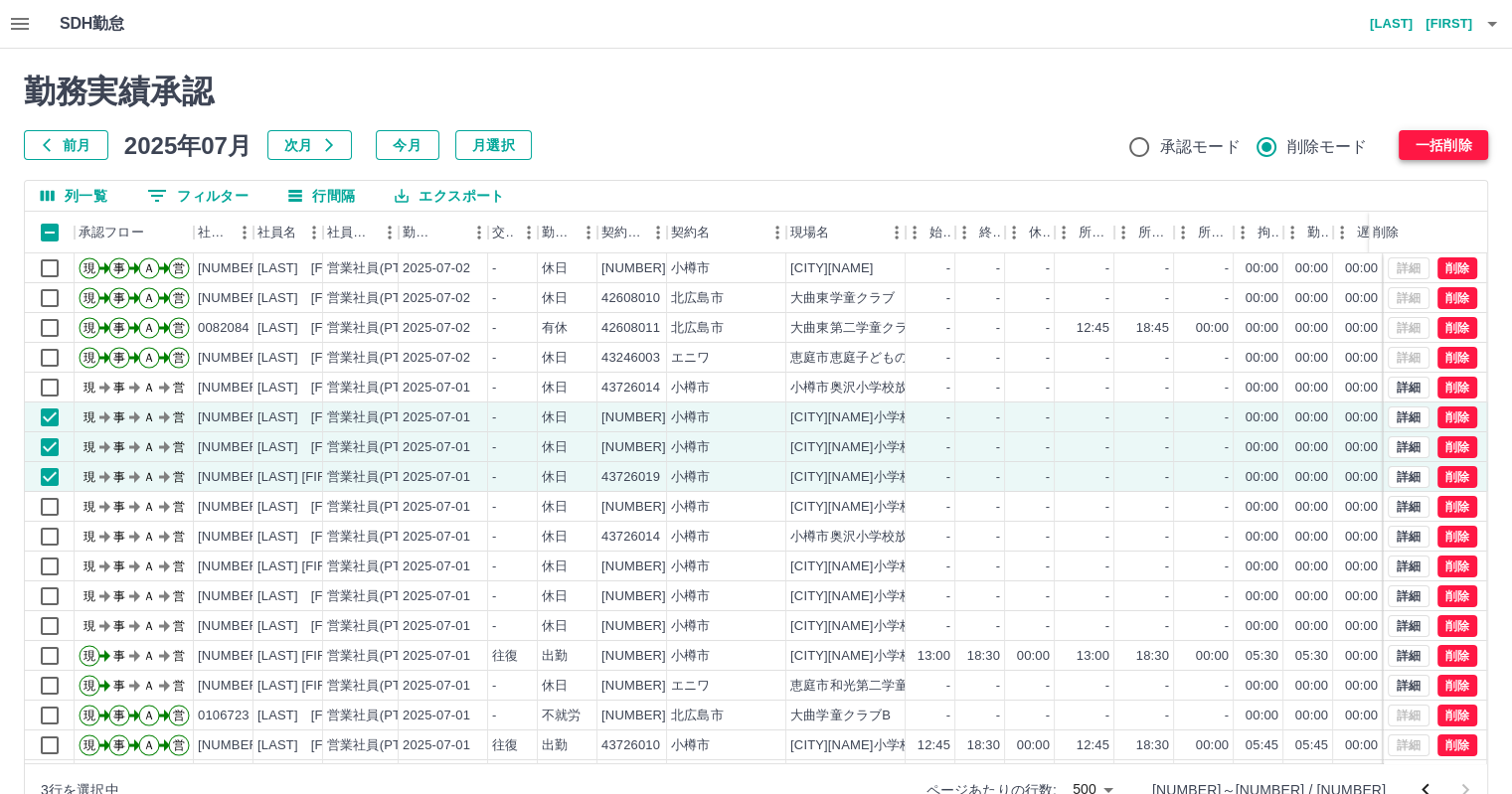 click on "一括削除" at bounding box center (1443, 145) 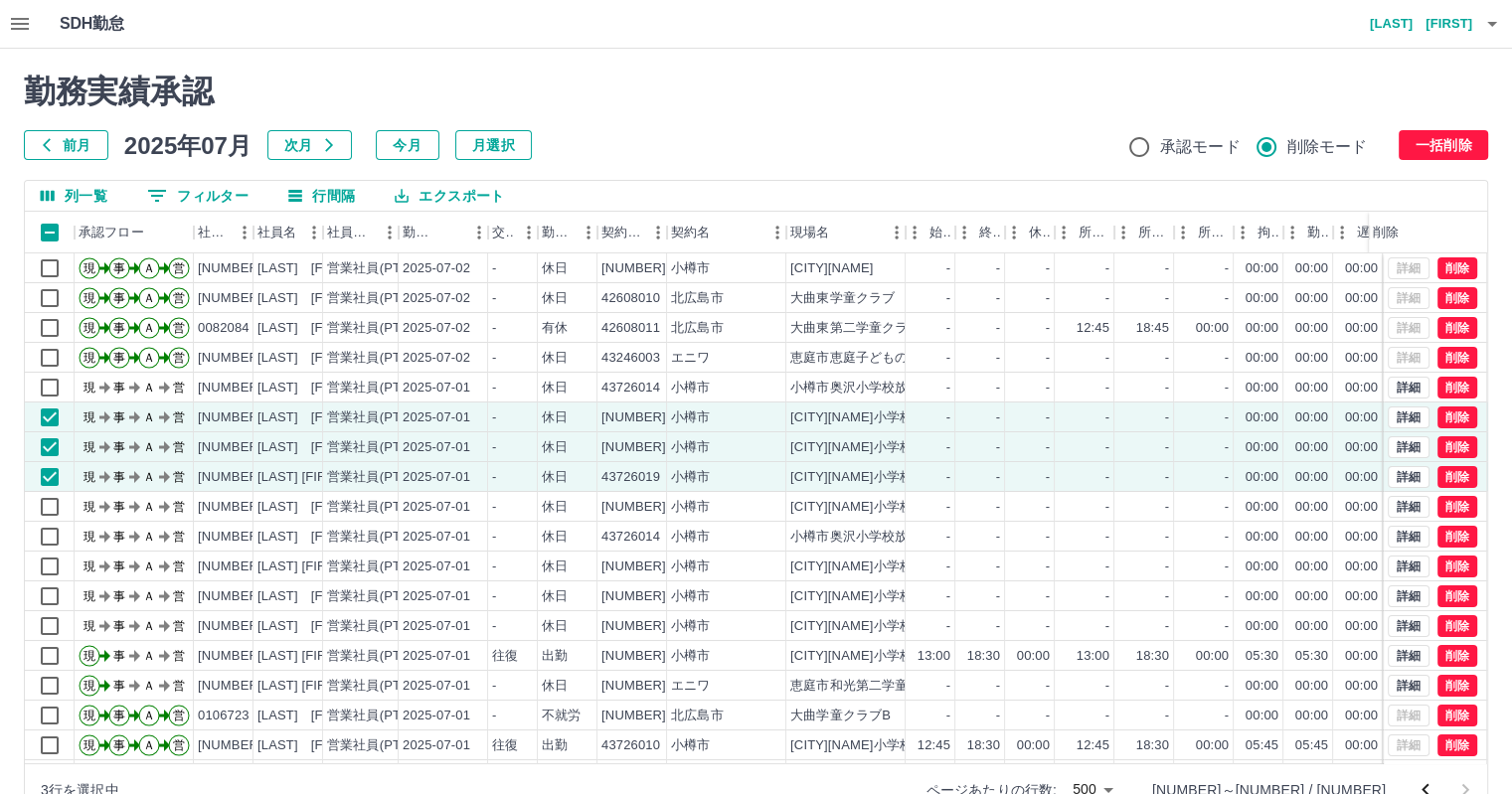 click 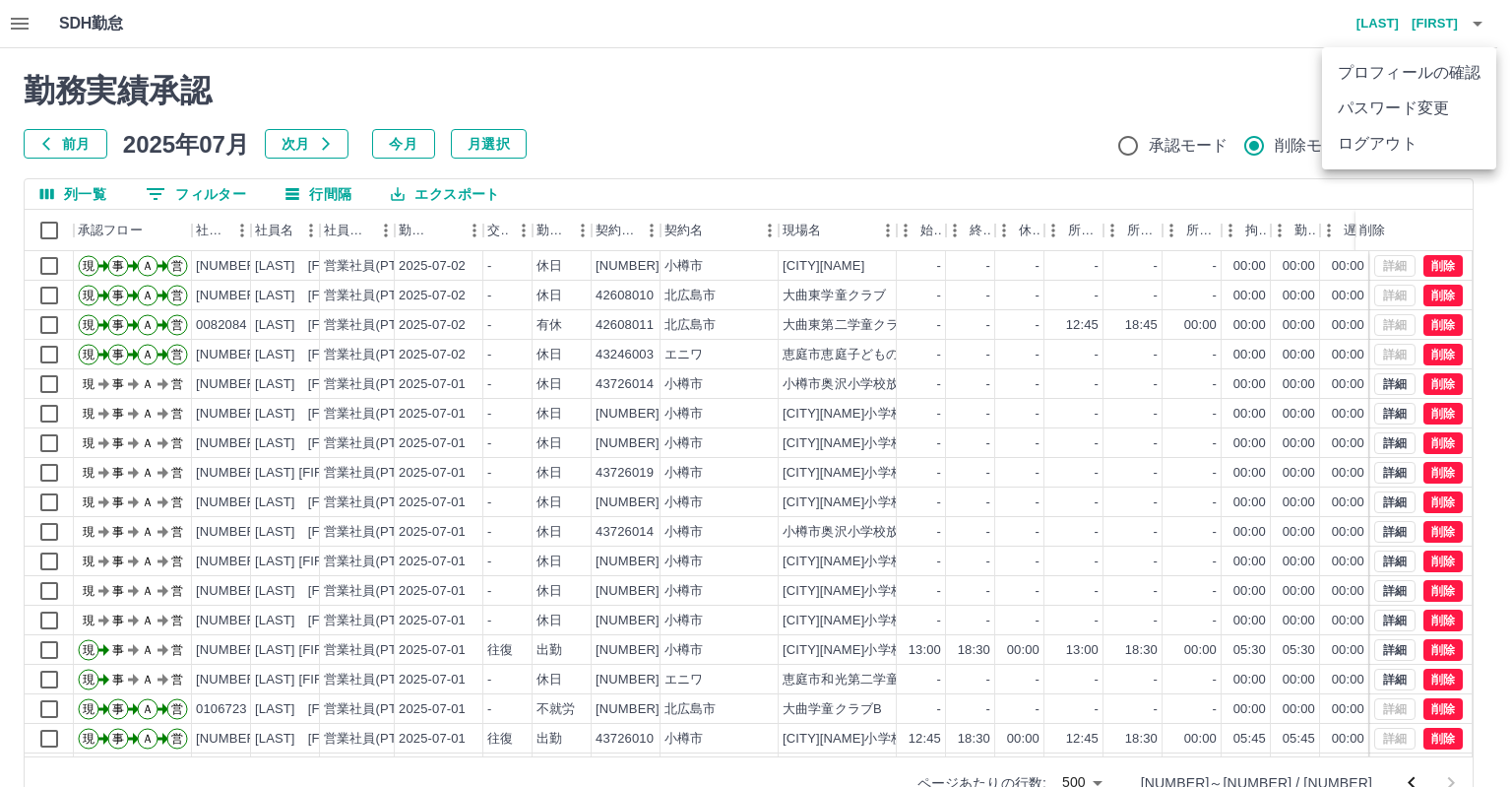 click on "ログアウト" at bounding box center [1409, 144] 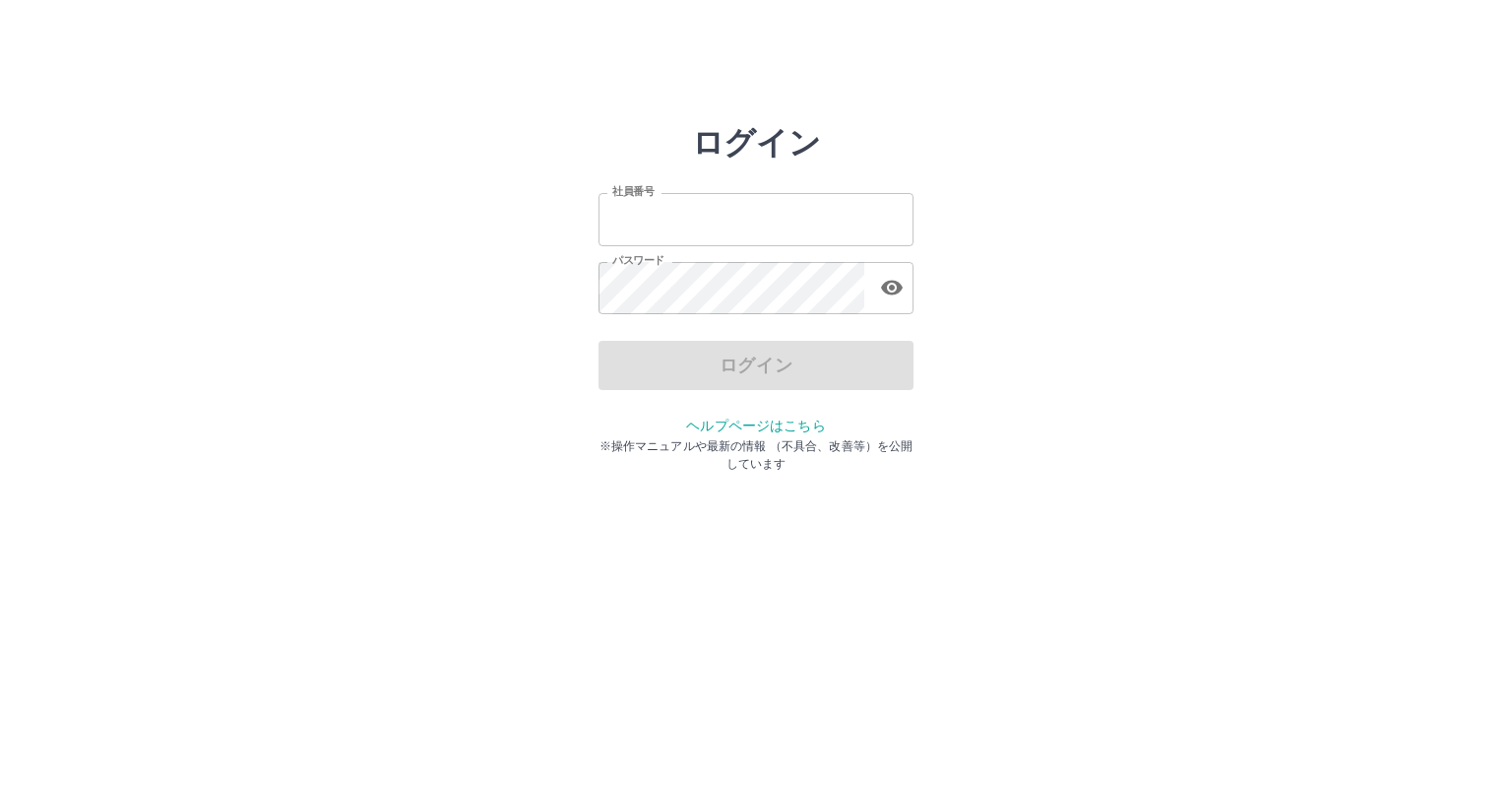 scroll, scrollTop: 0, scrollLeft: 0, axis: both 